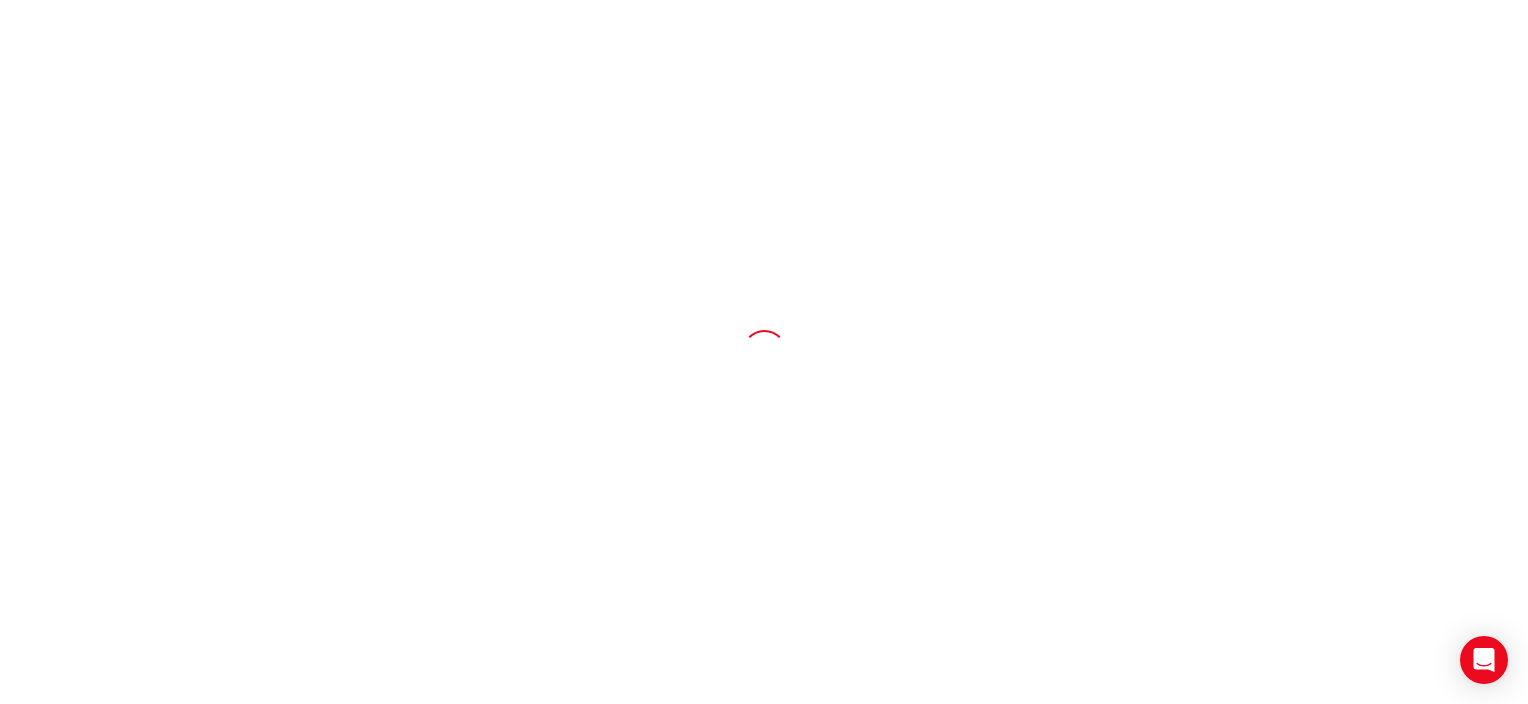 scroll, scrollTop: 0, scrollLeft: 0, axis: both 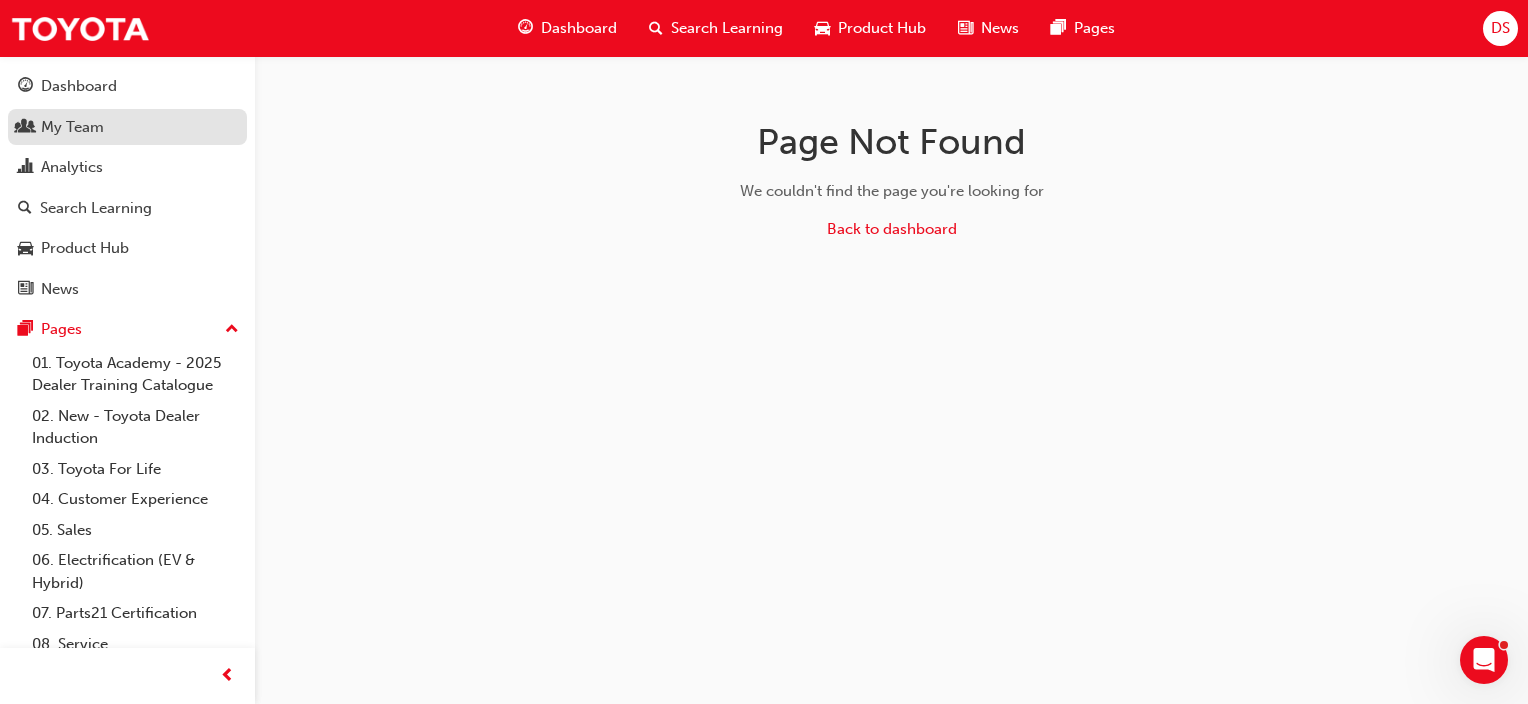 click on "My Team" at bounding box center (72, 127) 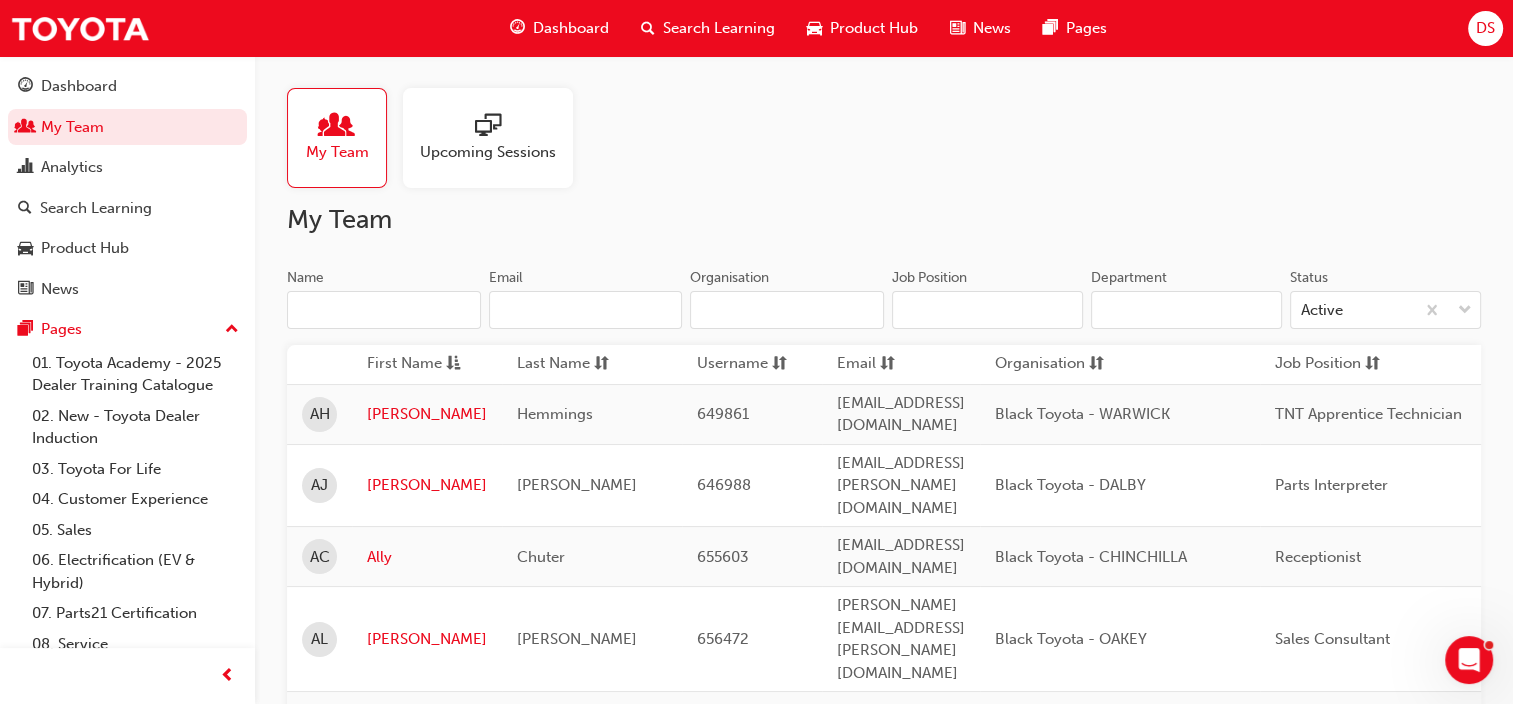 click on "Name" at bounding box center [384, 310] 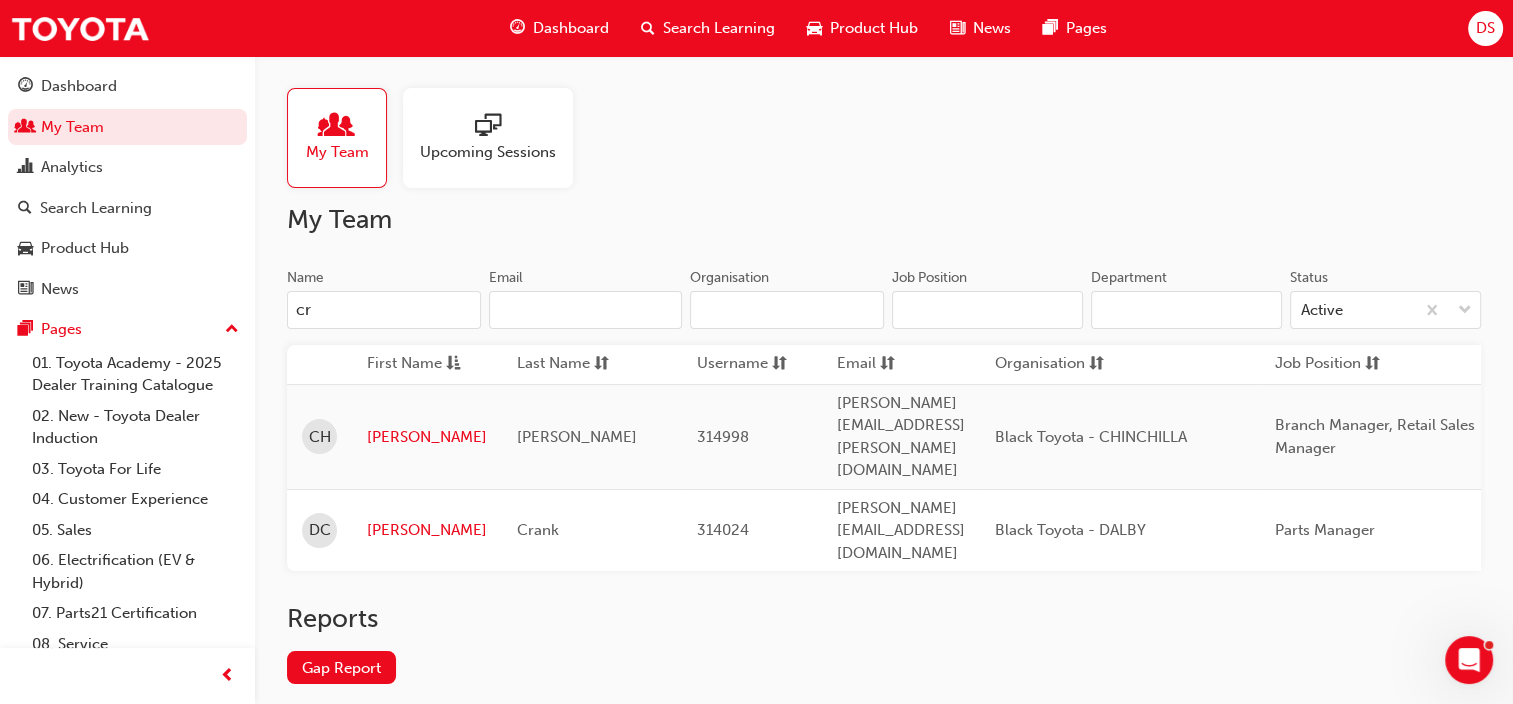 type on "c" 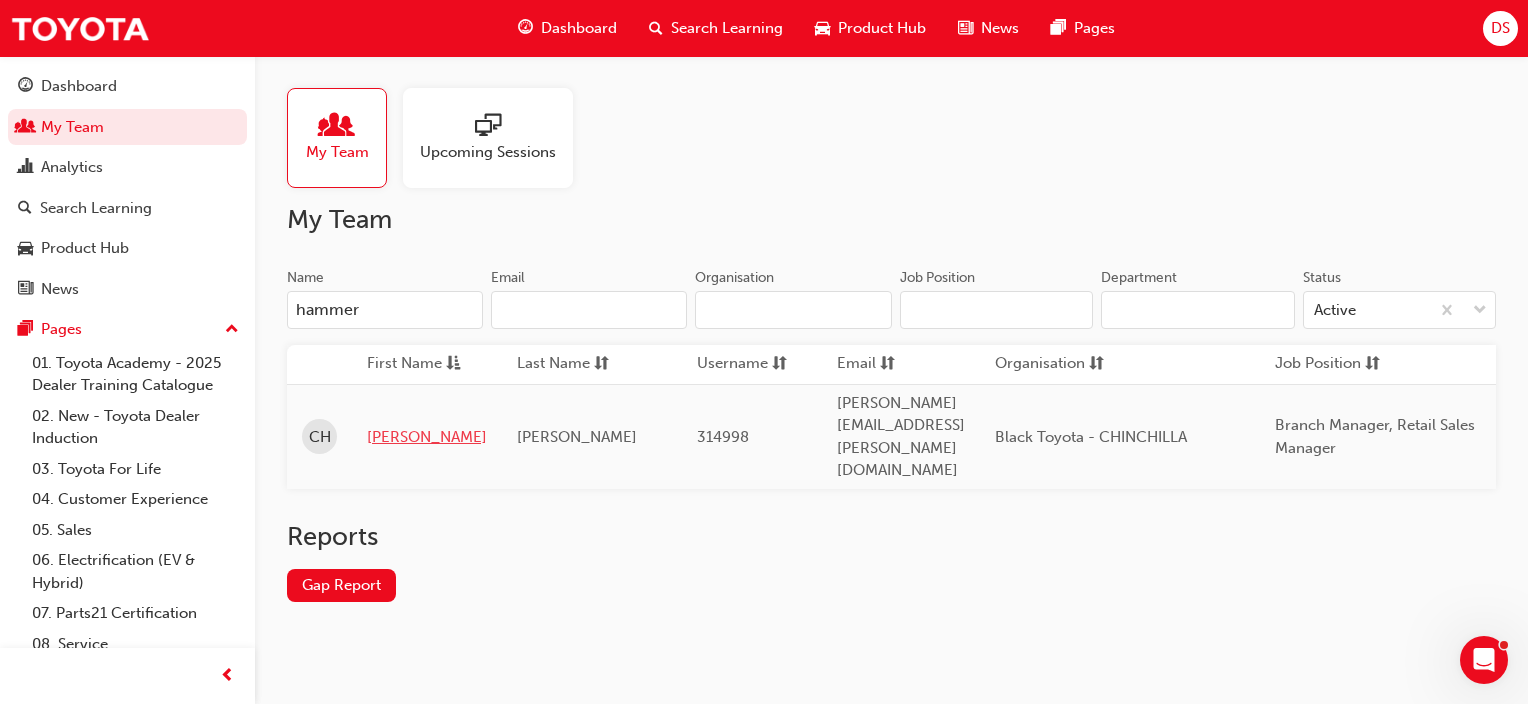 type on "hammer" 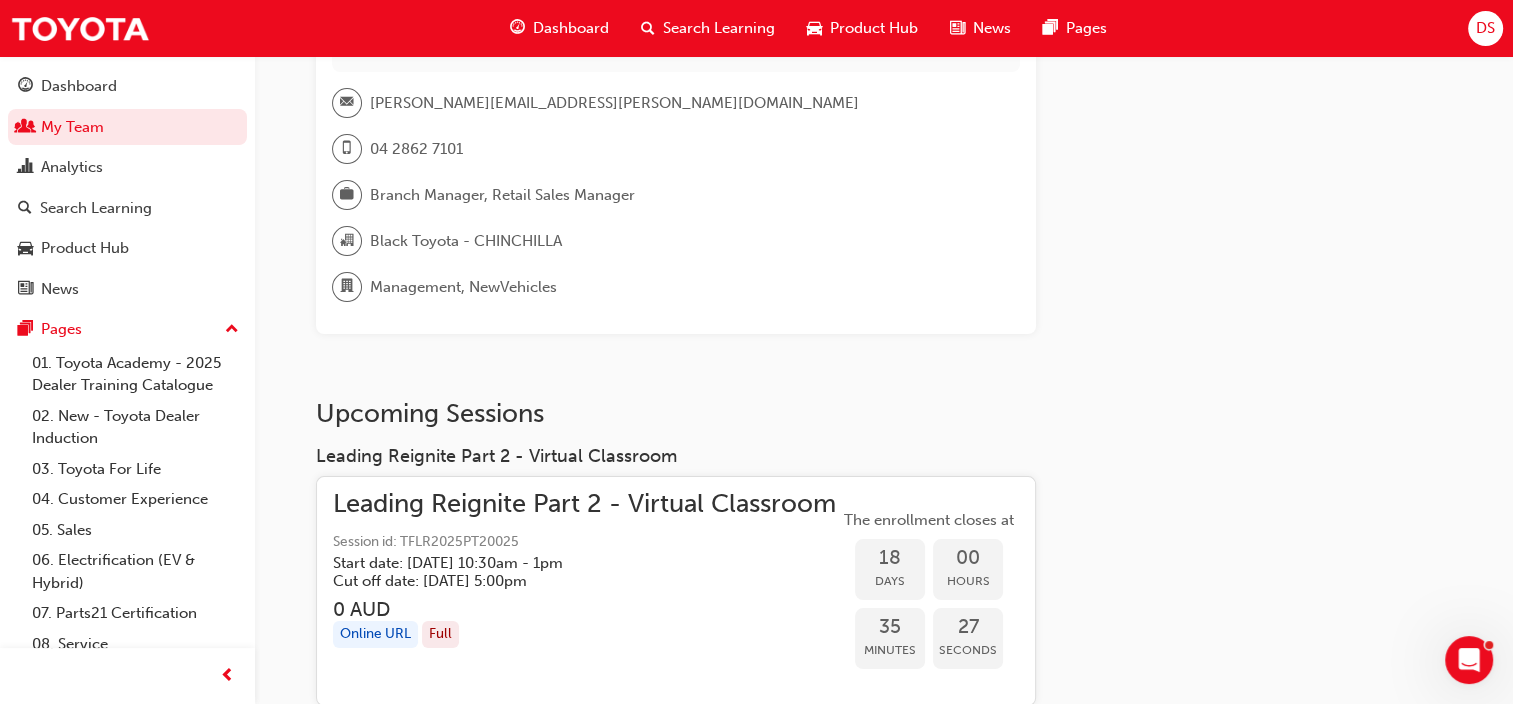 scroll, scrollTop: 200, scrollLeft: 0, axis: vertical 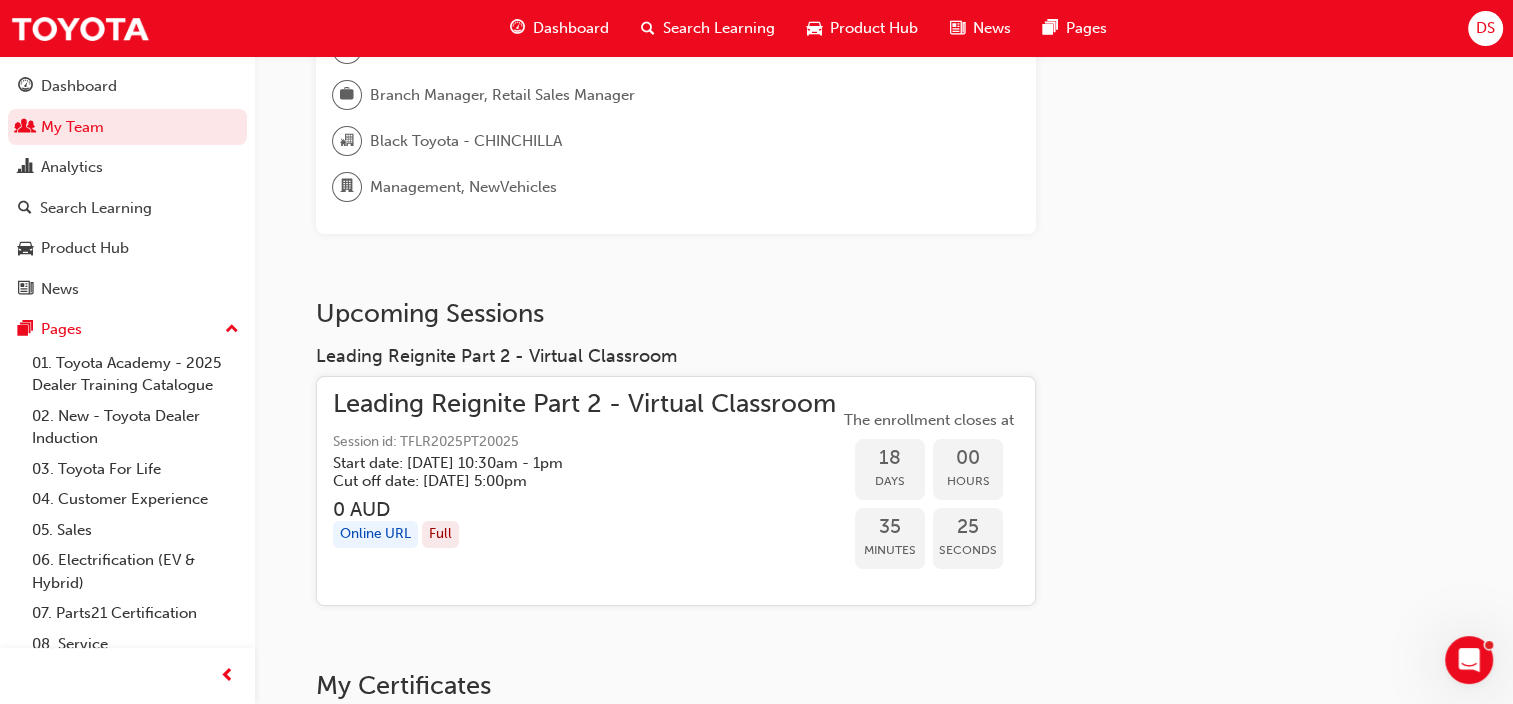 click on "Leading Reignite Part 2 - Virtual Classroom" at bounding box center [584, 404] 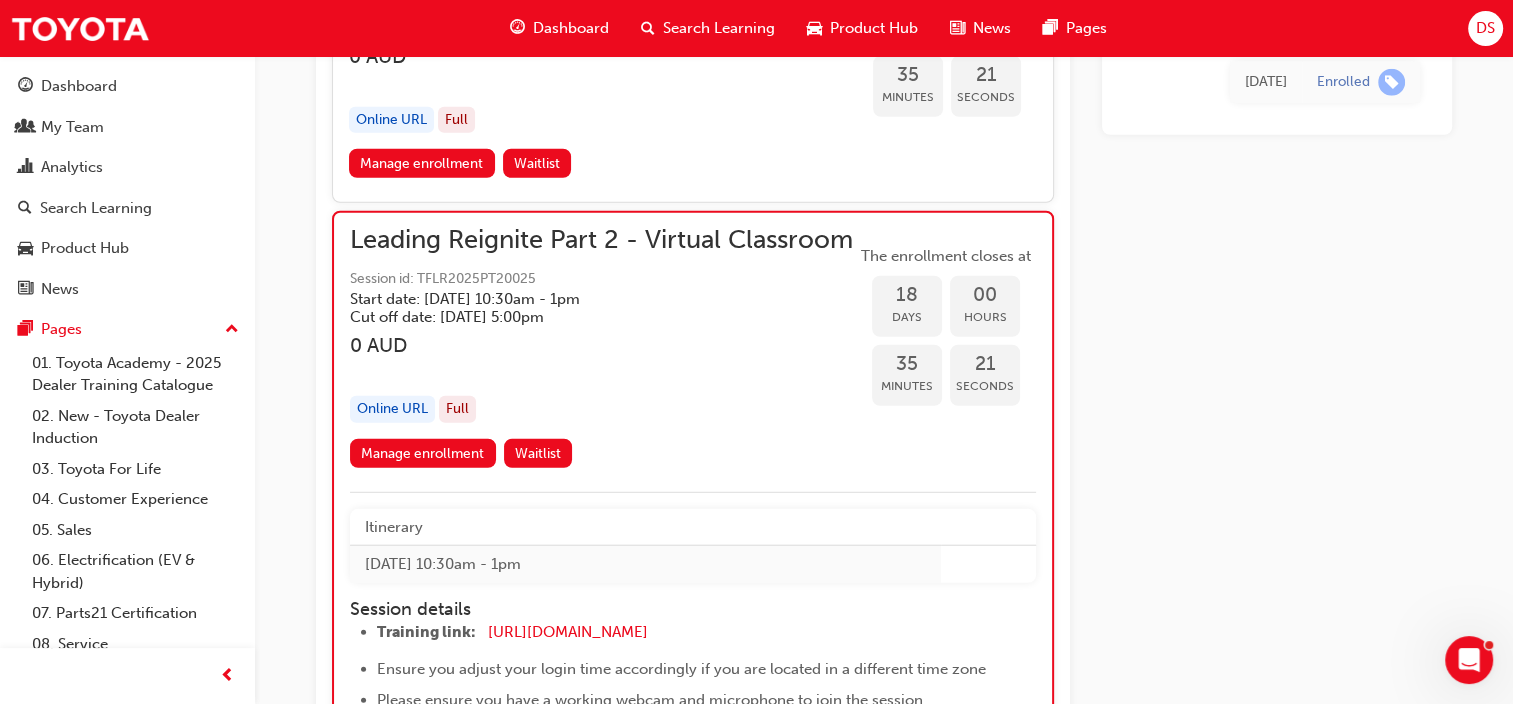 scroll, scrollTop: 5411, scrollLeft: 0, axis: vertical 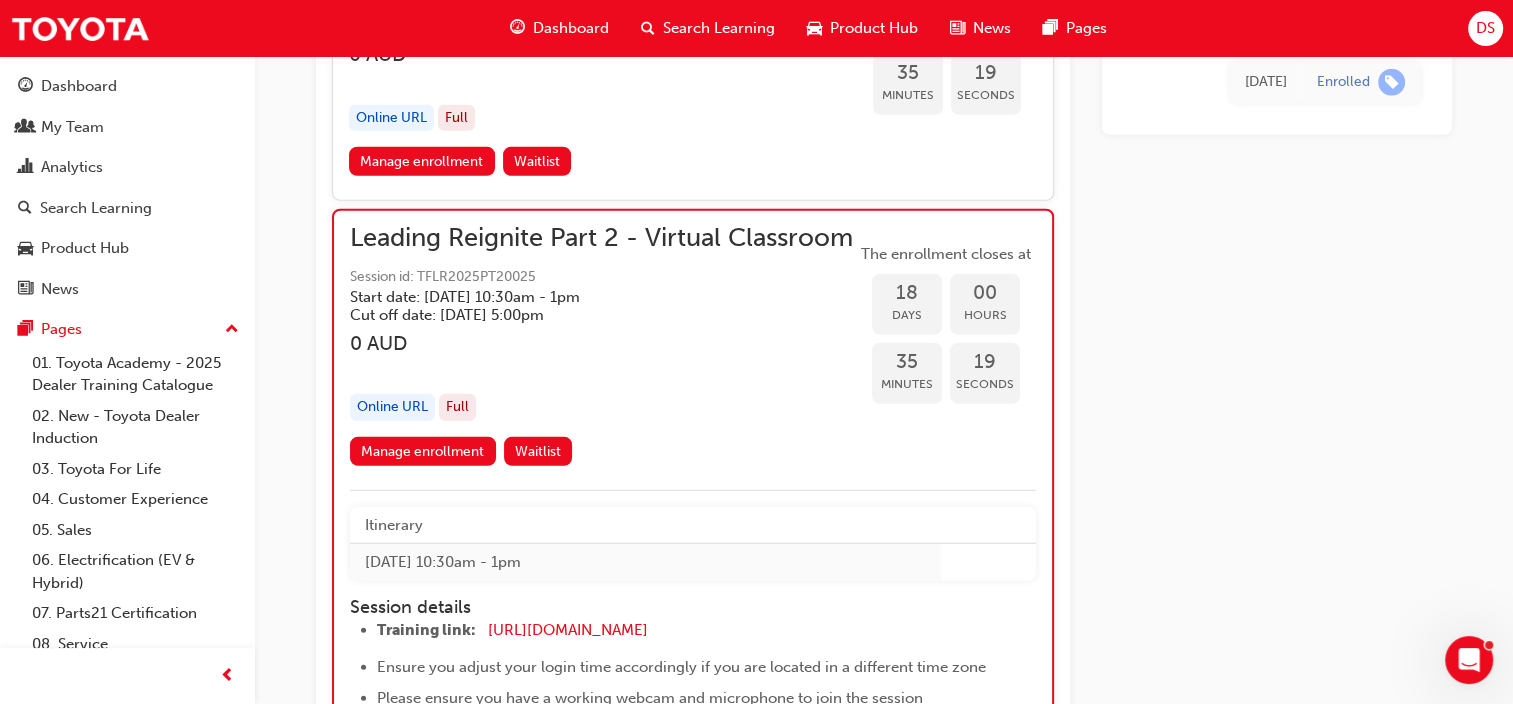 click on "Leading Reignite Part 2 - Virtual Classroom" at bounding box center [601, 238] 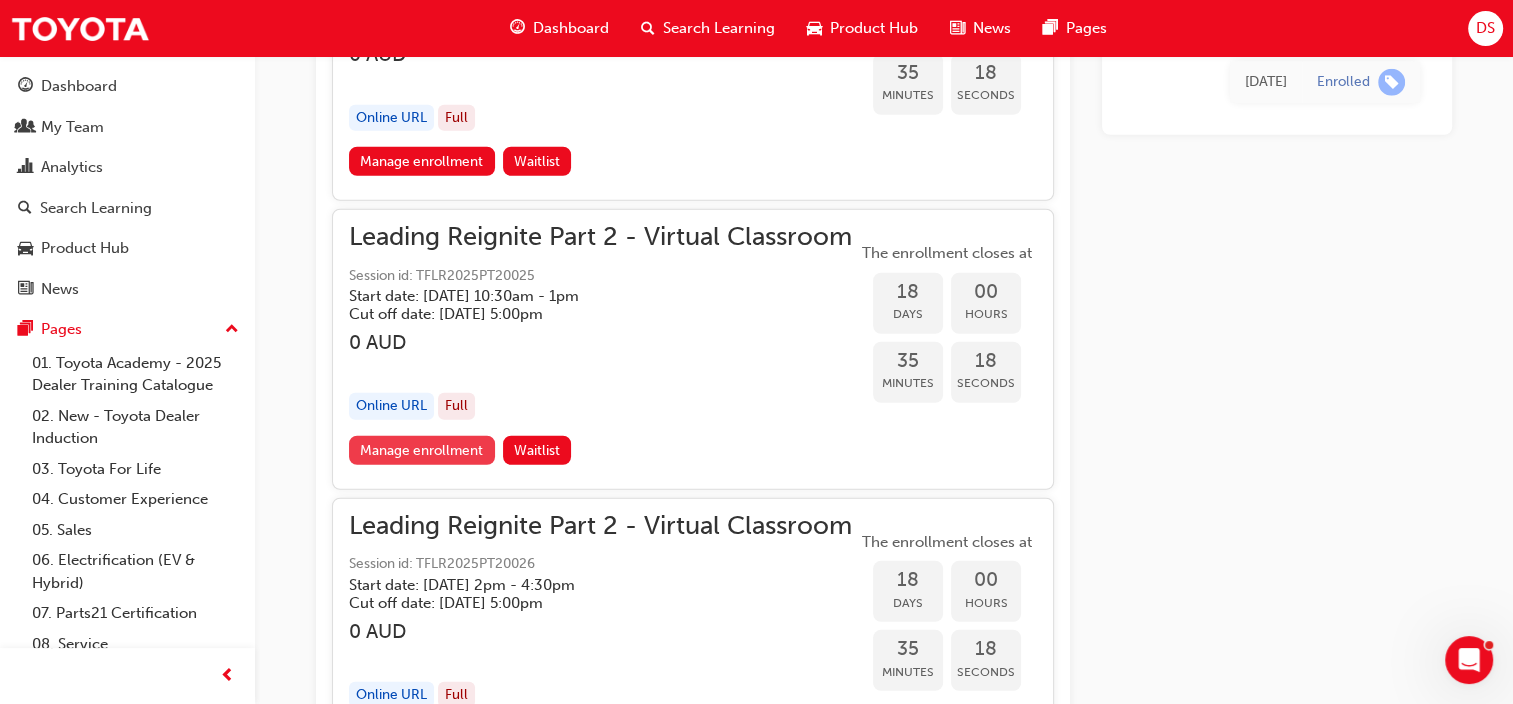 click on "Manage enrollment" at bounding box center [422, 450] 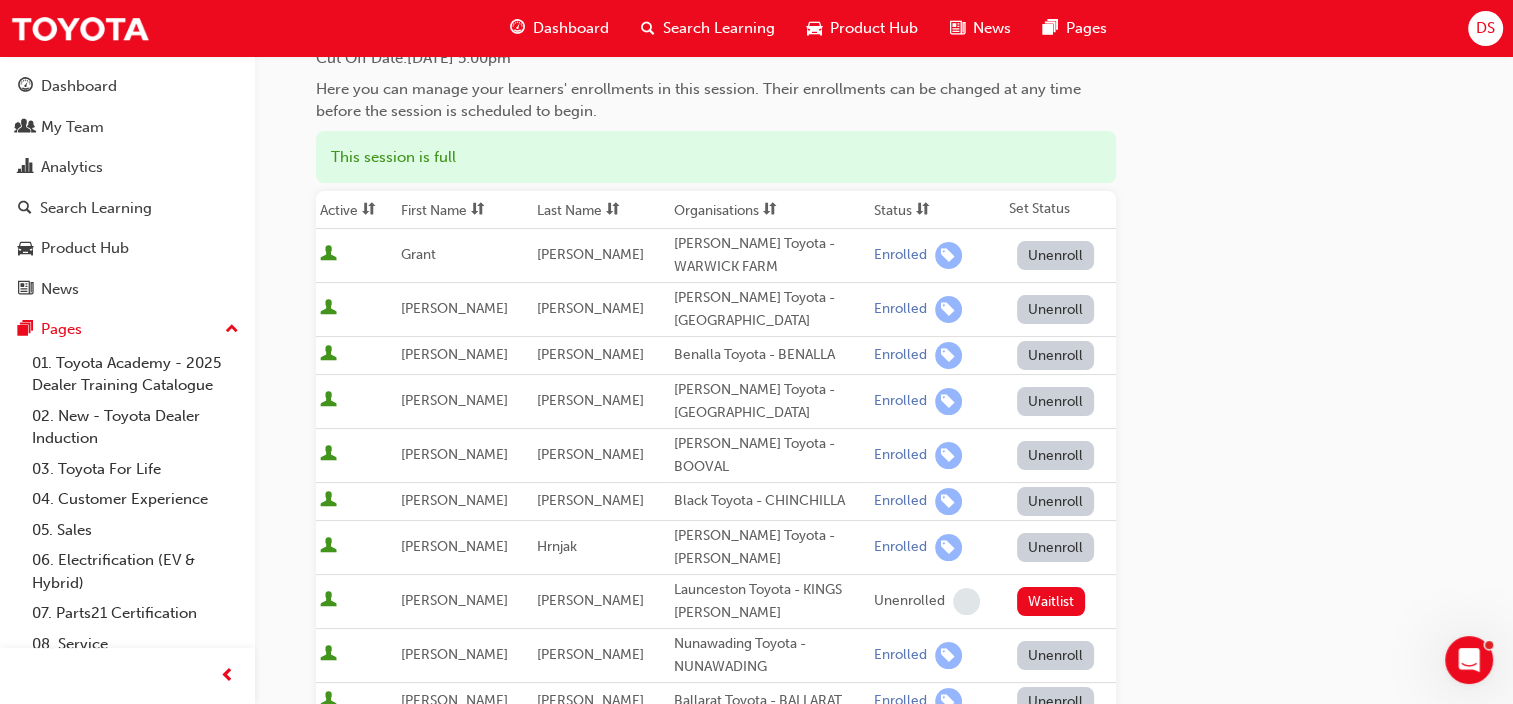 scroll, scrollTop: 200, scrollLeft: 0, axis: vertical 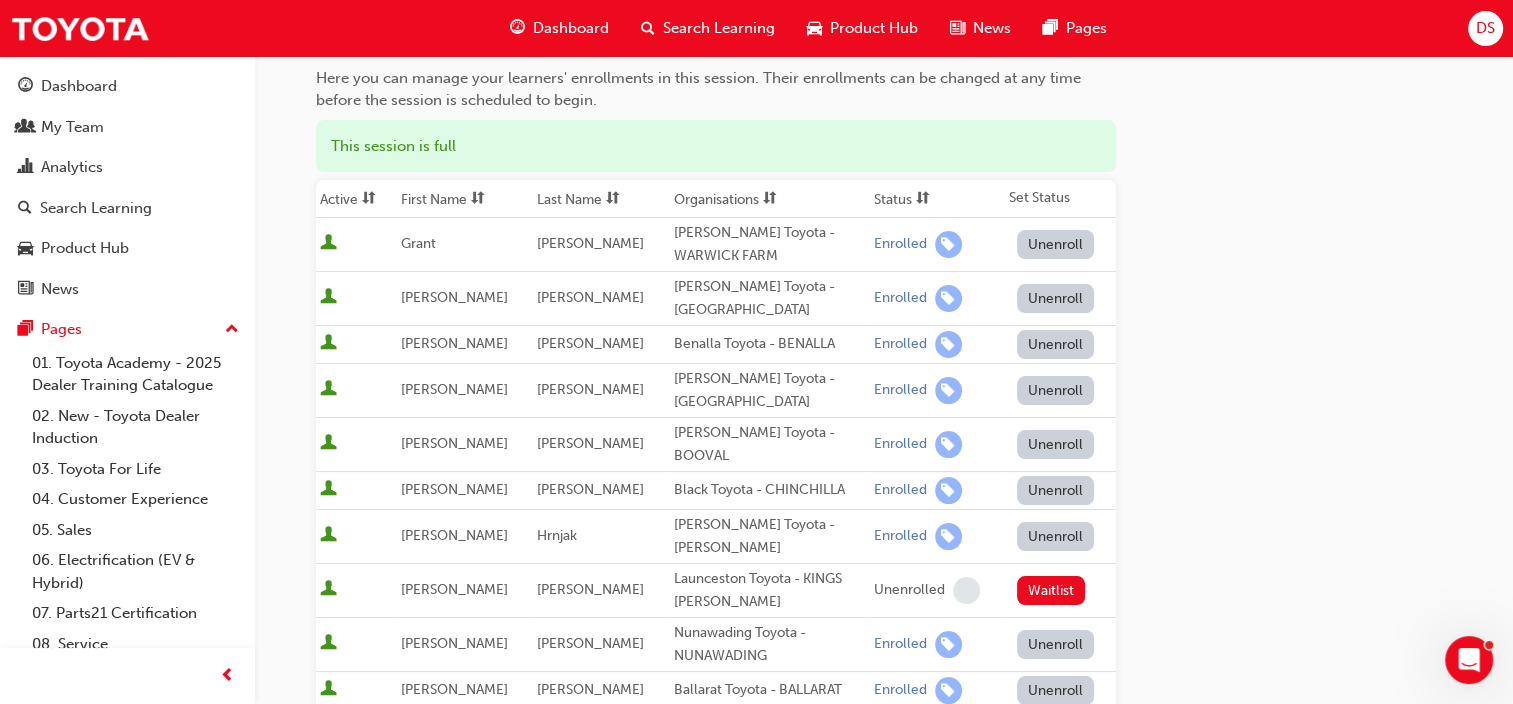 click on "[PERSON_NAME]" at bounding box center (590, 489) 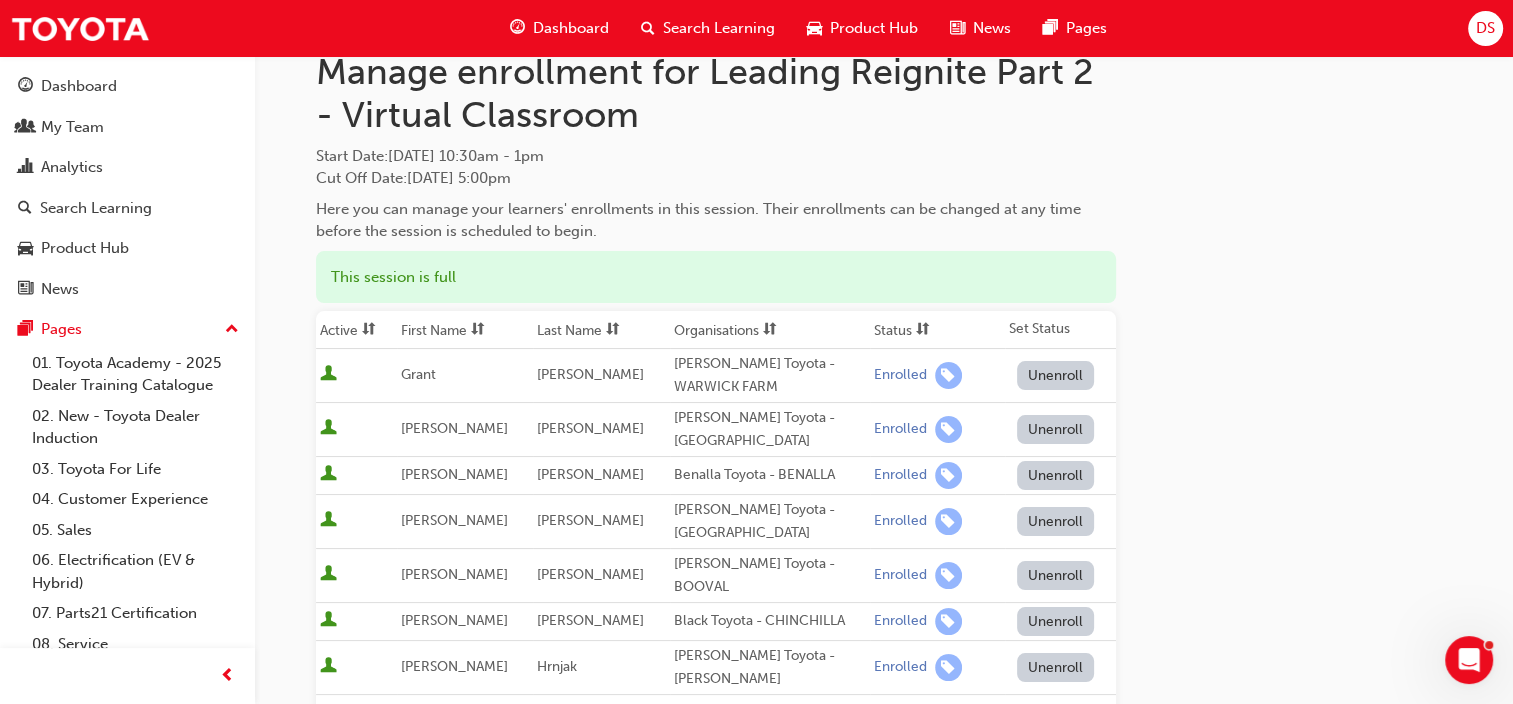 scroll, scrollTop: 0, scrollLeft: 0, axis: both 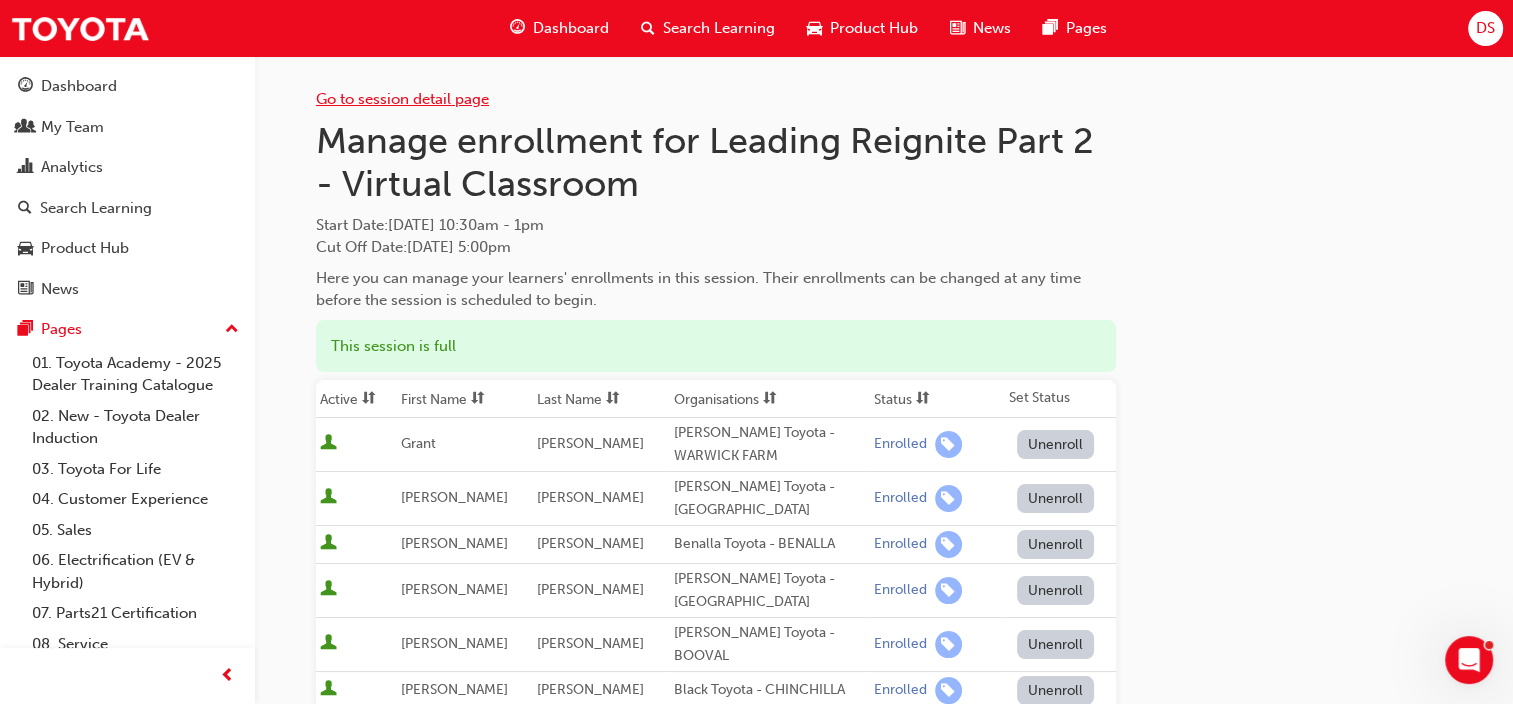 click on "Go to session detail page" at bounding box center (402, 99) 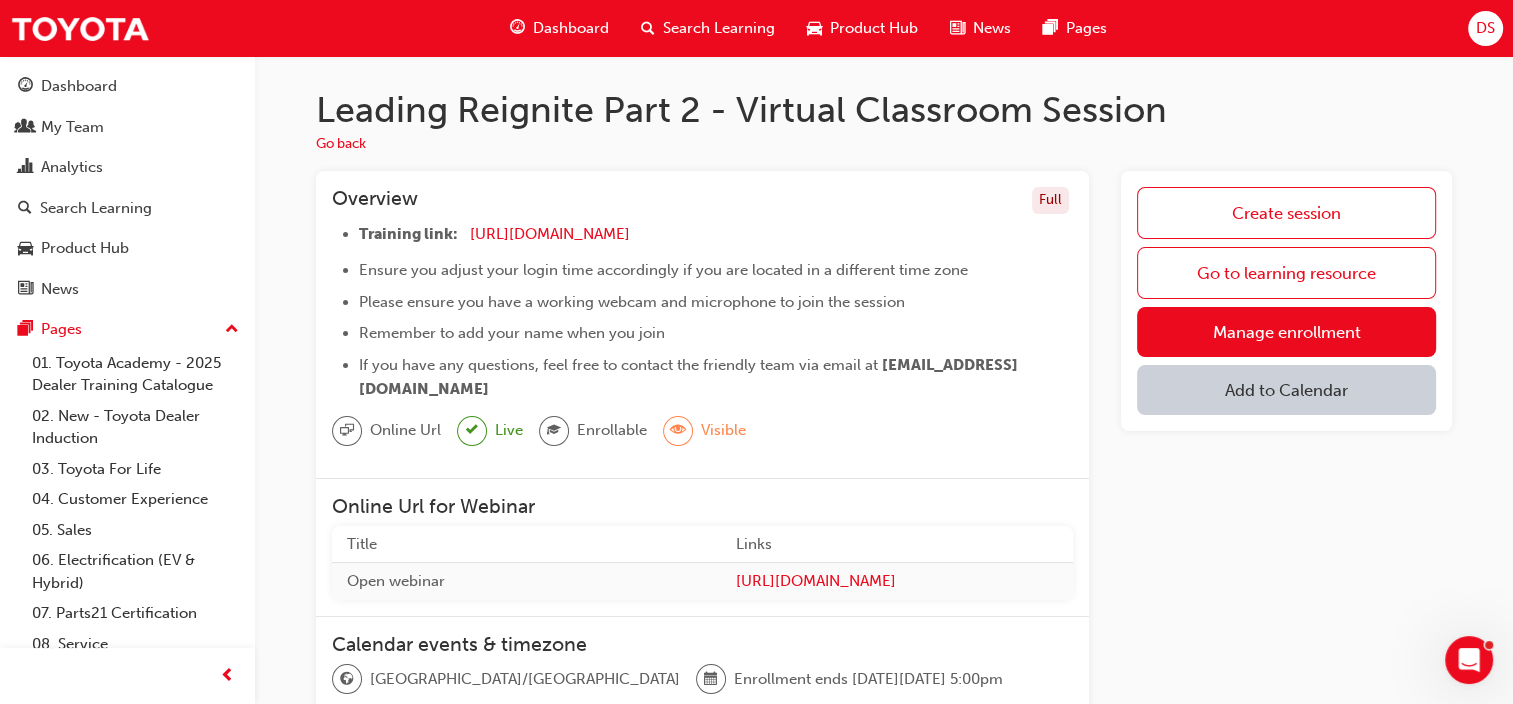 click on "Add to Calendar" at bounding box center (1286, 390) 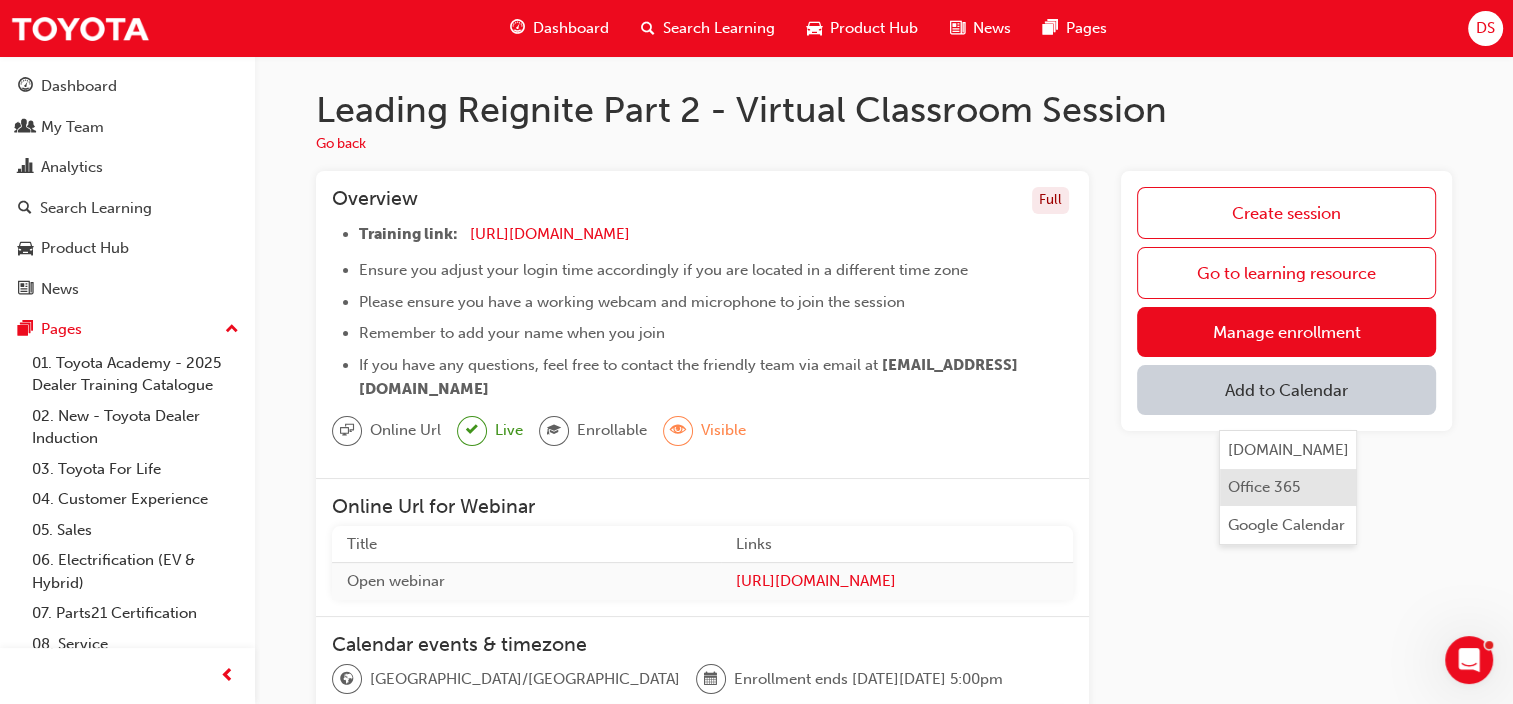 click on "Office 365" at bounding box center [1264, 487] 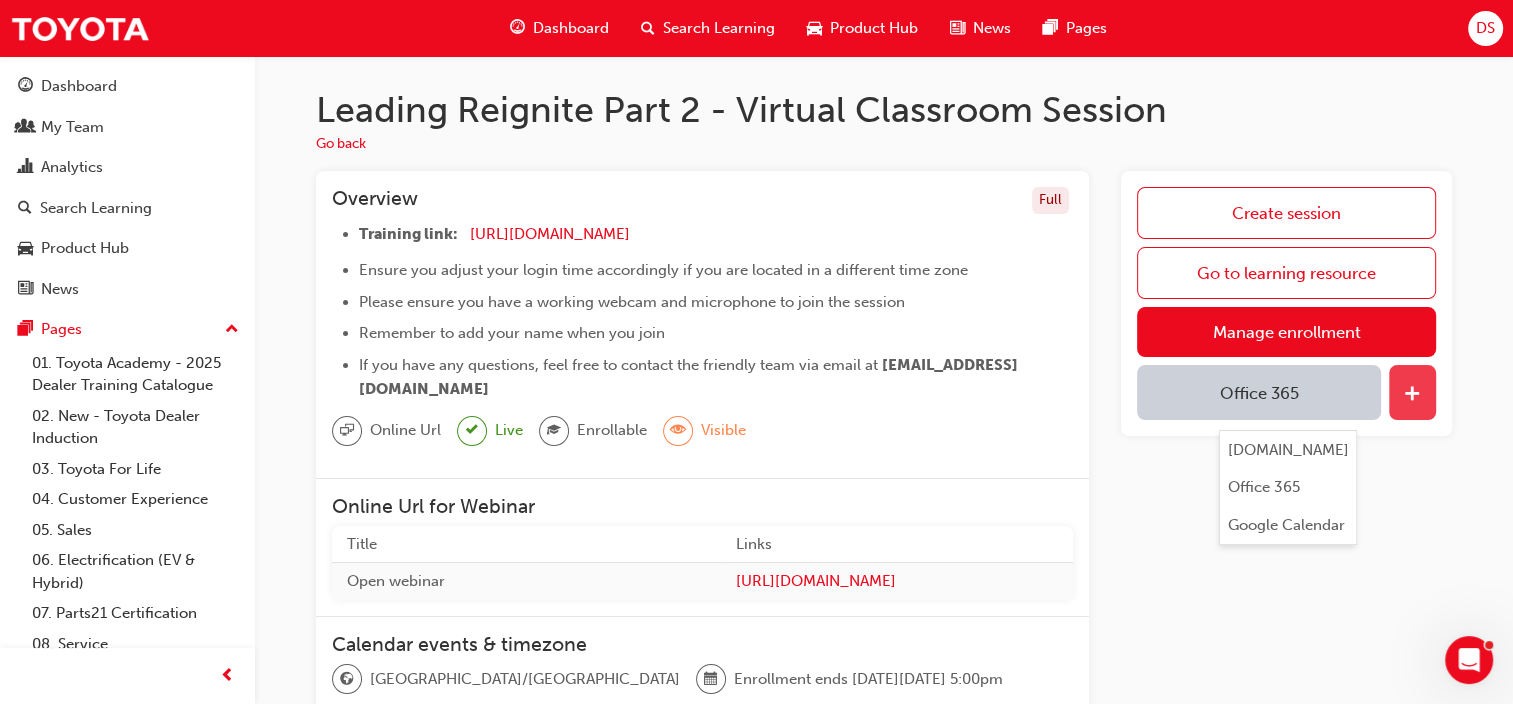 click at bounding box center (1412, 392) 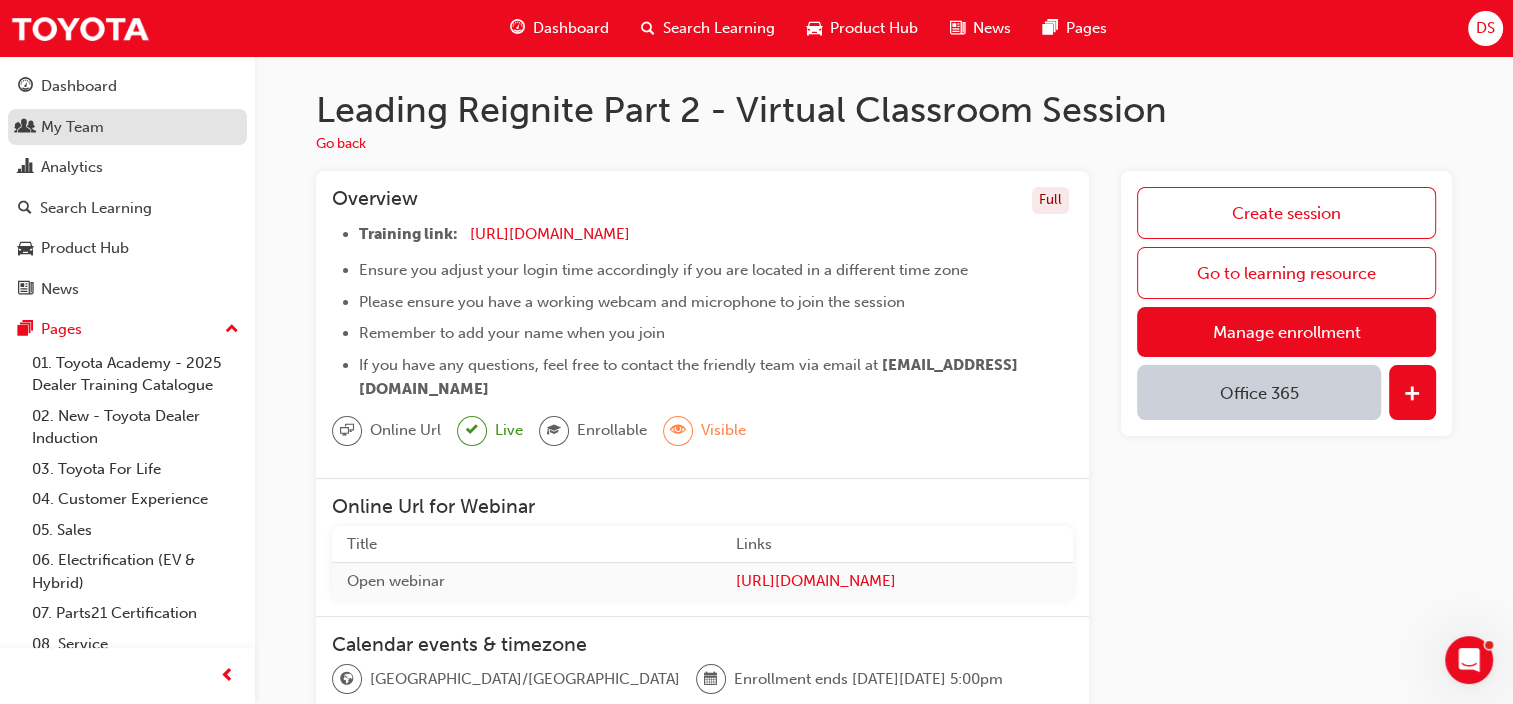 click on "My Team" at bounding box center (127, 127) 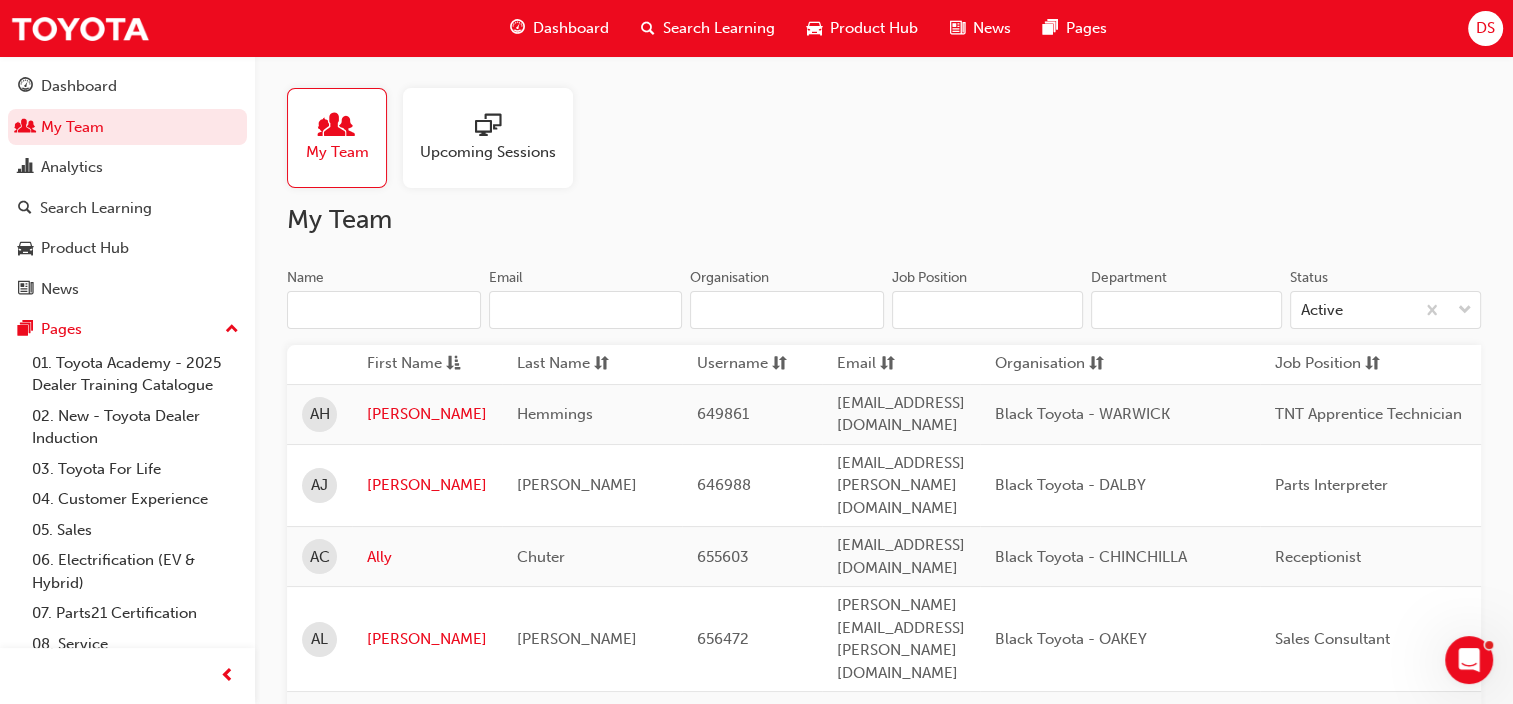 click on "Name" at bounding box center (384, 310) 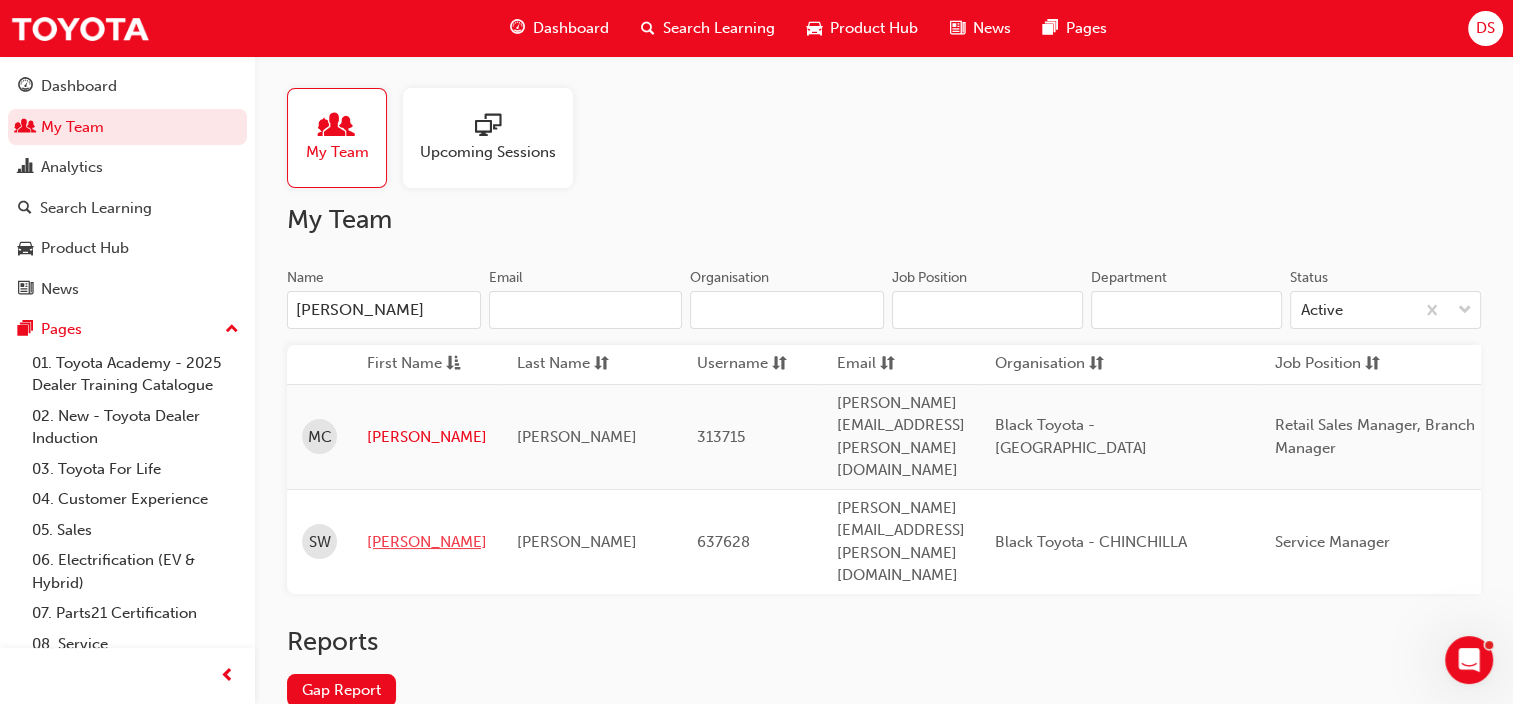 type on "[PERSON_NAME]" 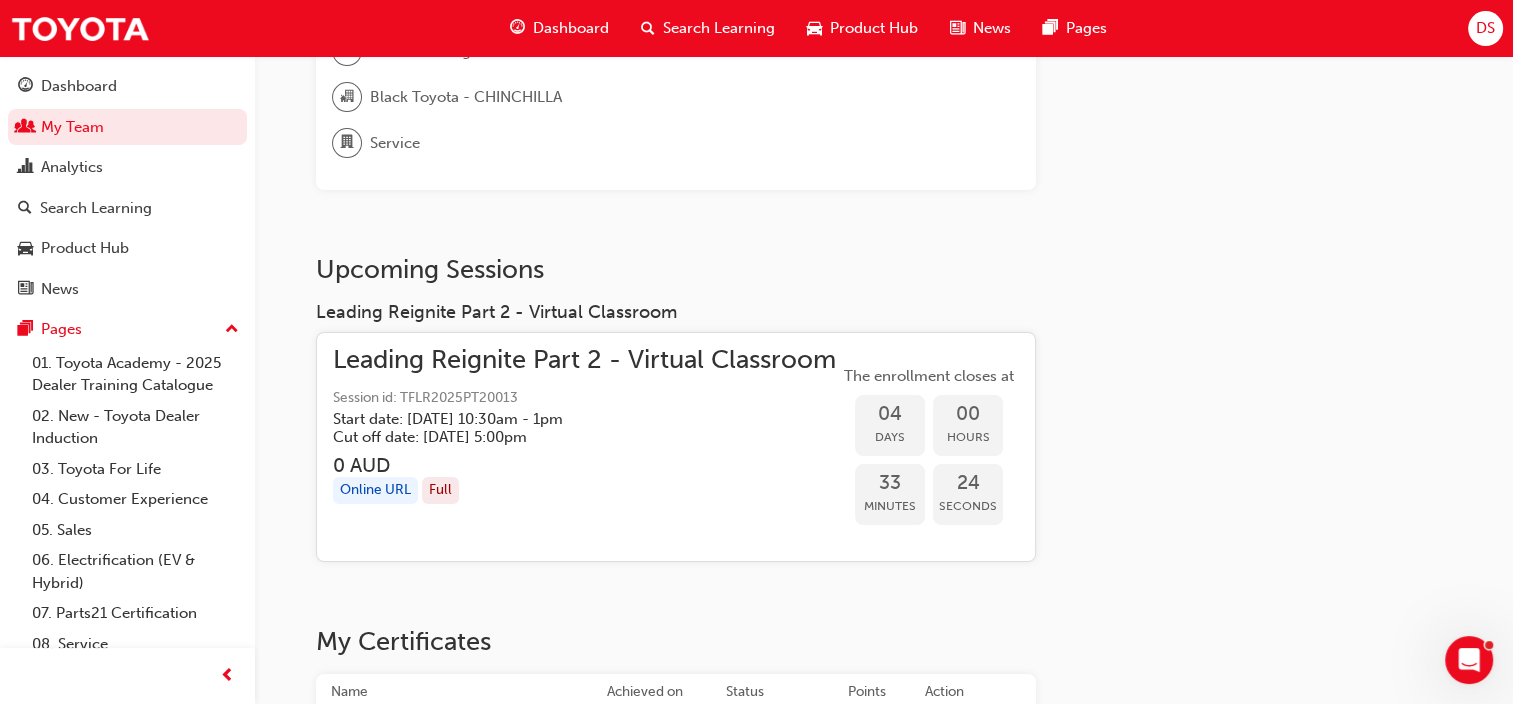 scroll, scrollTop: 200, scrollLeft: 0, axis: vertical 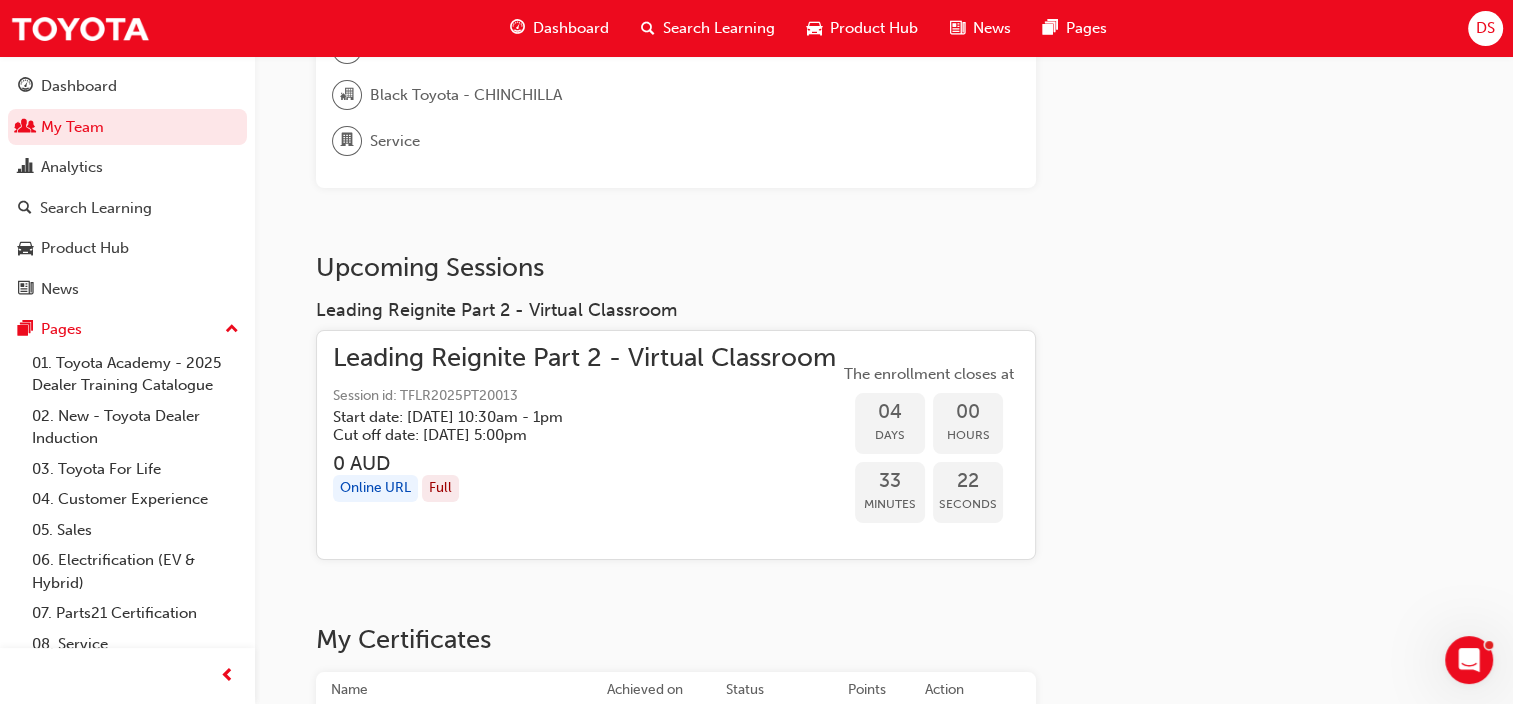 click on "Leading Reignite Part 2 - Virtual Classroom" at bounding box center (584, 358) 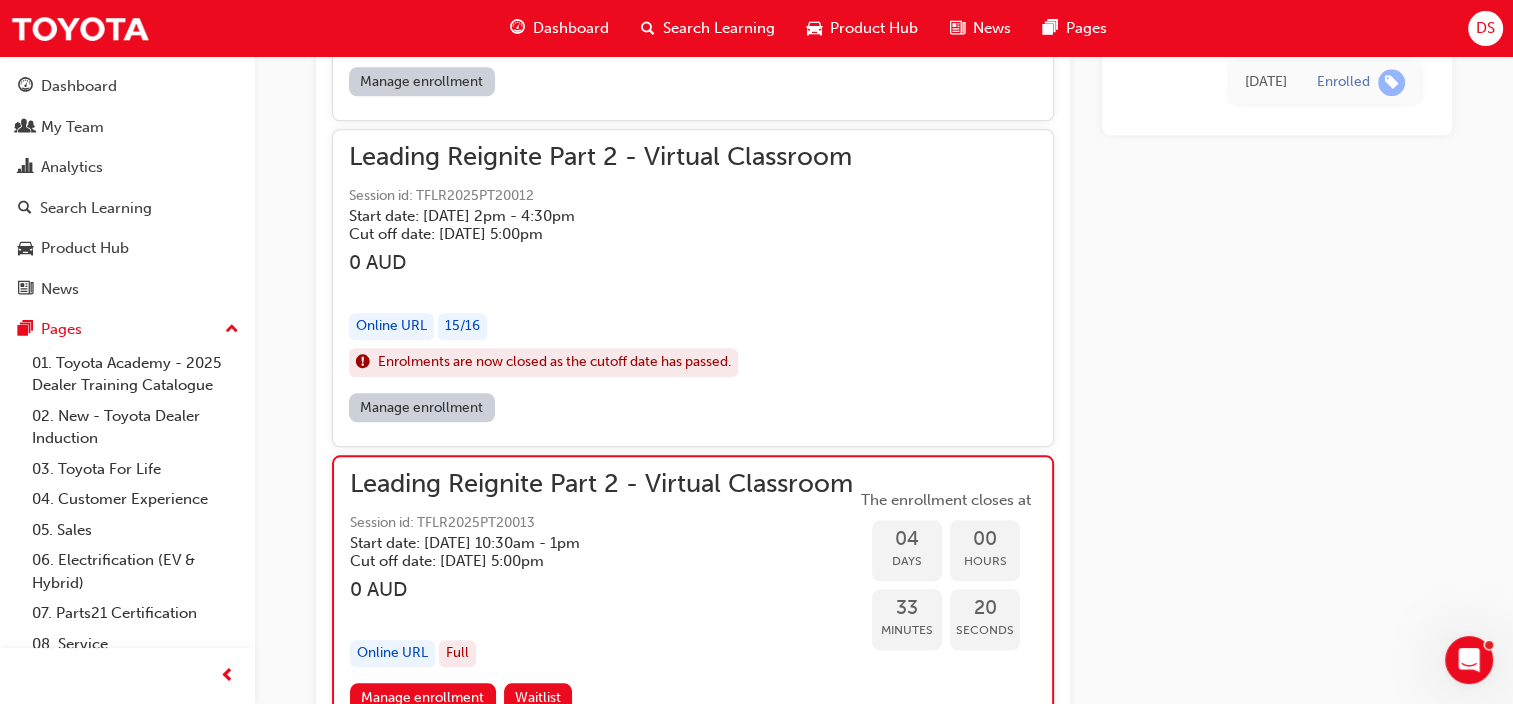 scroll, scrollTop: 1804, scrollLeft: 0, axis: vertical 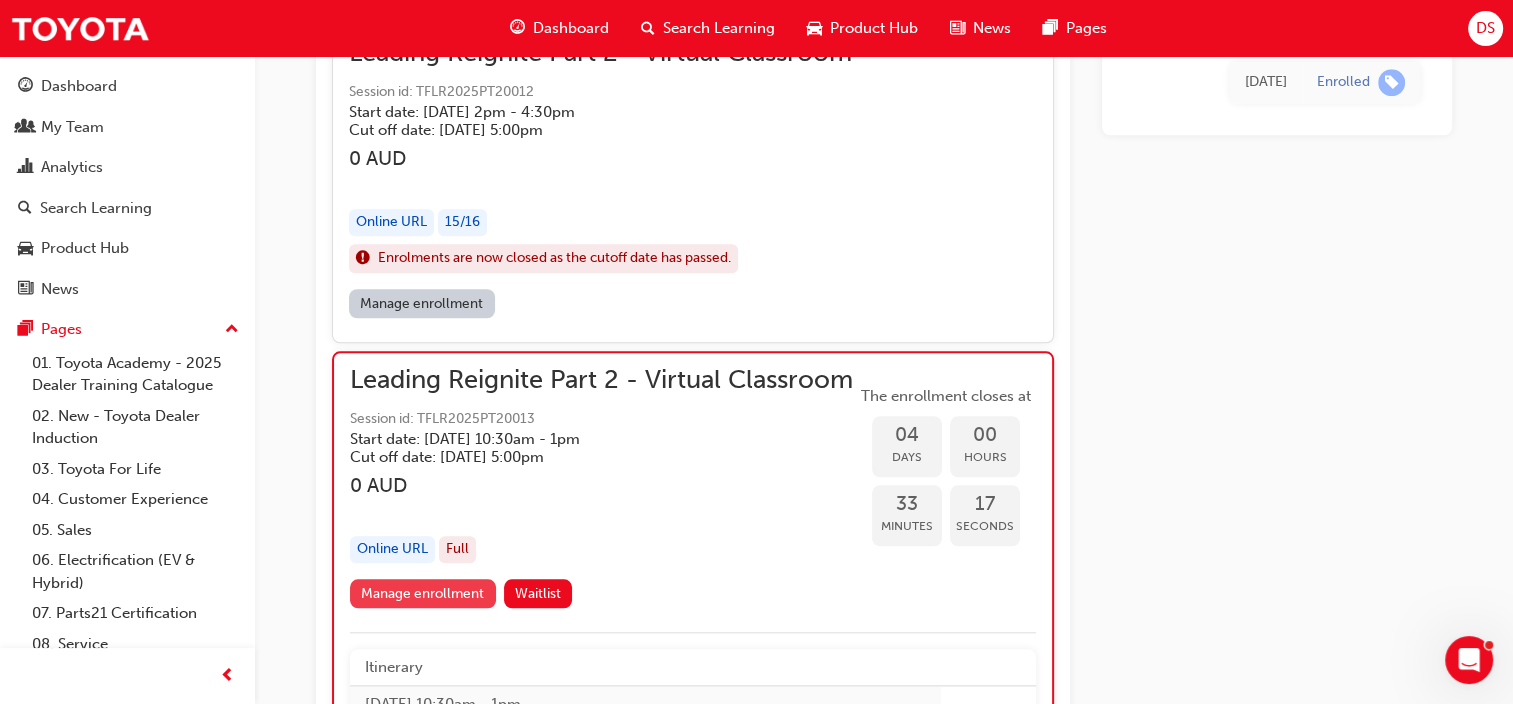 click on "Manage enrollment" at bounding box center (423, 593) 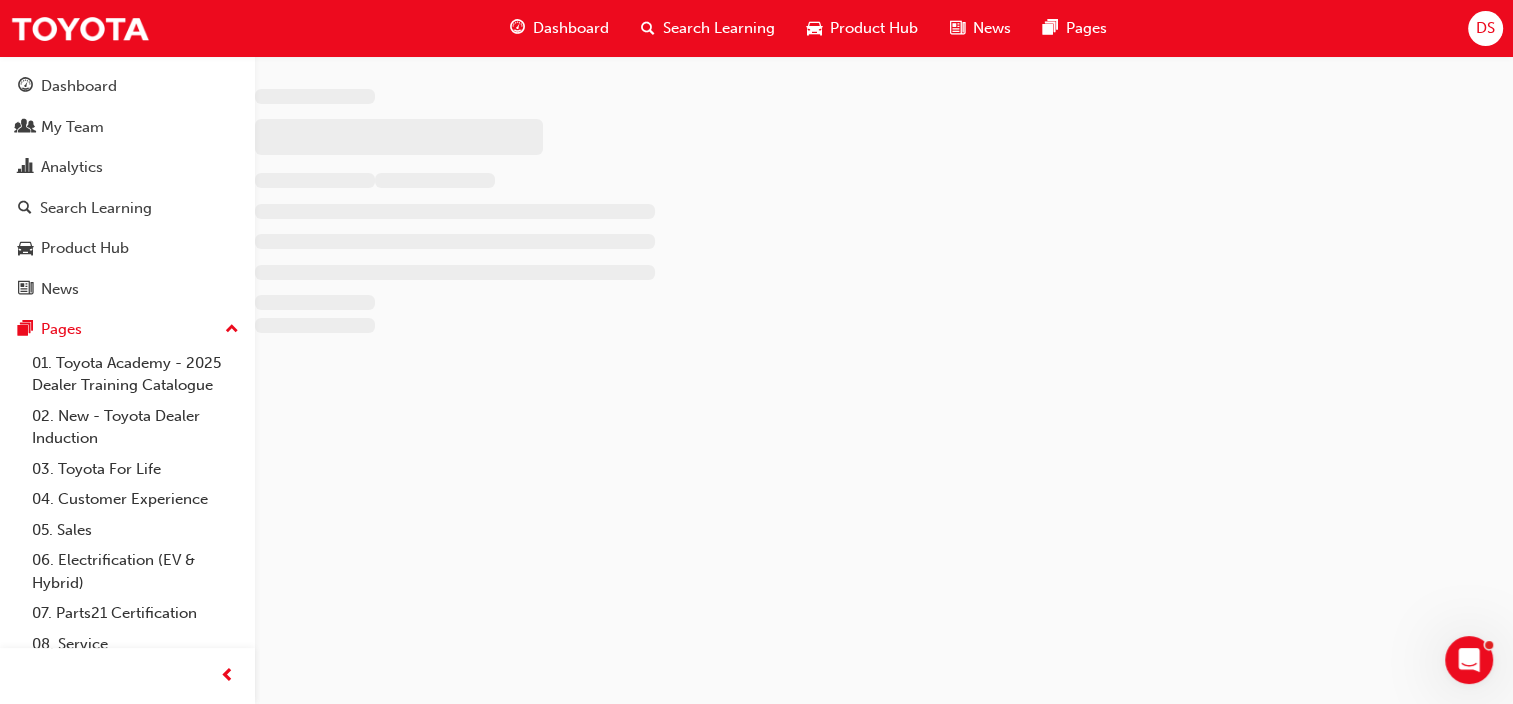 scroll, scrollTop: 0, scrollLeft: 0, axis: both 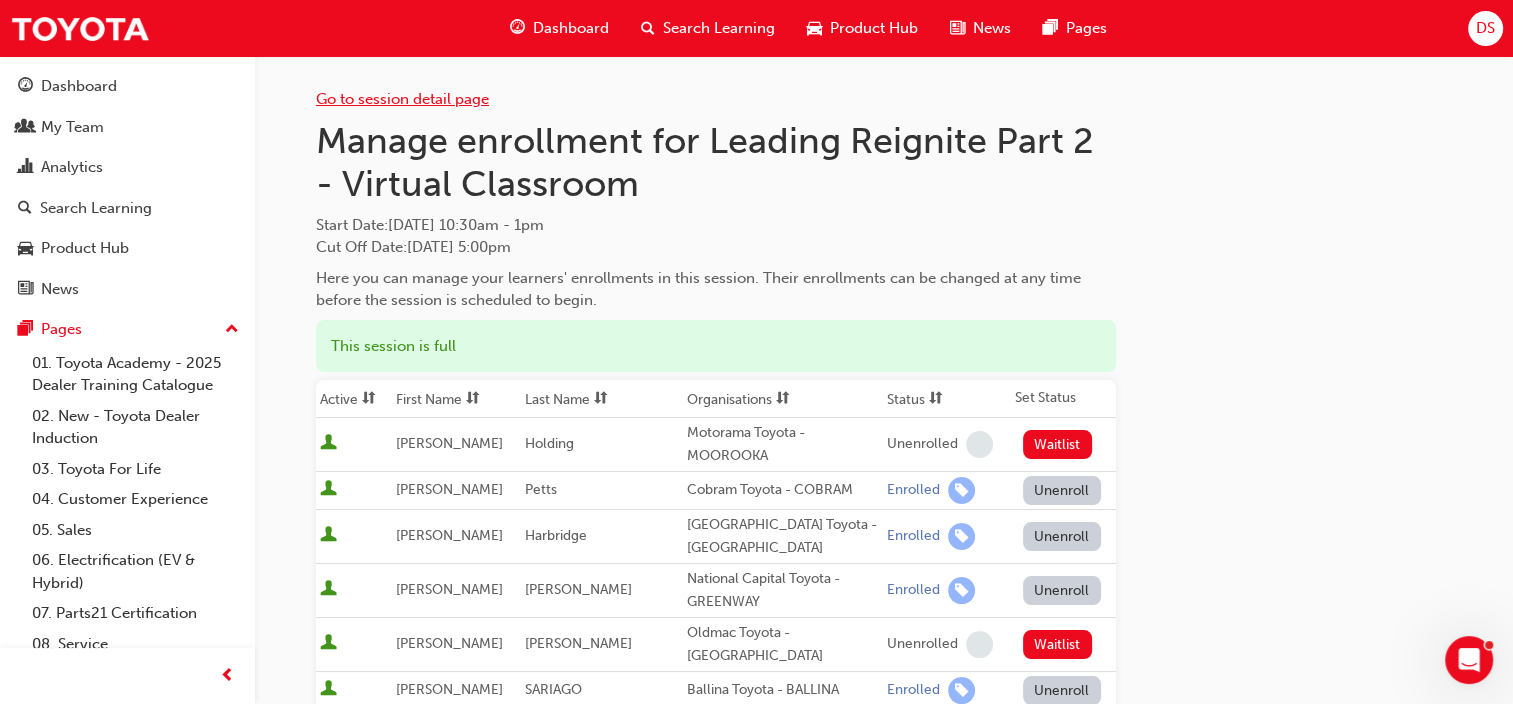 click on "Go to session detail page" at bounding box center [402, 99] 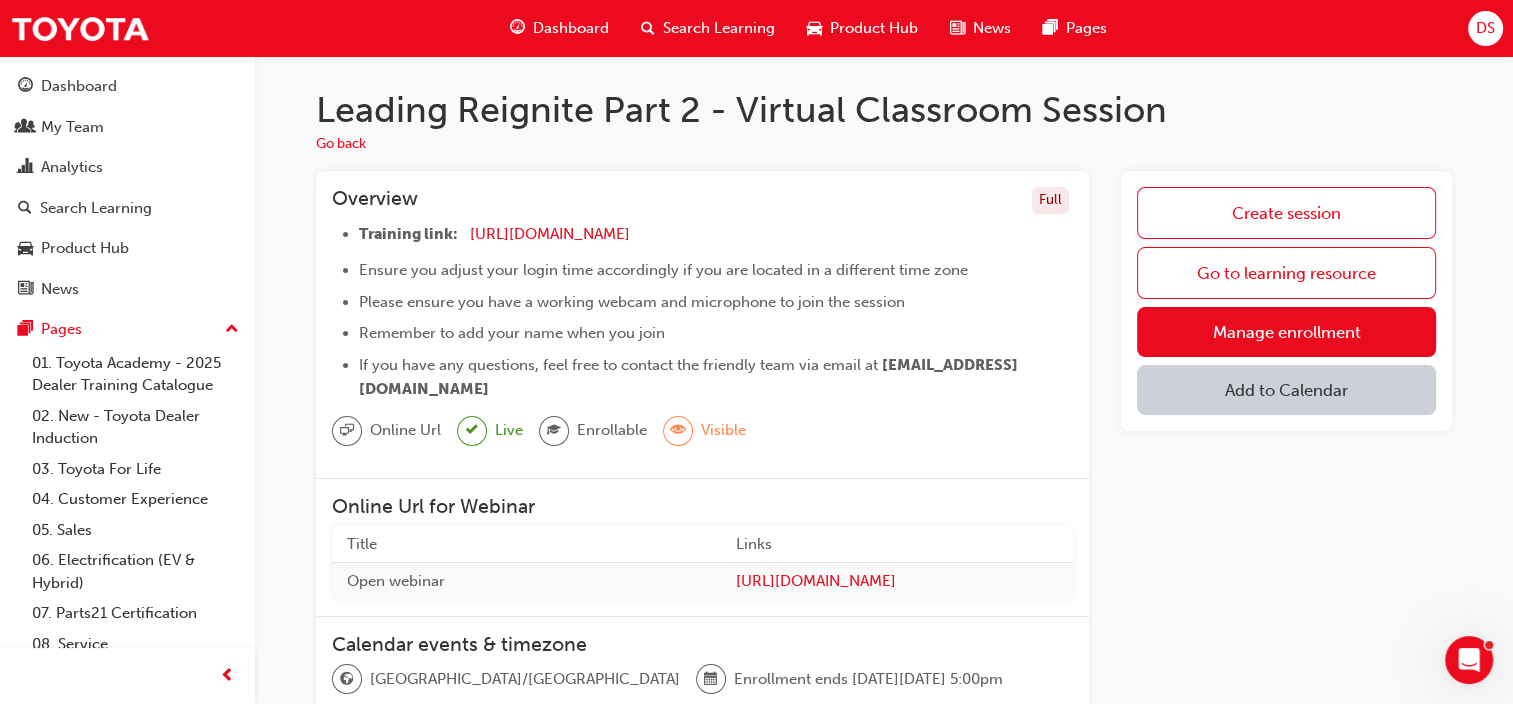 click on "Add to Calendar" at bounding box center (1286, 390) 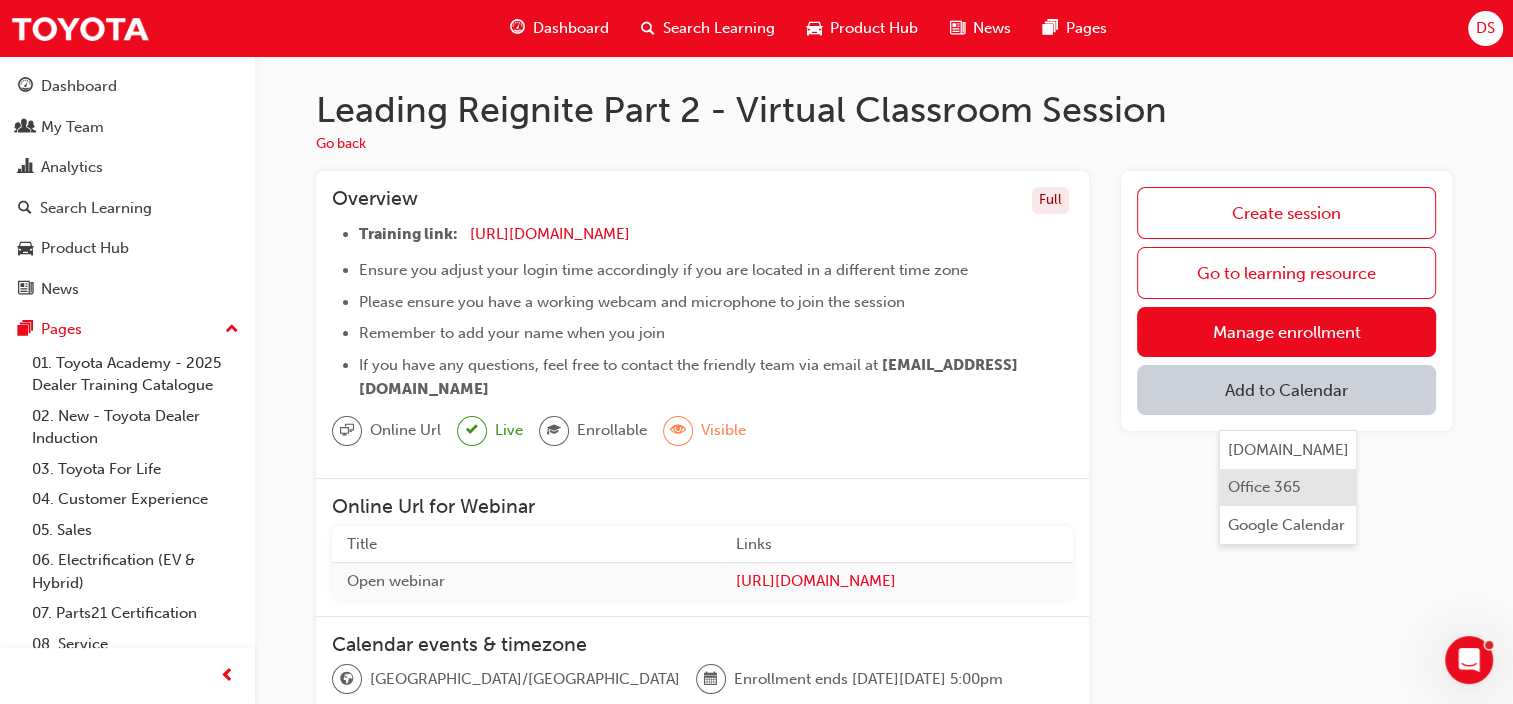 click on "Office 365" at bounding box center (1264, 487) 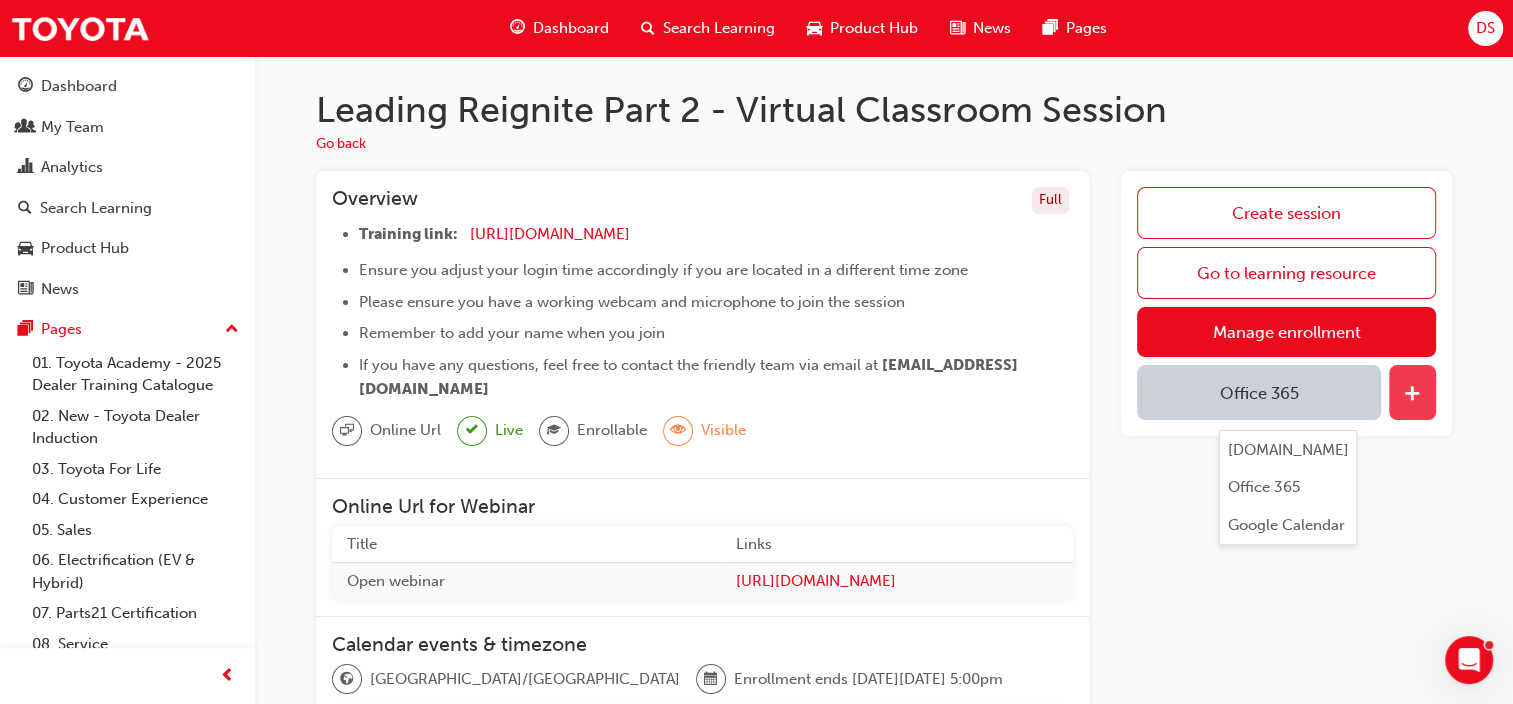 click at bounding box center (1412, 392) 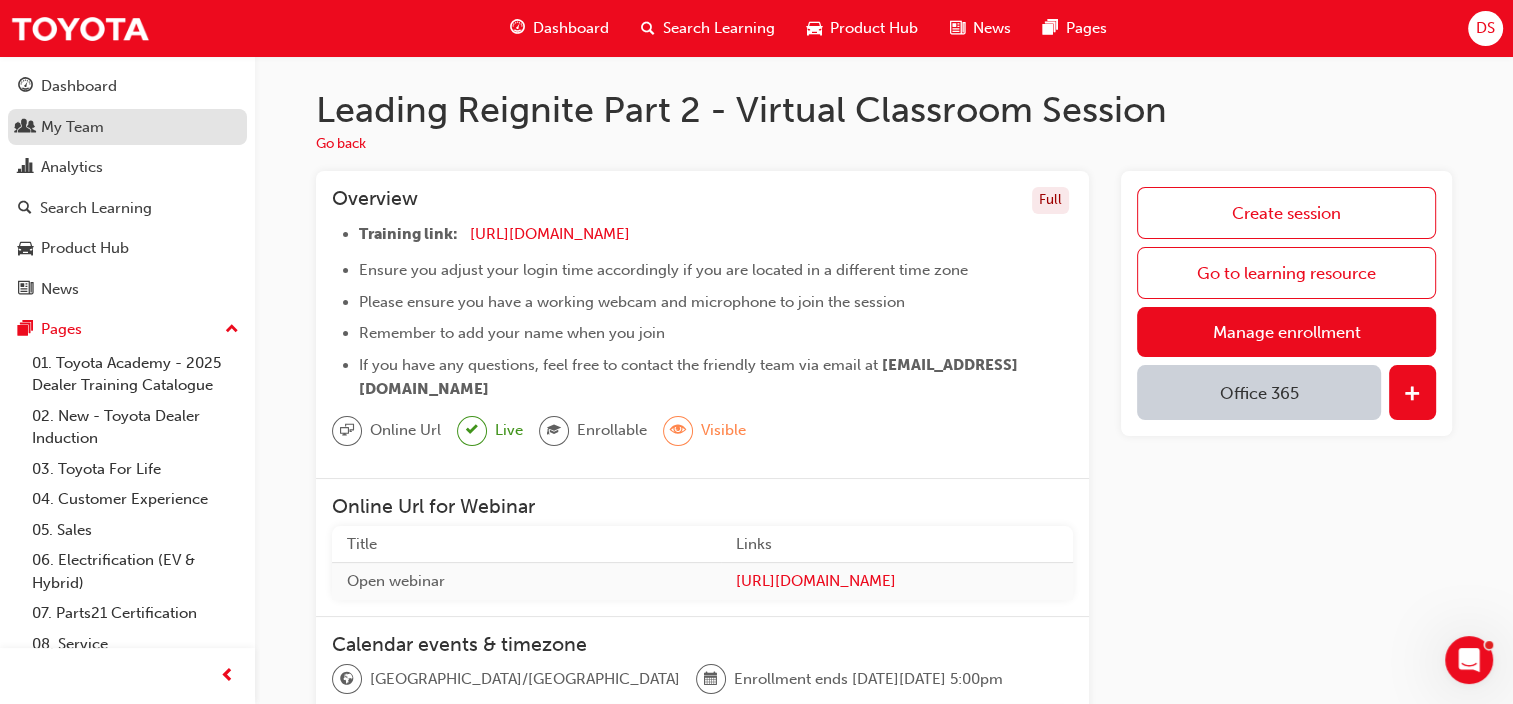 click on "My Team" at bounding box center [72, 127] 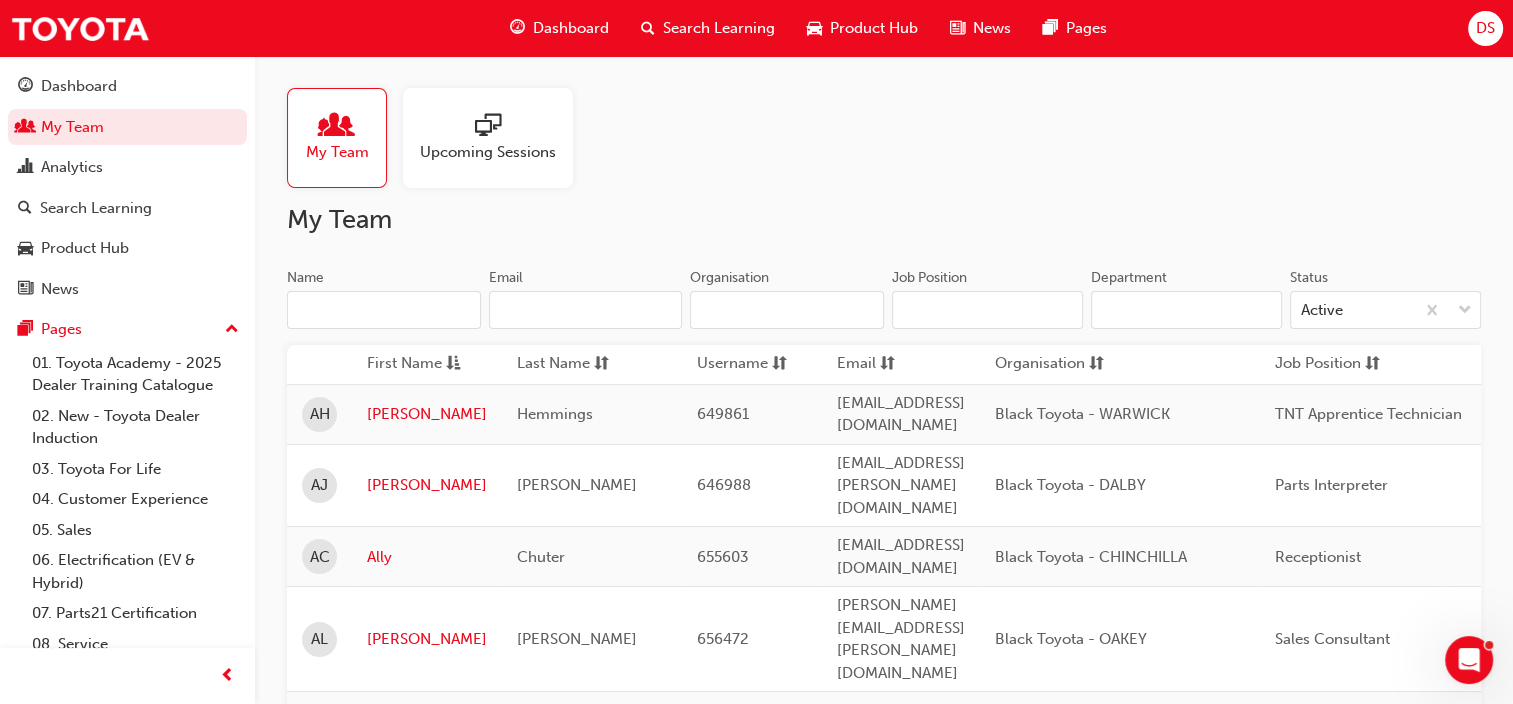 click on "Name" at bounding box center (384, 310) 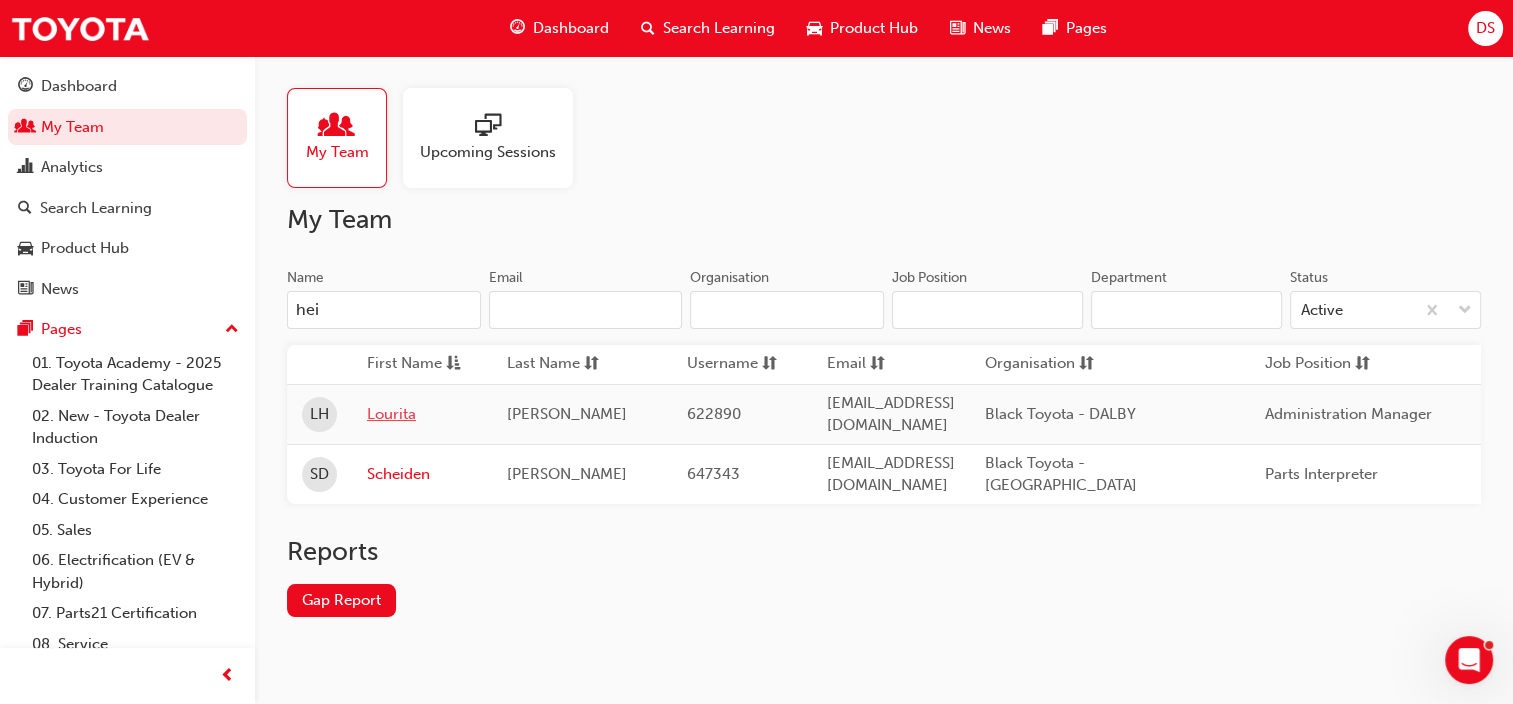 type on "hei" 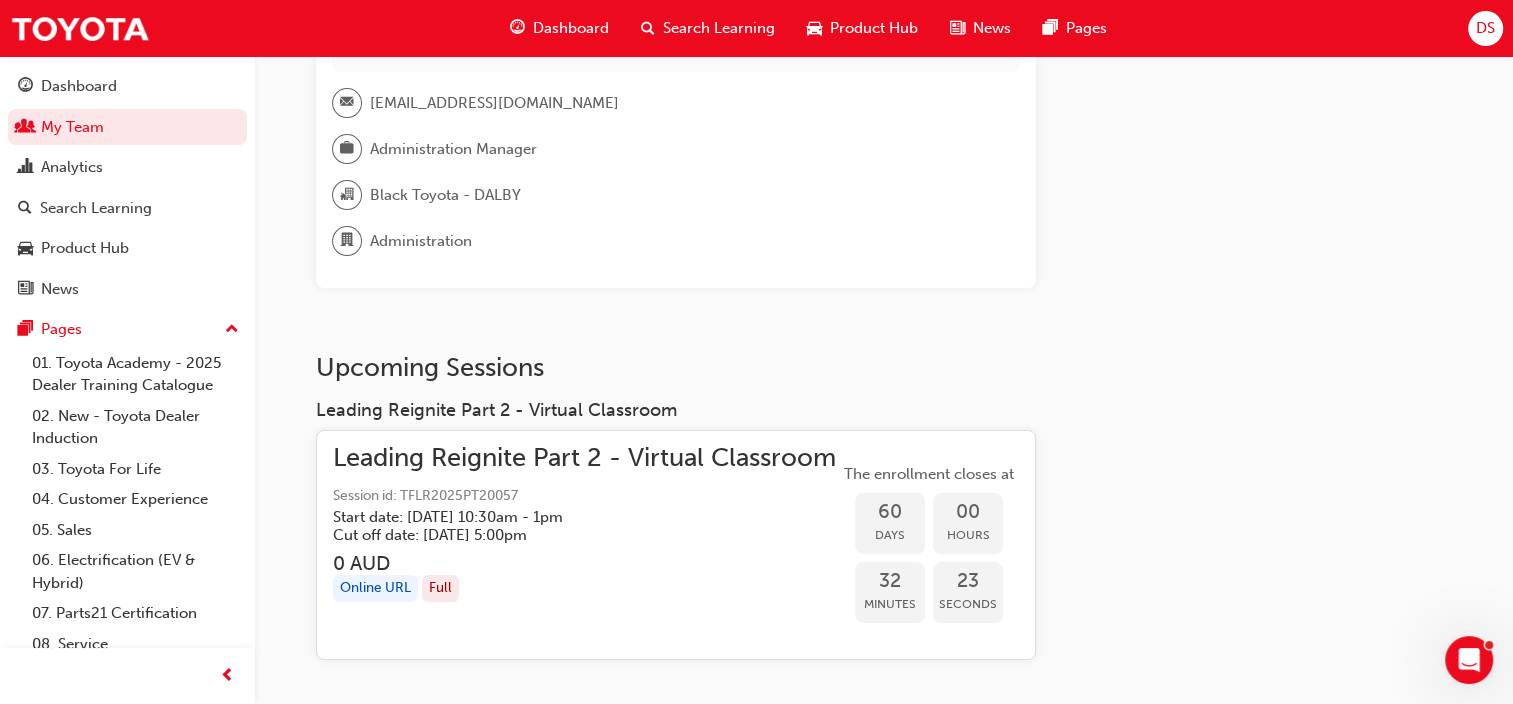 click on "Leading Reignite Part 2 - Virtual Classroom" at bounding box center (584, 458) 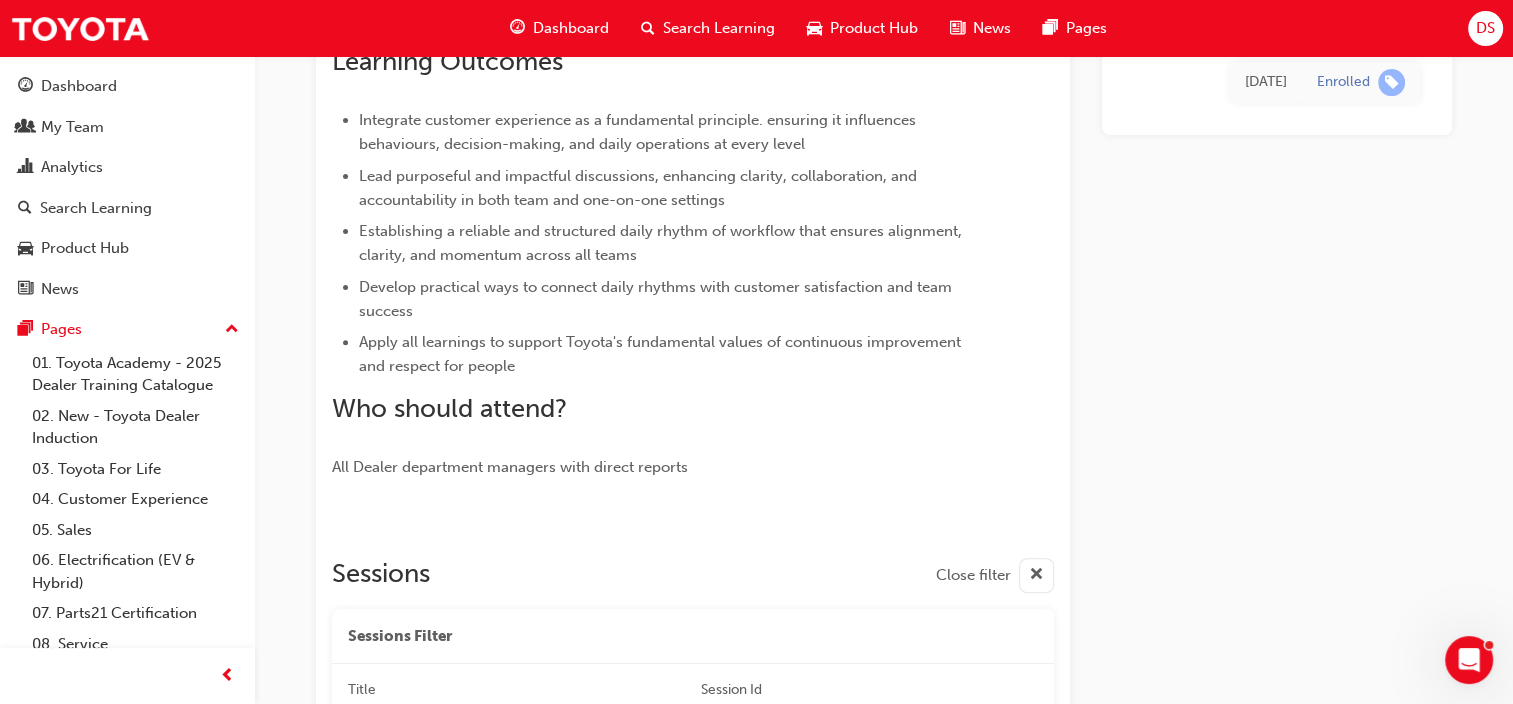 scroll, scrollTop: 504, scrollLeft: 0, axis: vertical 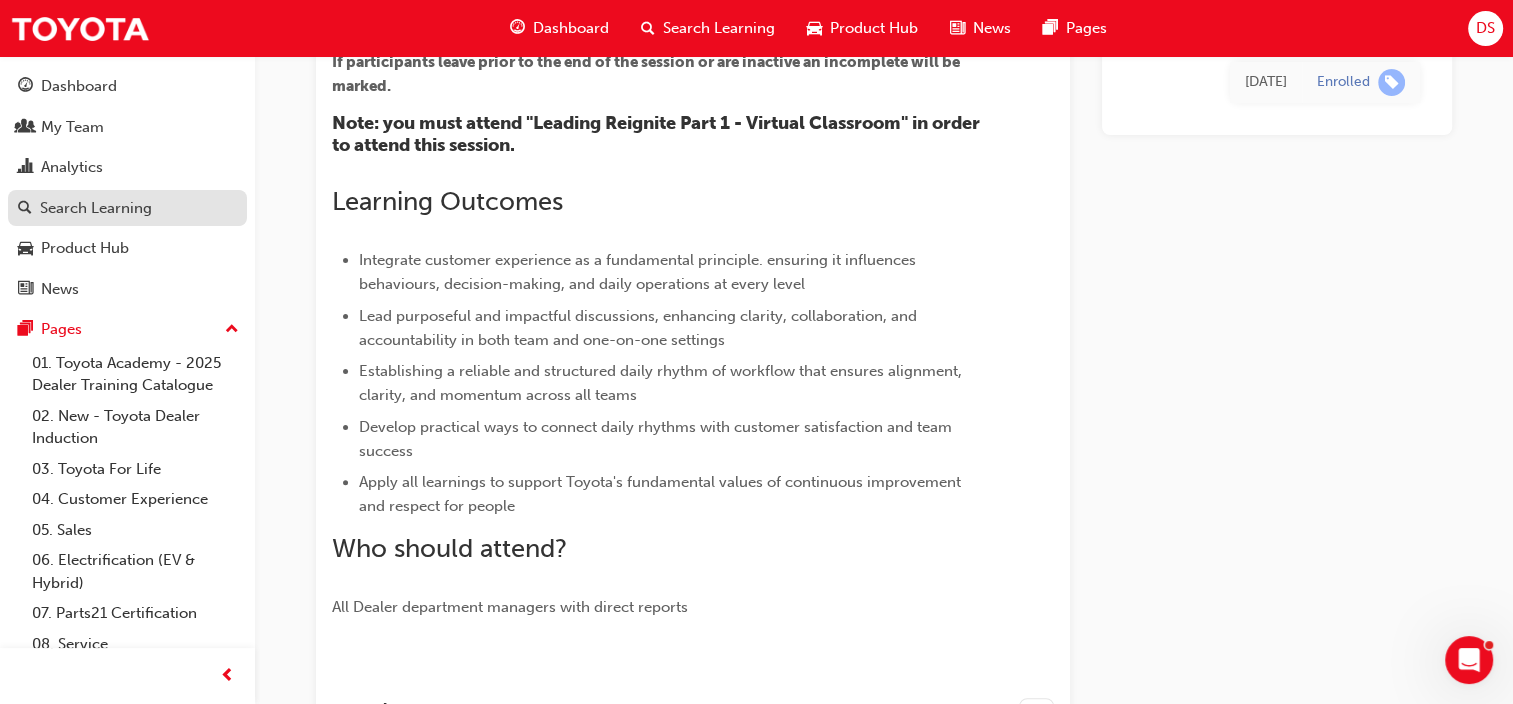click on "Search Learning" at bounding box center (127, 208) 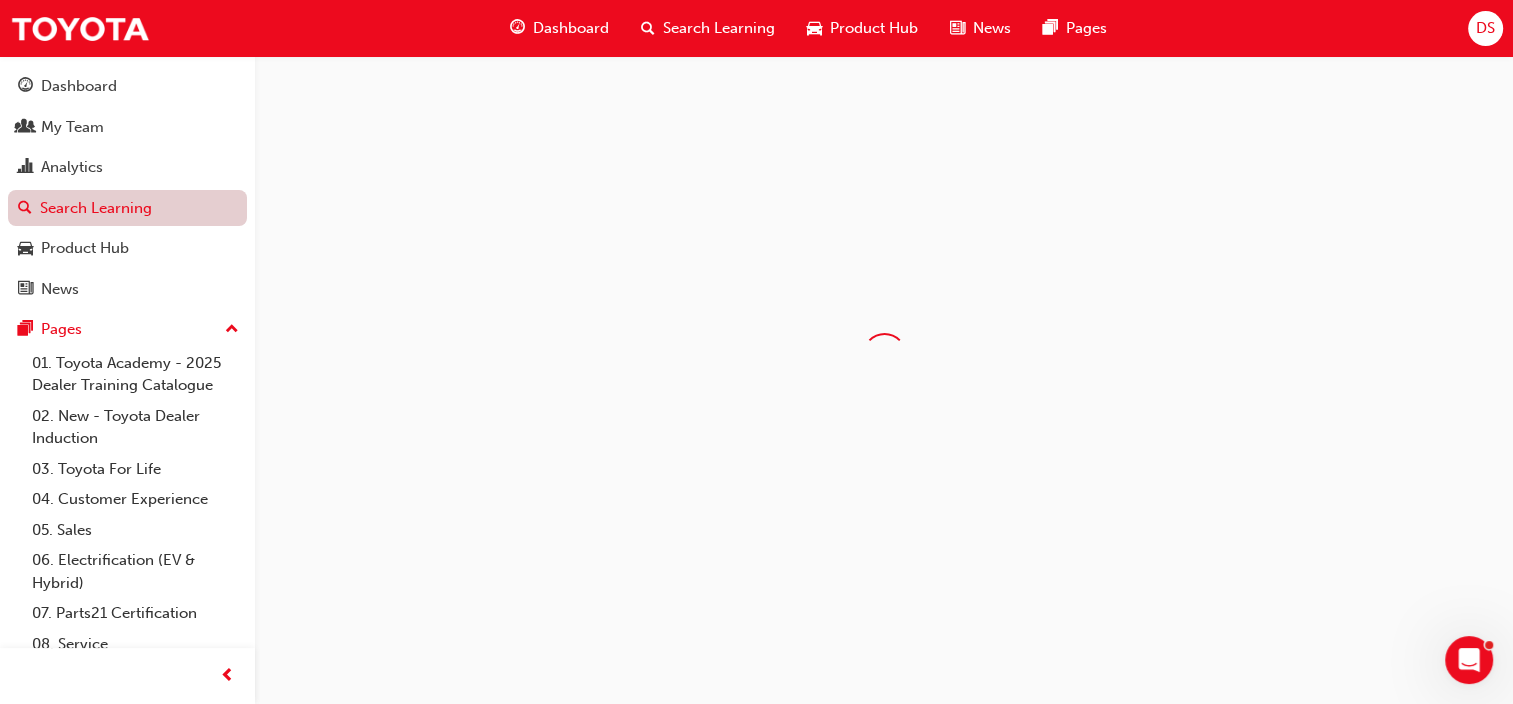 scroll, scrollTop: 0, scrollLeft: 0, axis: both 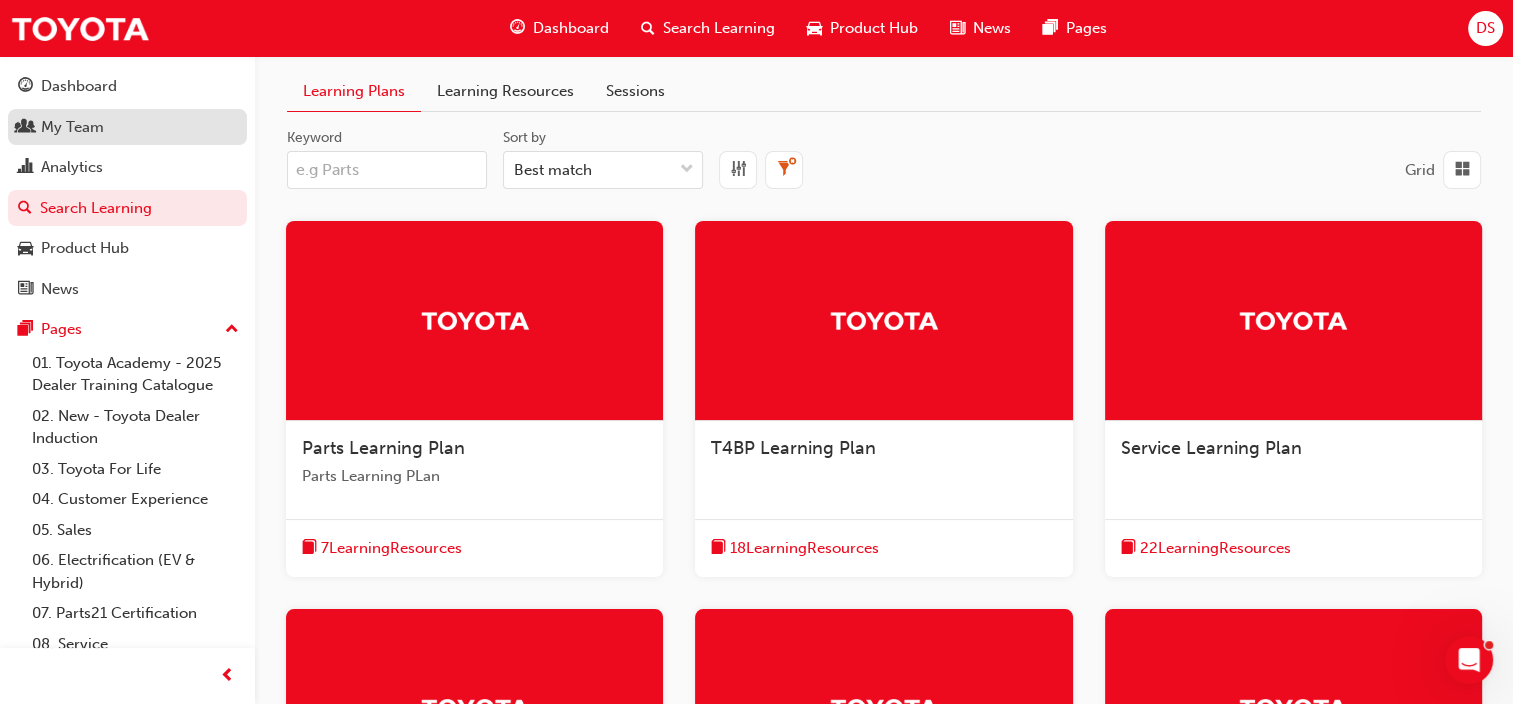 click on "My Team" at bounding box center [72, 127] 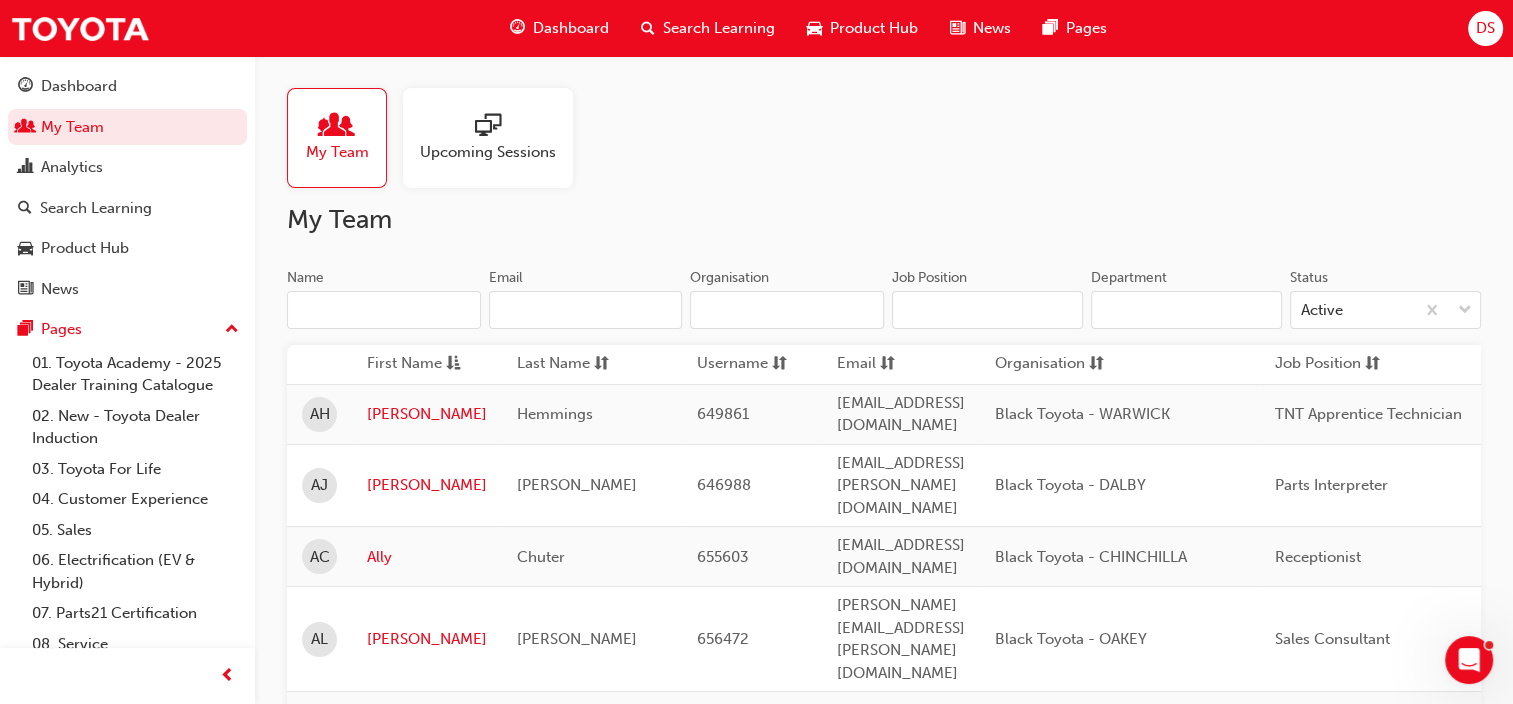 click on "Name" at bounding box center (384, 310) 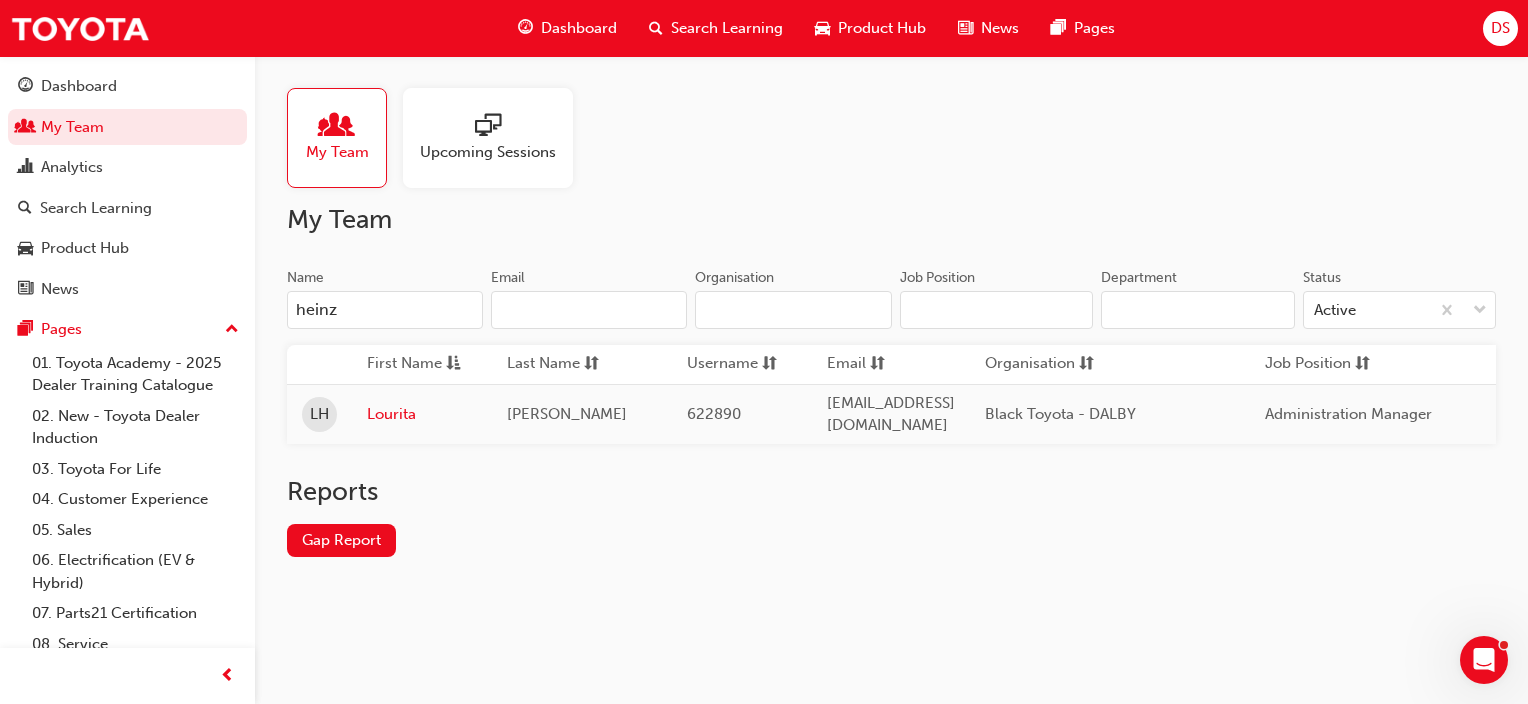 type on "heinz" 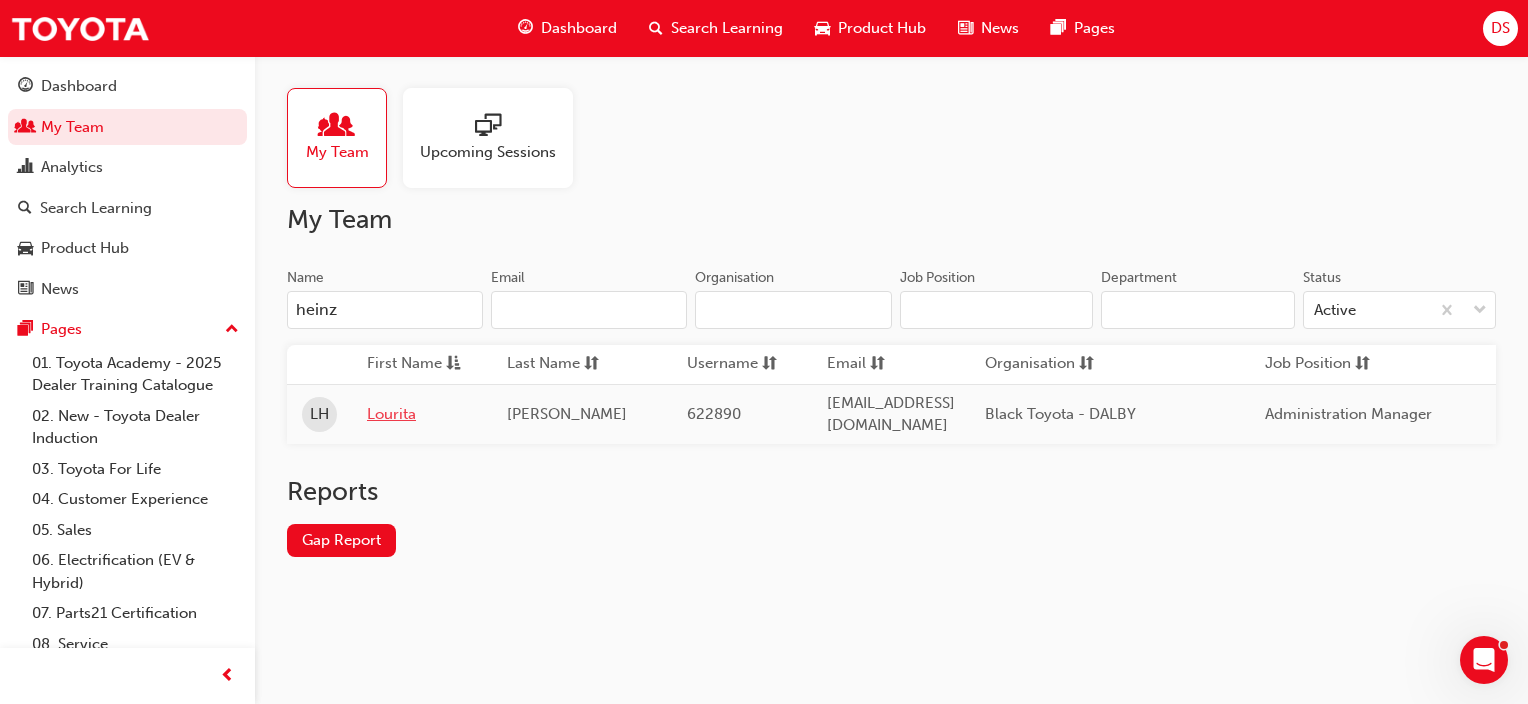 click on "Lourita" at bounding box center (422, 414) 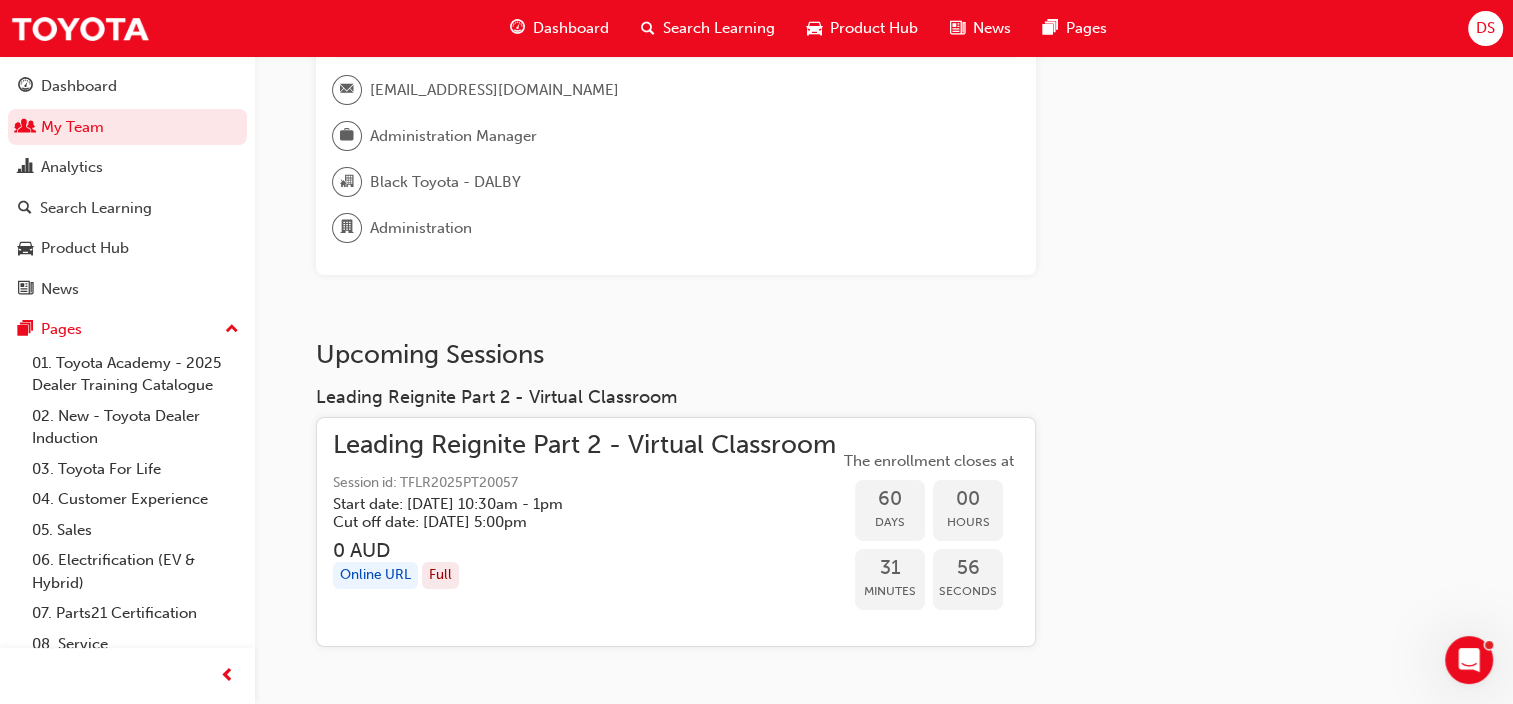 scroll, scrollTop: 200, scrollLeft: 0, axis: vertical 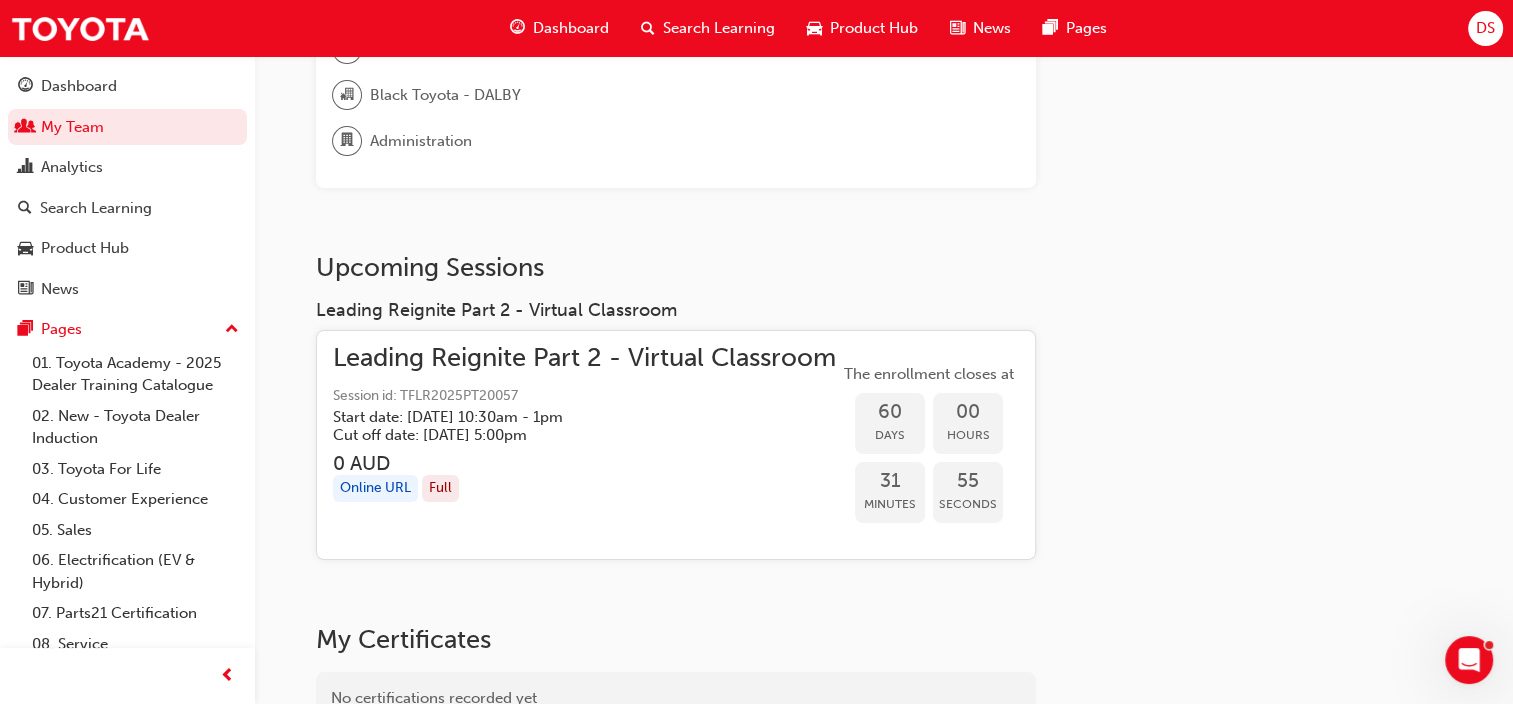click on "Leading Reignite Part 2 - Virtual Classroom" at bounding box center (584, 358) 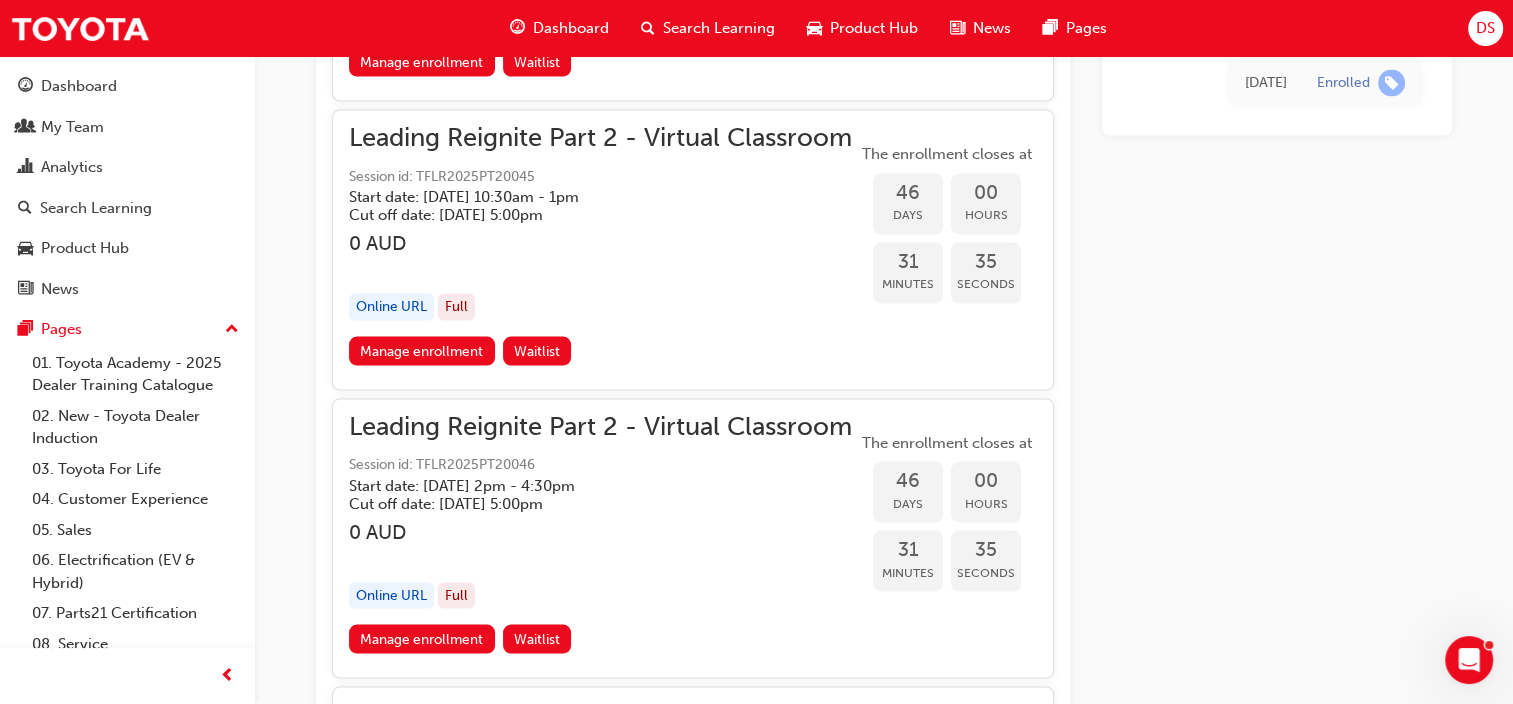 scroll, scrollTop: 11104, scrollLeft: 0, axis: vertical 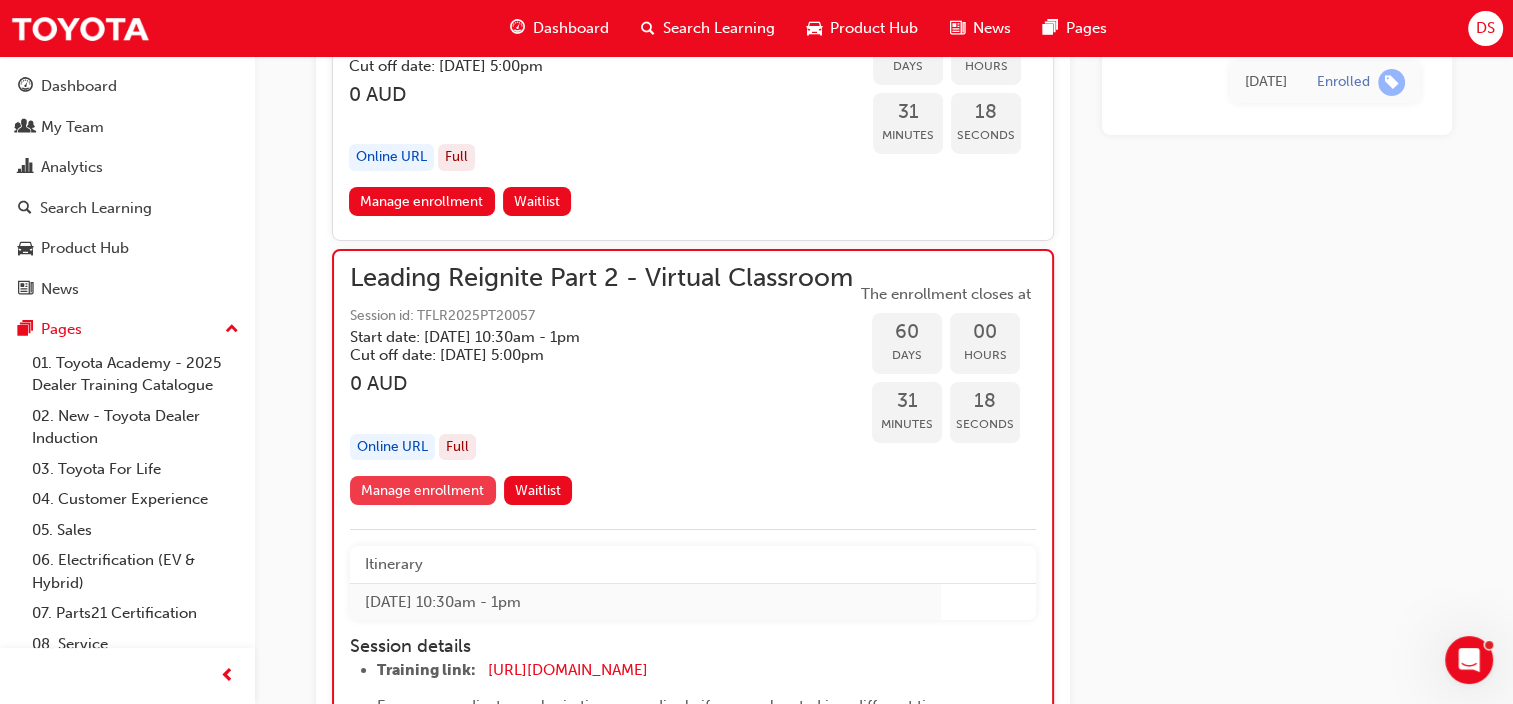 click on "Manage enrollment" at bounding box center (423, 490) 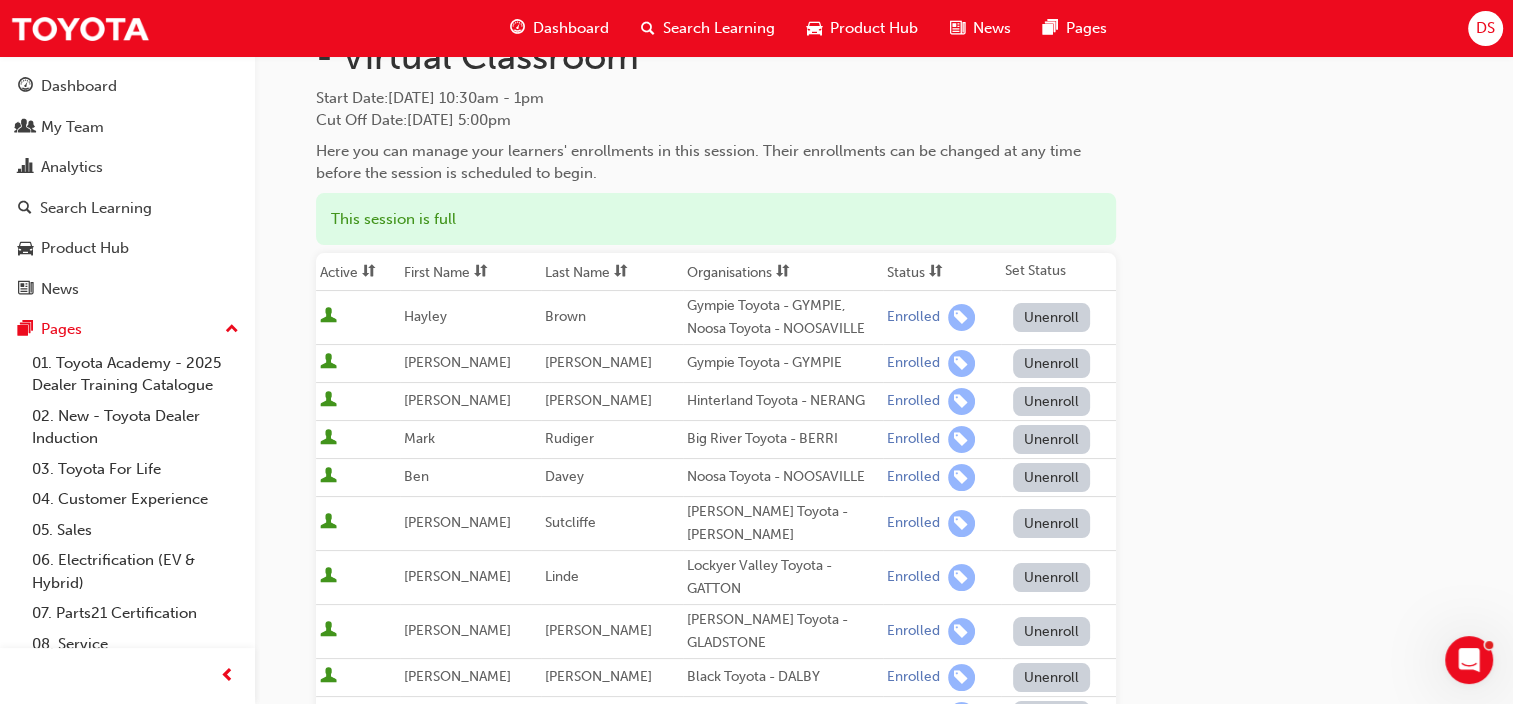 scroll, scrollTop: 0, scrollLeft: 0, axis: both 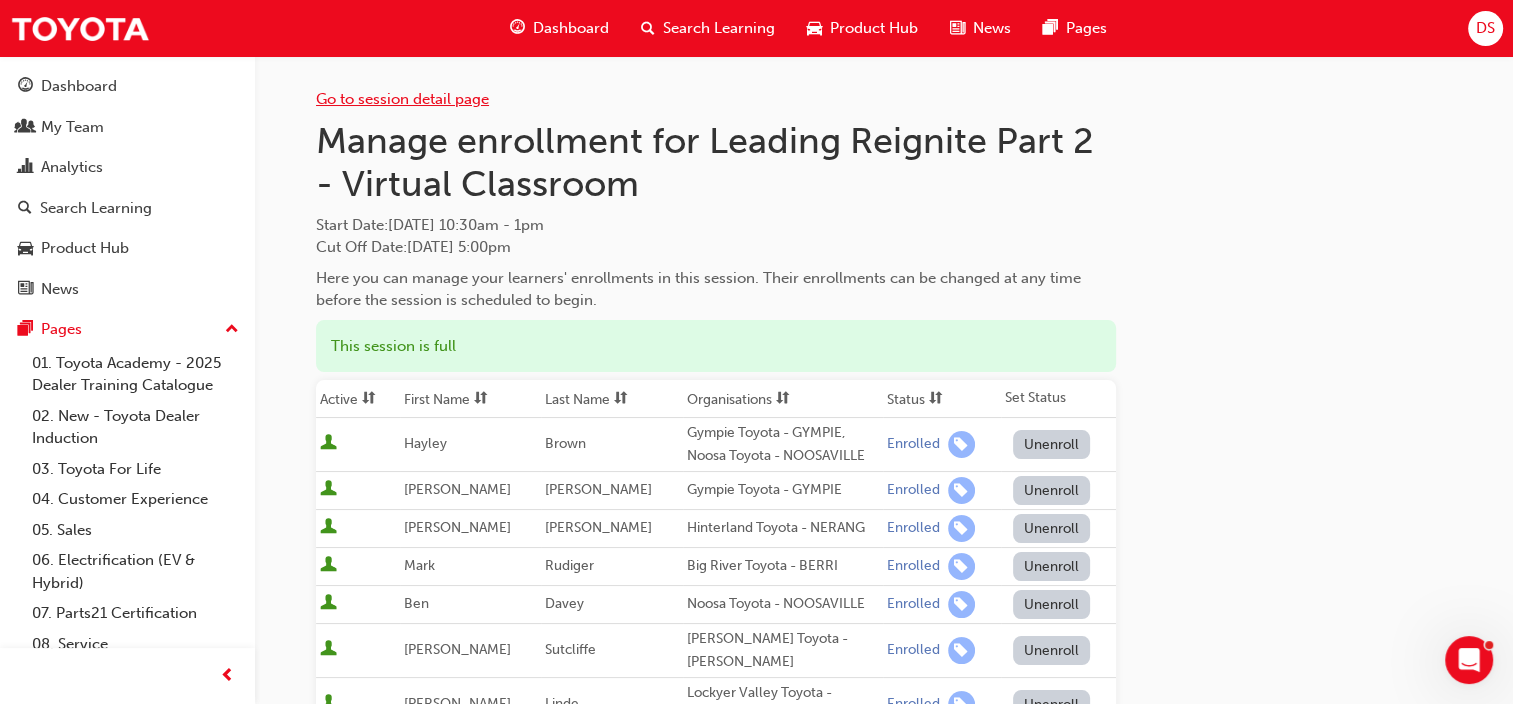 click on "Go to session detail page" at bounding box center [402, 99] 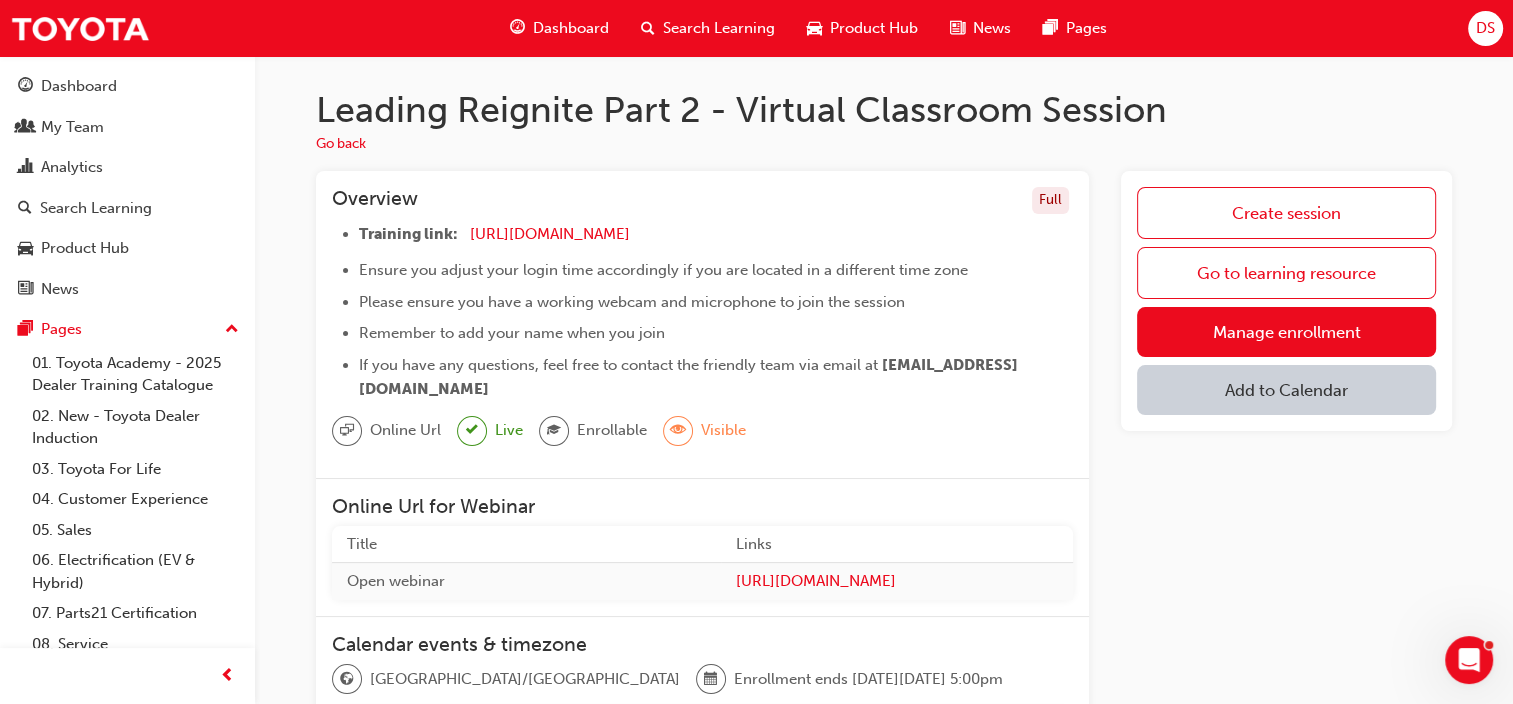 click on "Add to Calendar" at bounding box center [1286, 390] 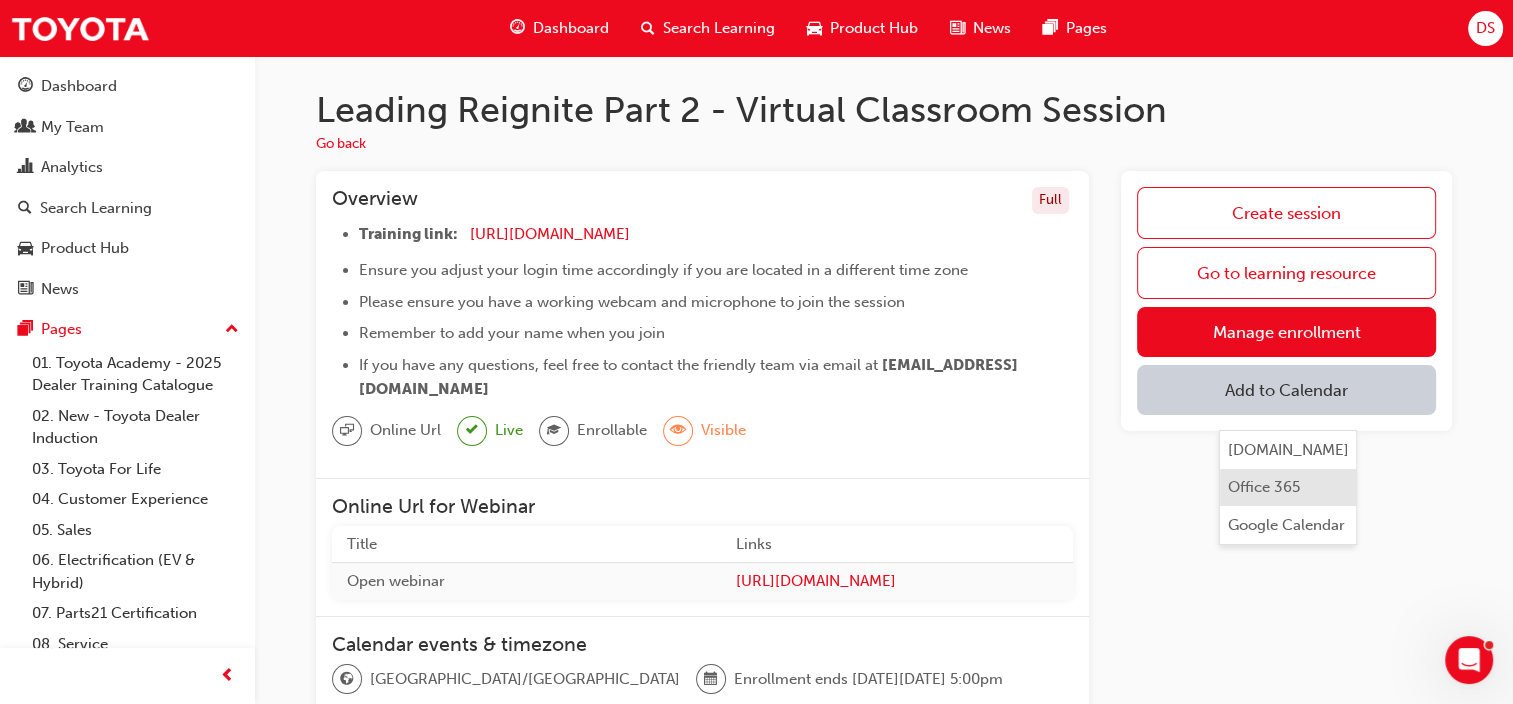 click on "Office 365" at bounding box center [1264, 487] 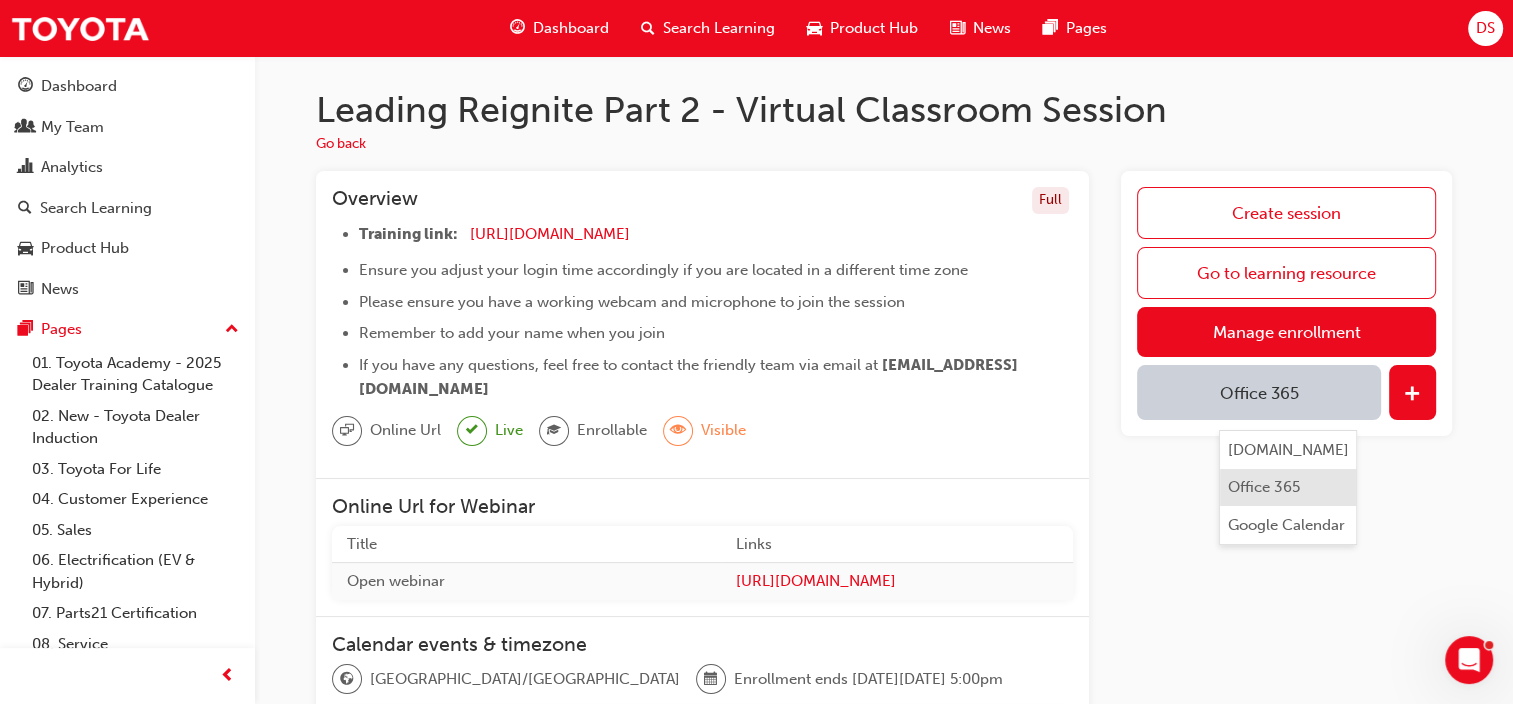 click on "Office 365" at bounding box center [1264, 487] 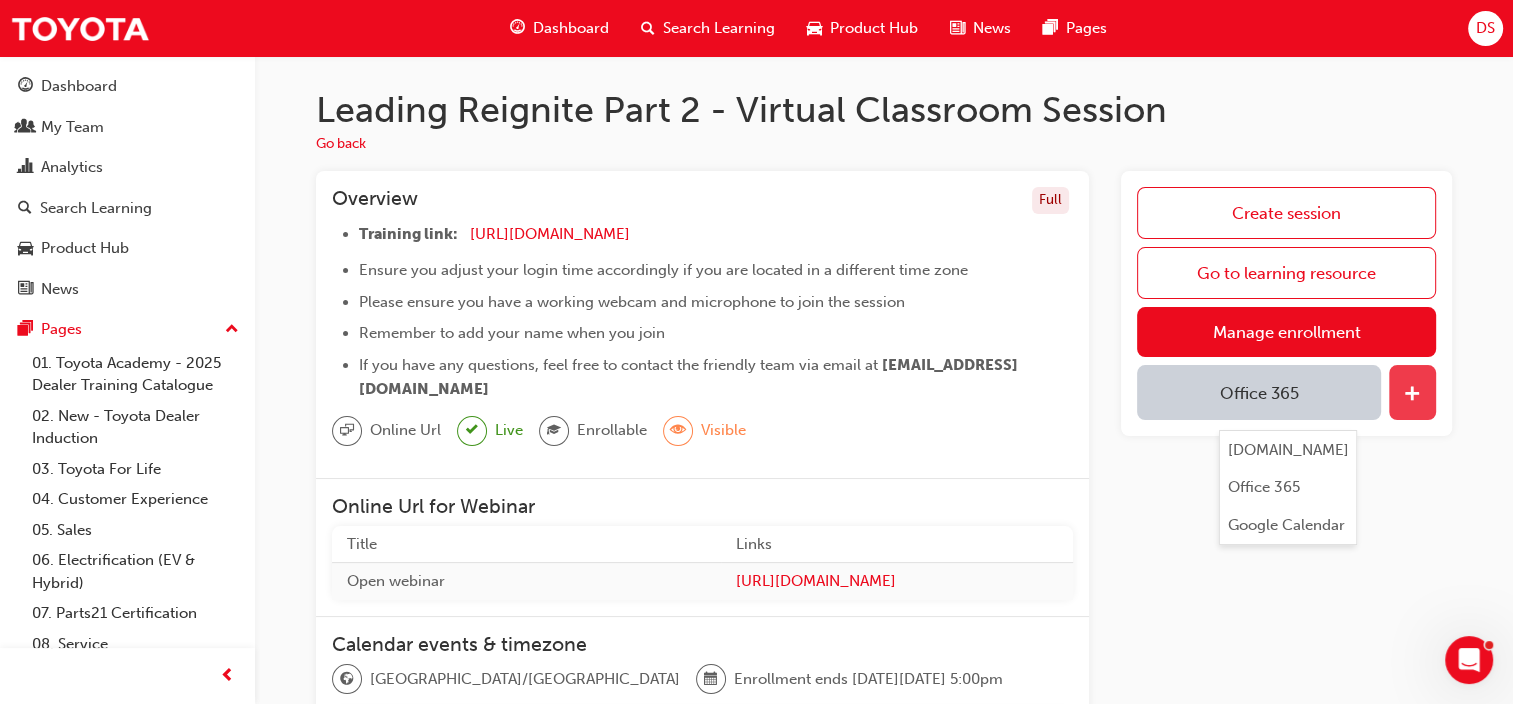 click at bounding box center (1412, 395) 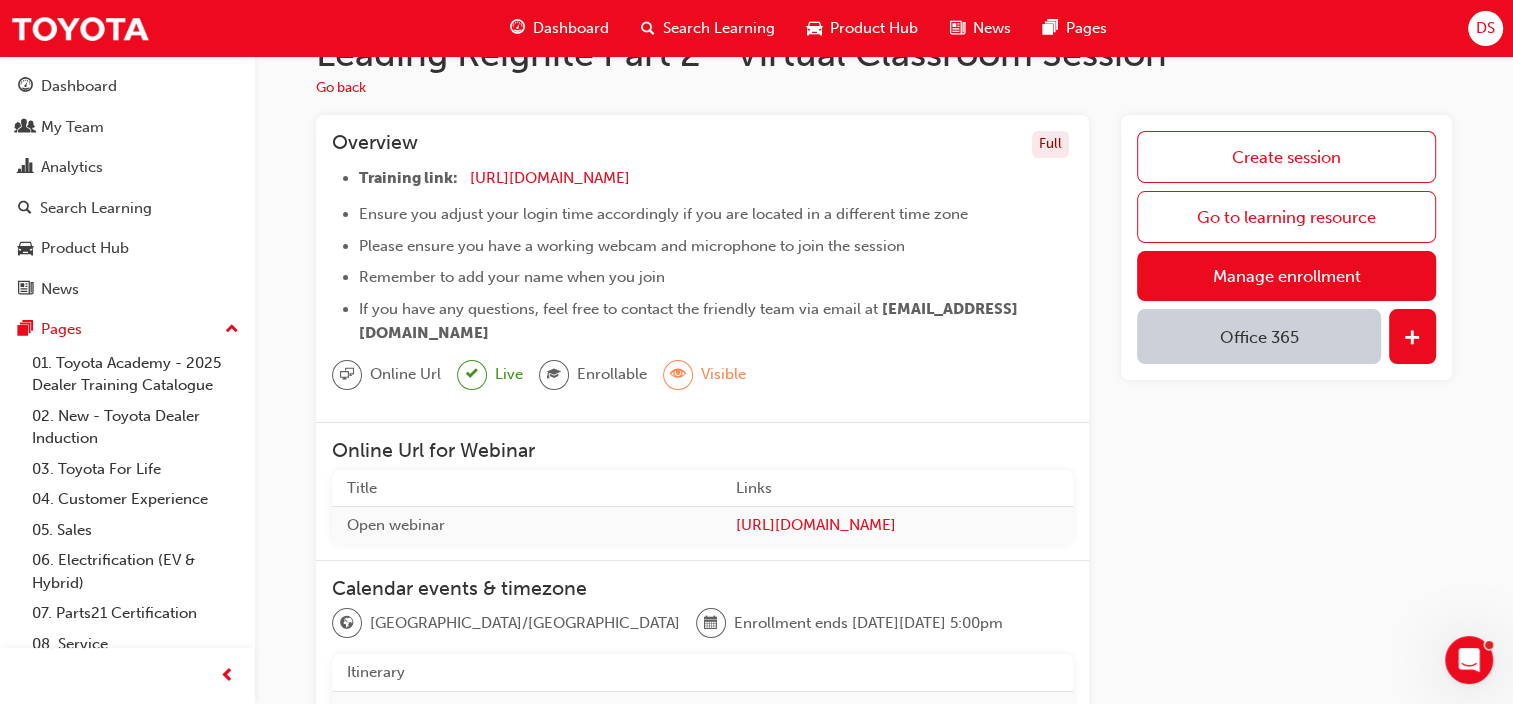 scroll, scrollTop: 0, scrollLeft: 0, axis: both 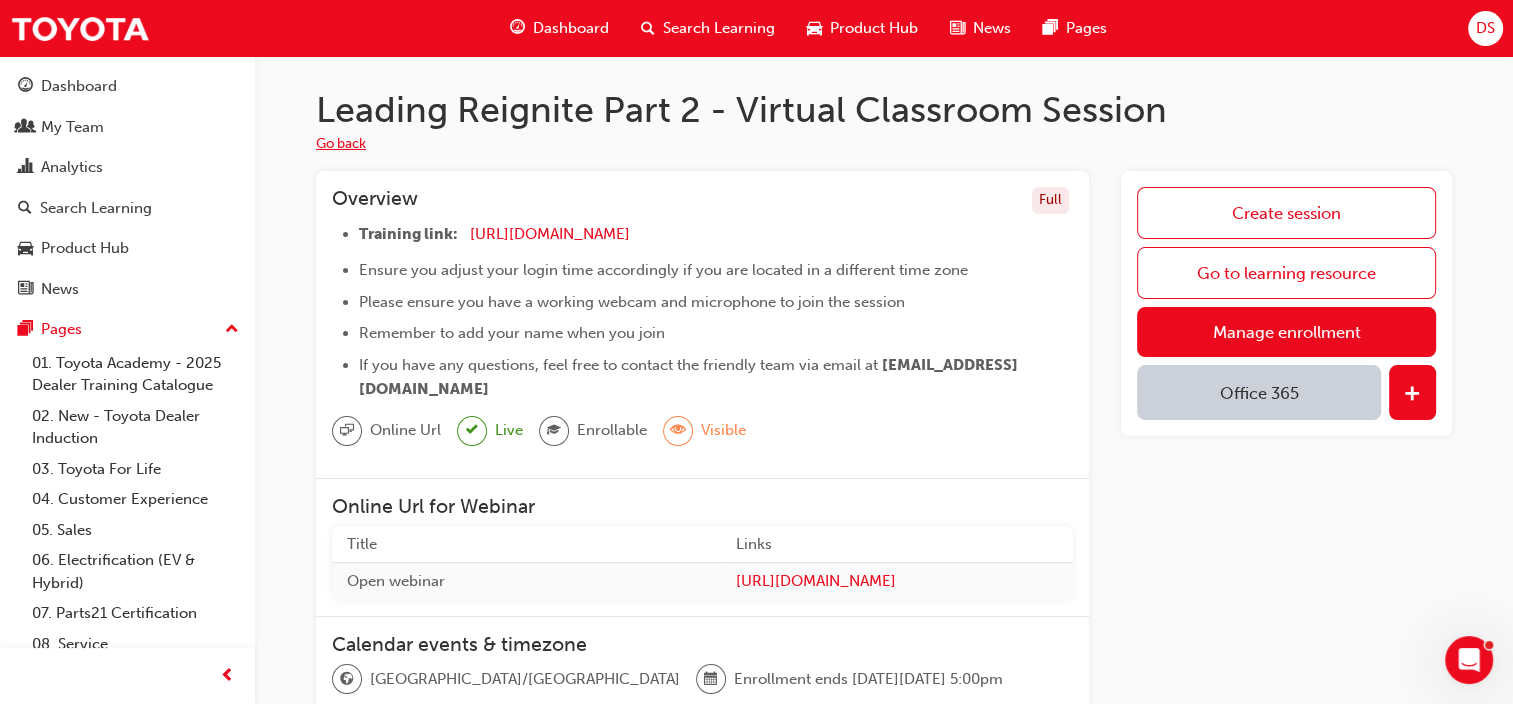 click on "Go back" at bounding box center [341, 144] 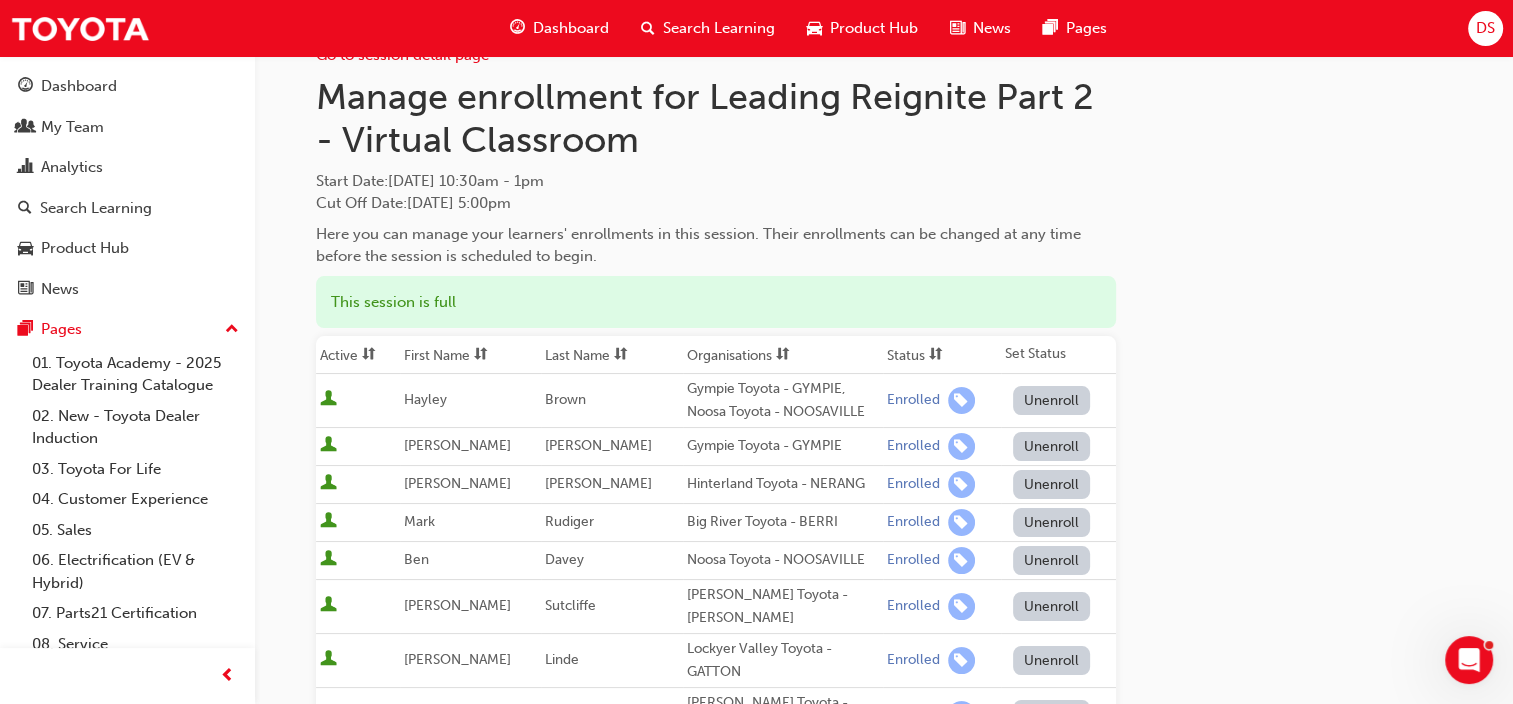 scroll, scrollTop: 0, scrollLeft: 0, axis: both 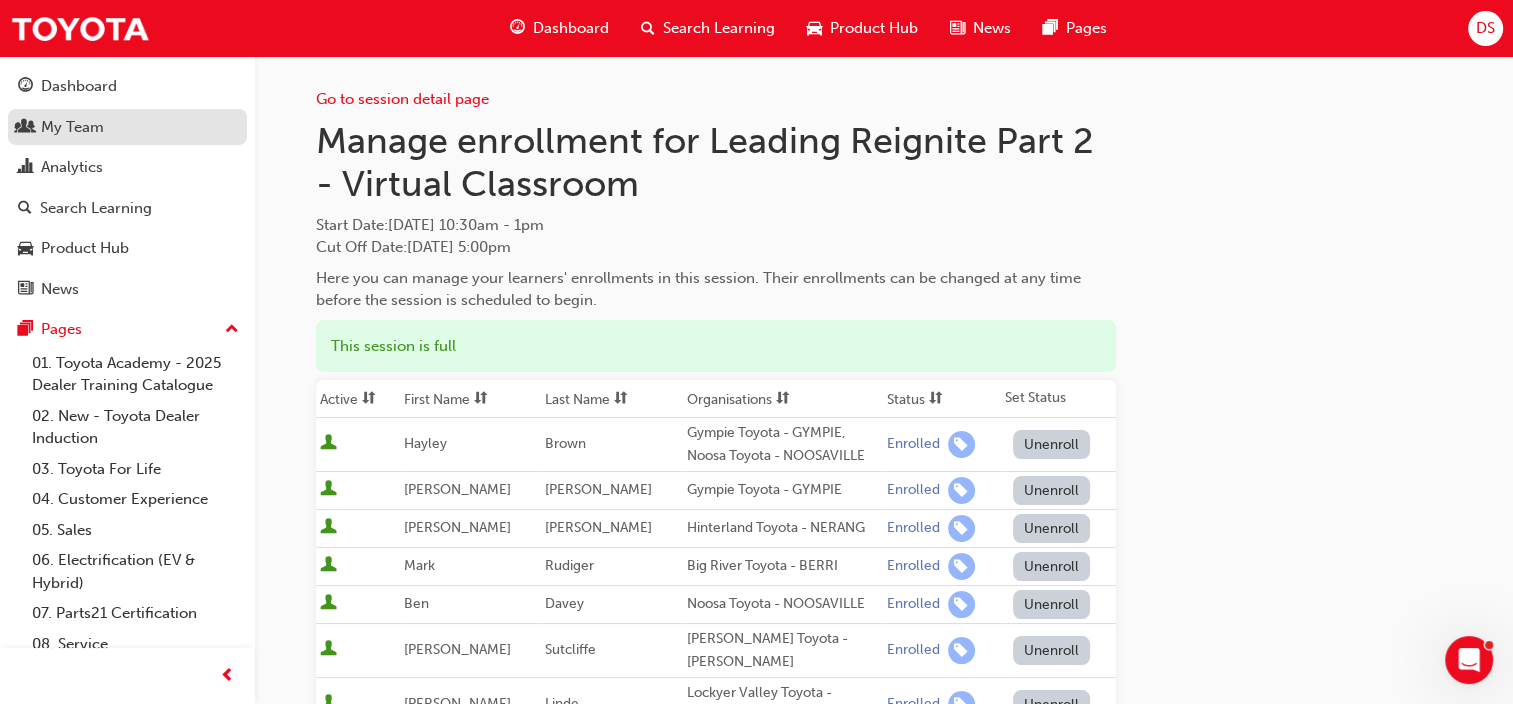 click on "My Team" at bounding box center [127, 127] 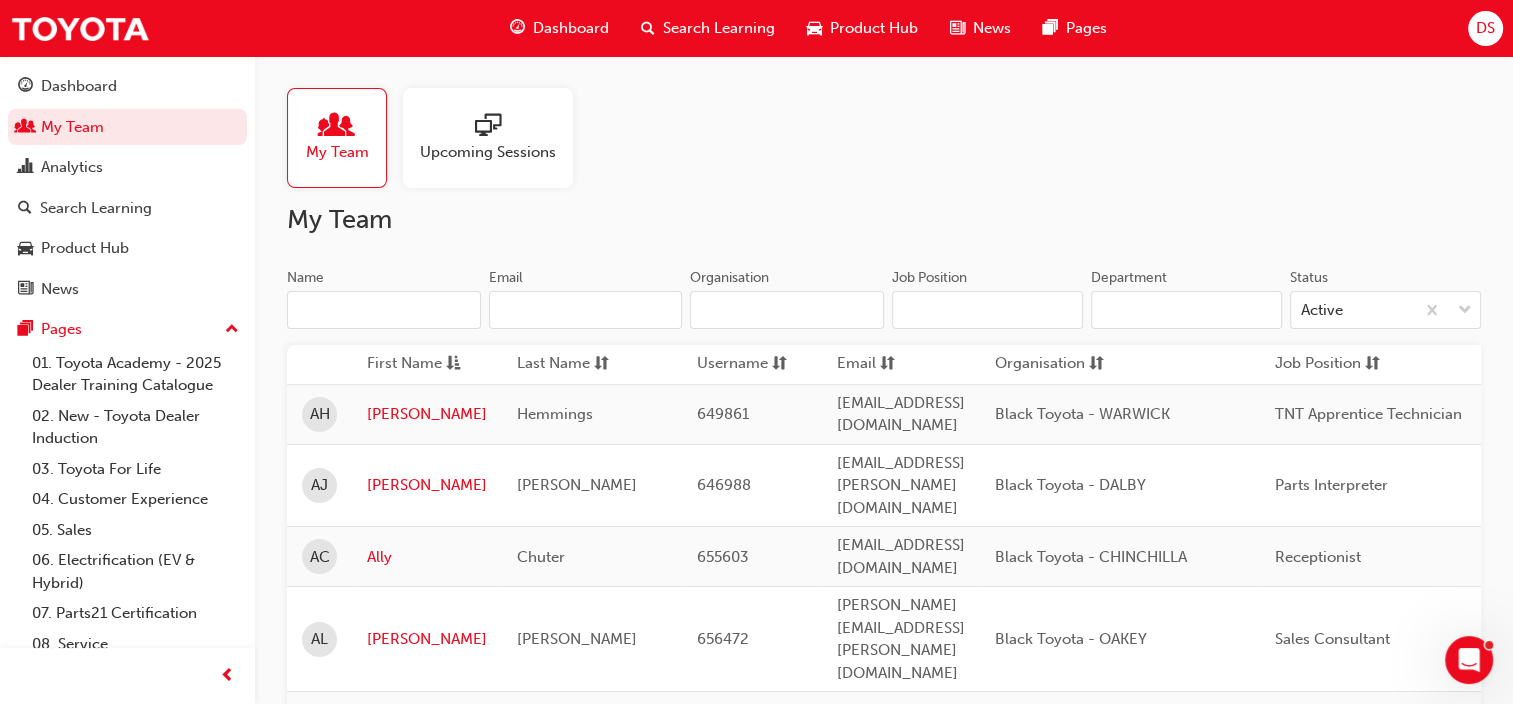 click on "Name" at bounding box center (384, 310) 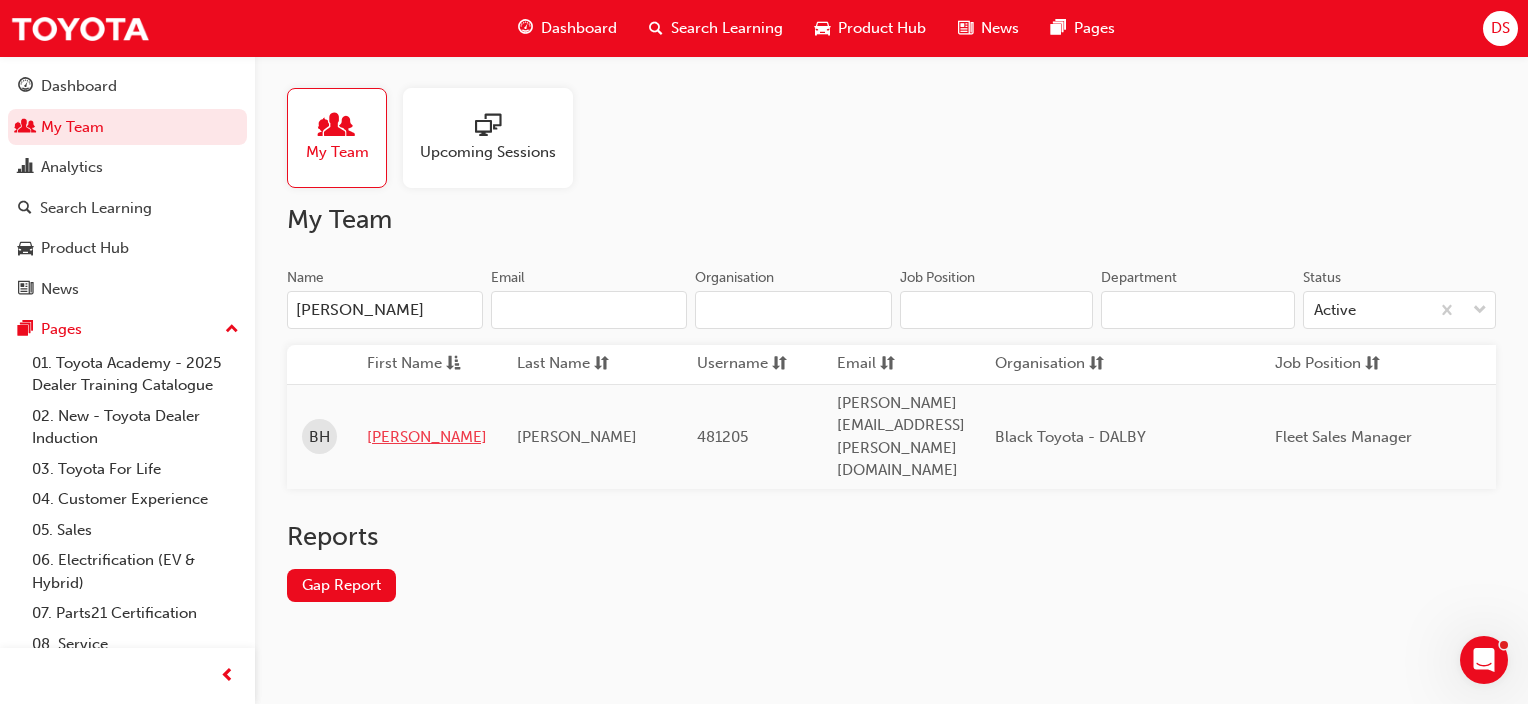 type on "[PERSON_NAME]" 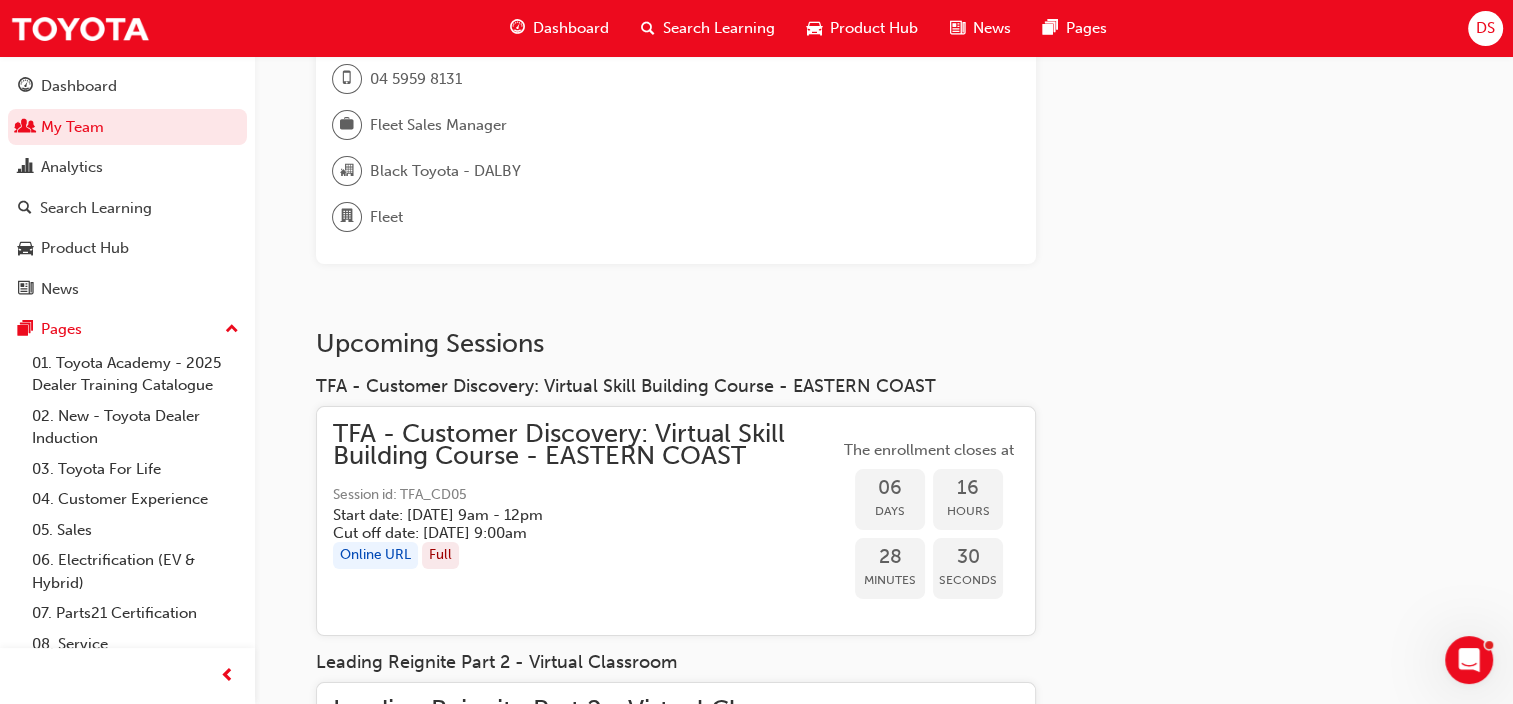 scroll, scrollTop: 200, scrollLeft: 0, axis: vertical 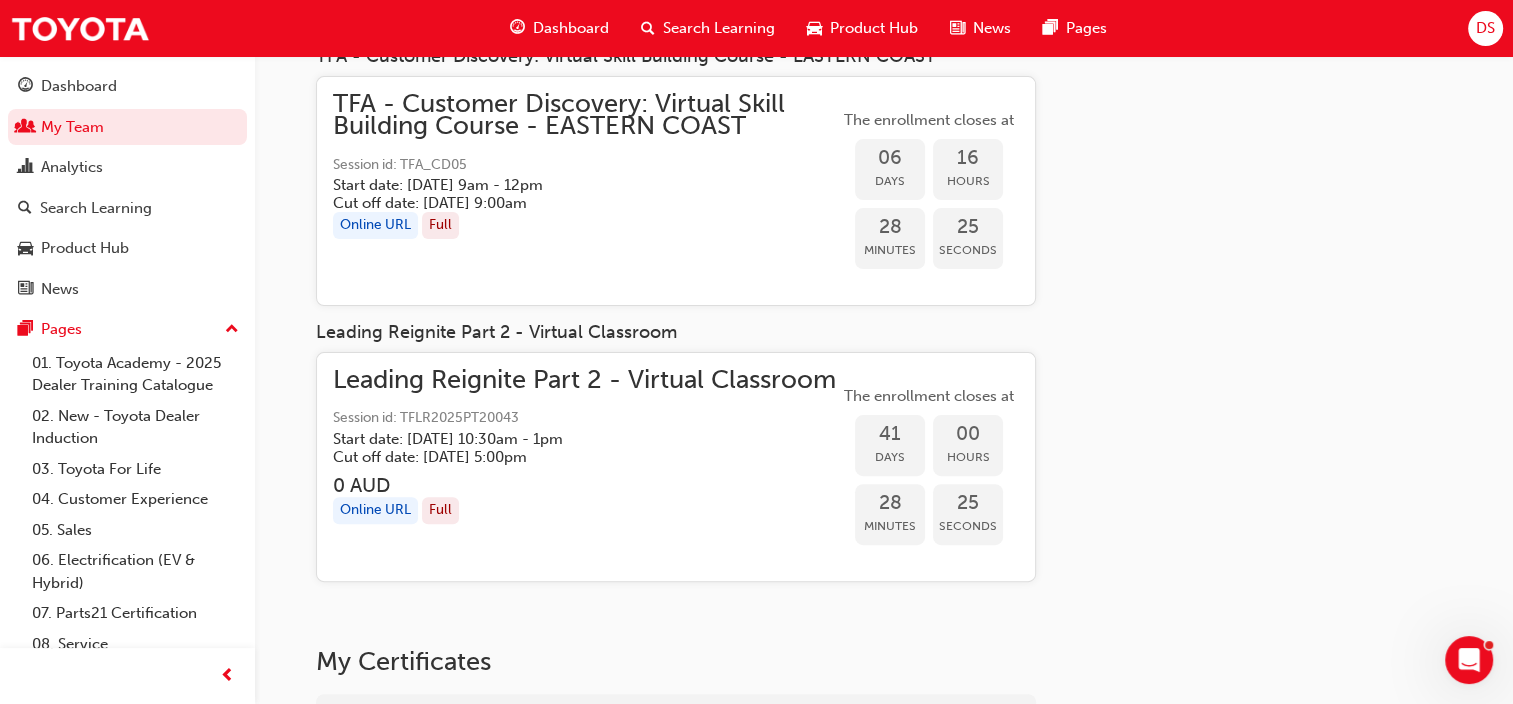 click on "Leading Reignite Part 2 - Virtual Classroom" at bounding box center (584, 380) 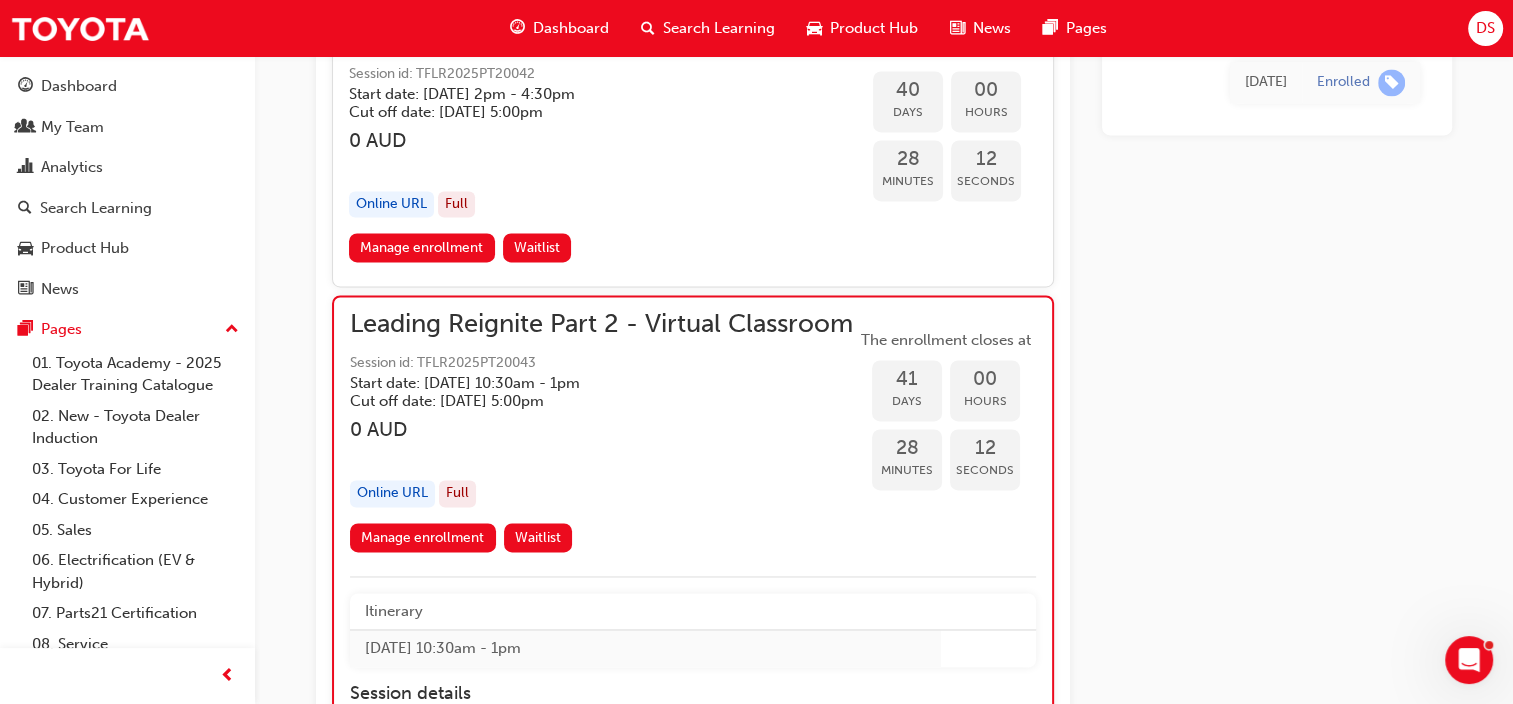 scroll, scrollTop: 10504, scrollLeft: 0, axis: vertical 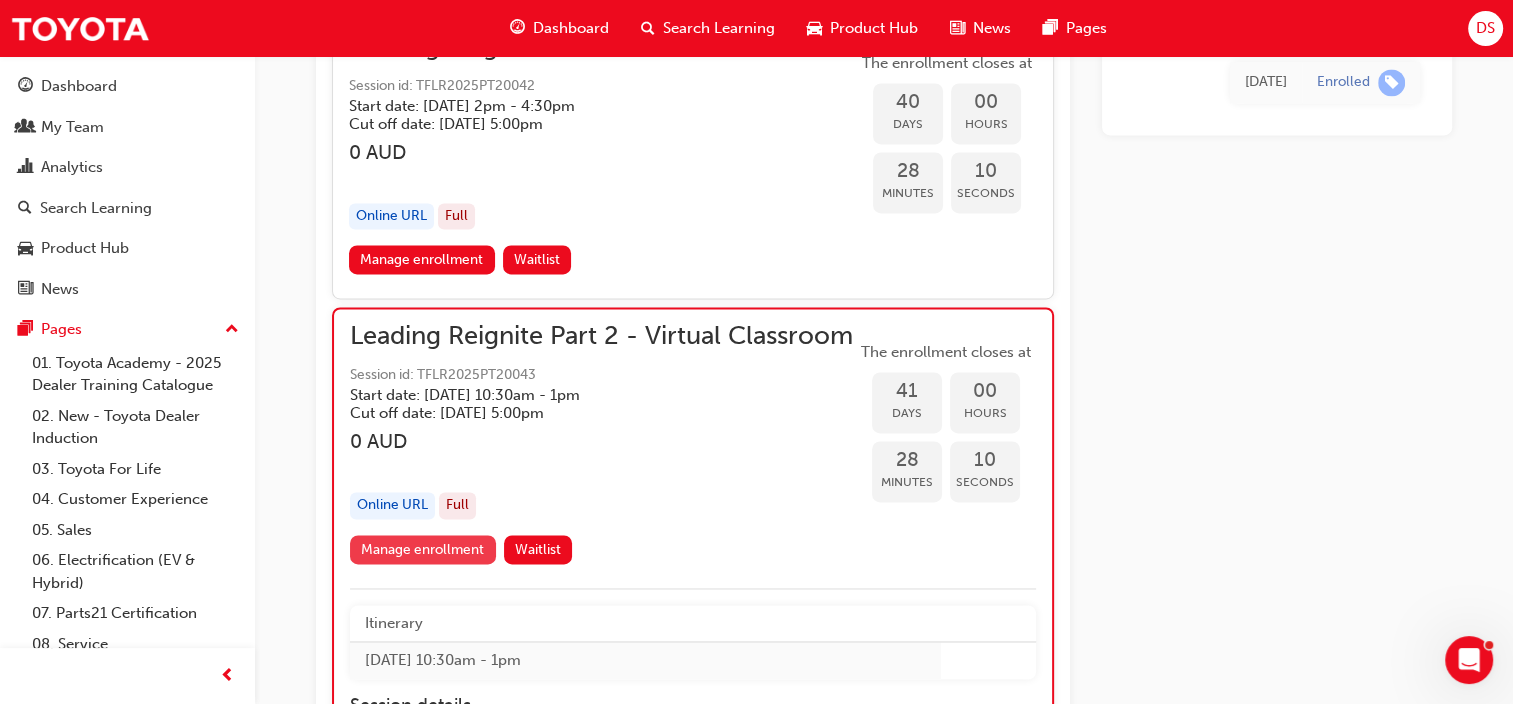 click on "Manage enrollment" at bounding box center (423, 549) 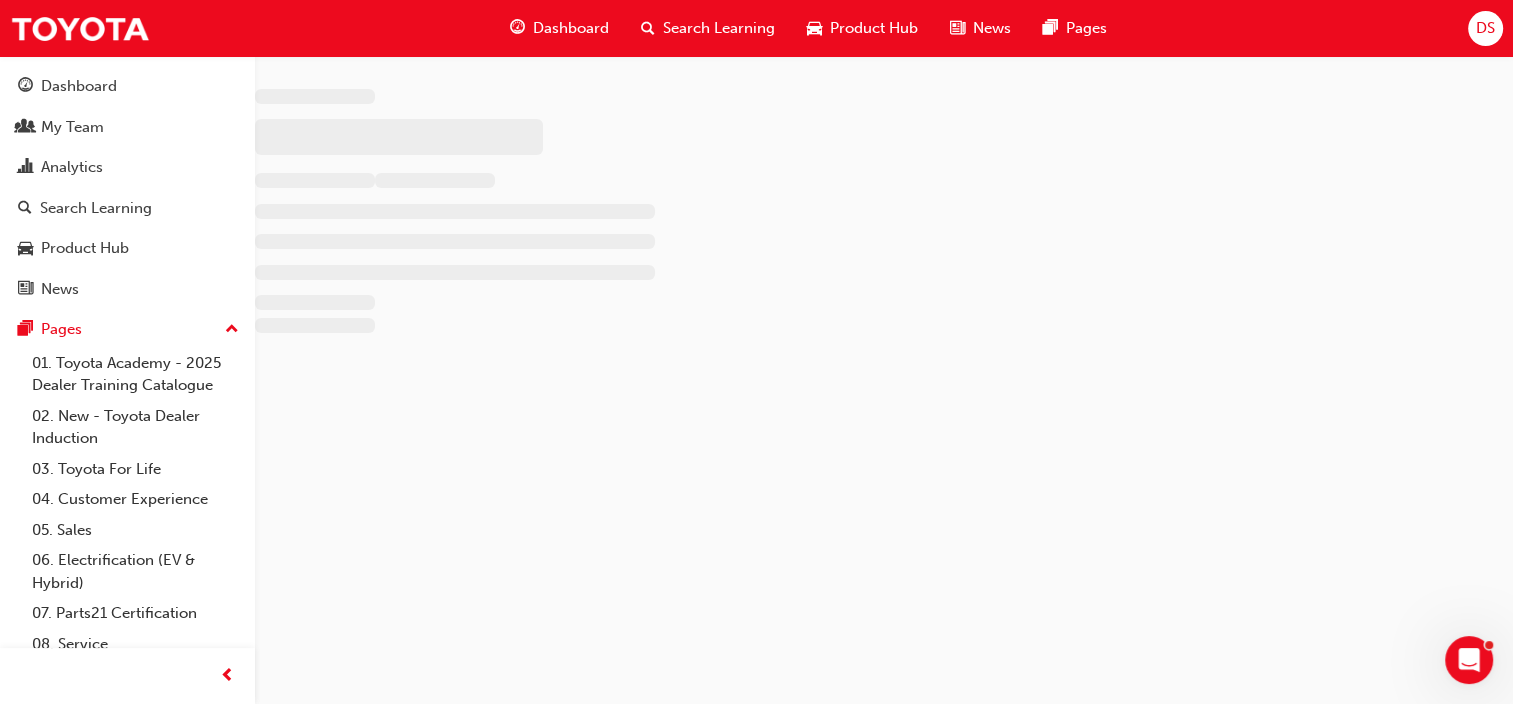 scroll, scrollTop: 0, scrollLeft: 0, axis: both 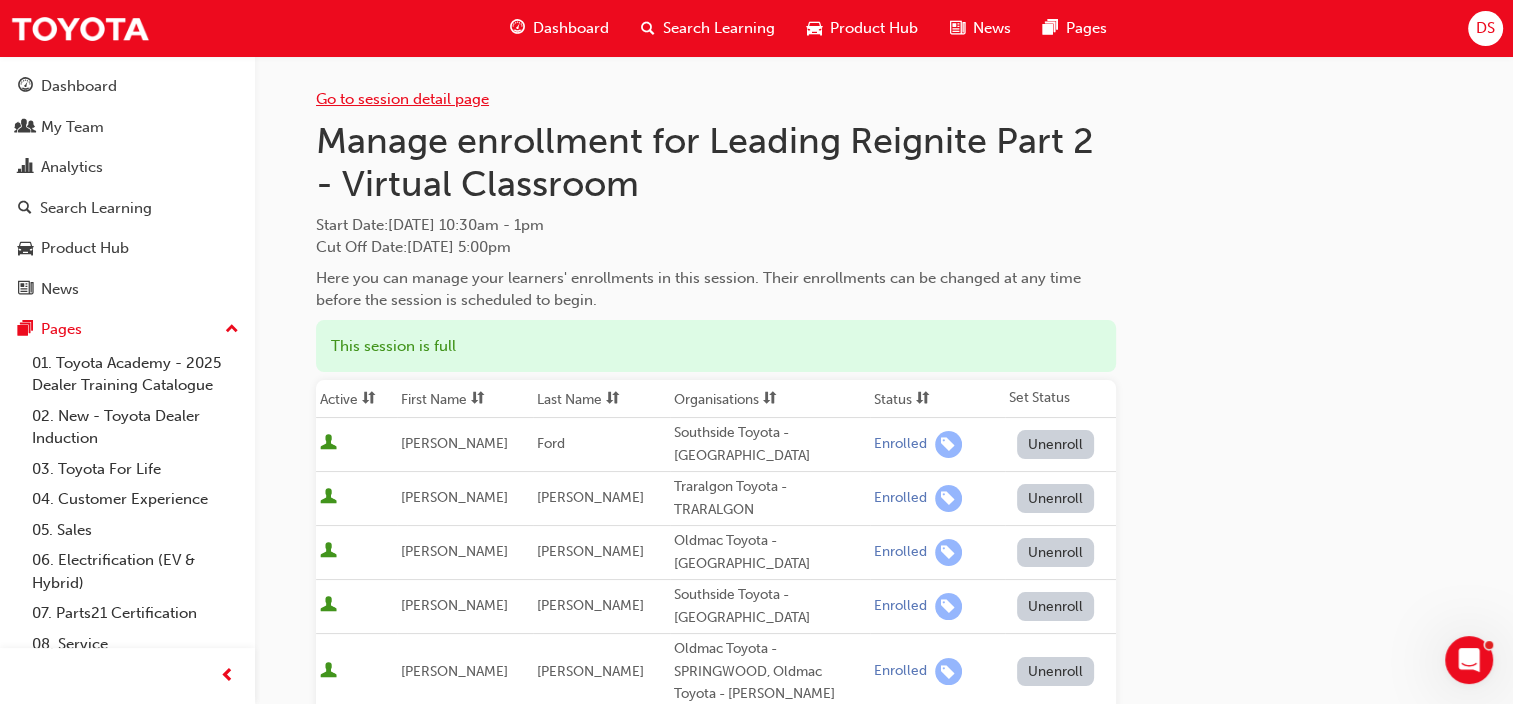 click on "Go to session detail page" at bounding box center (402, 99) 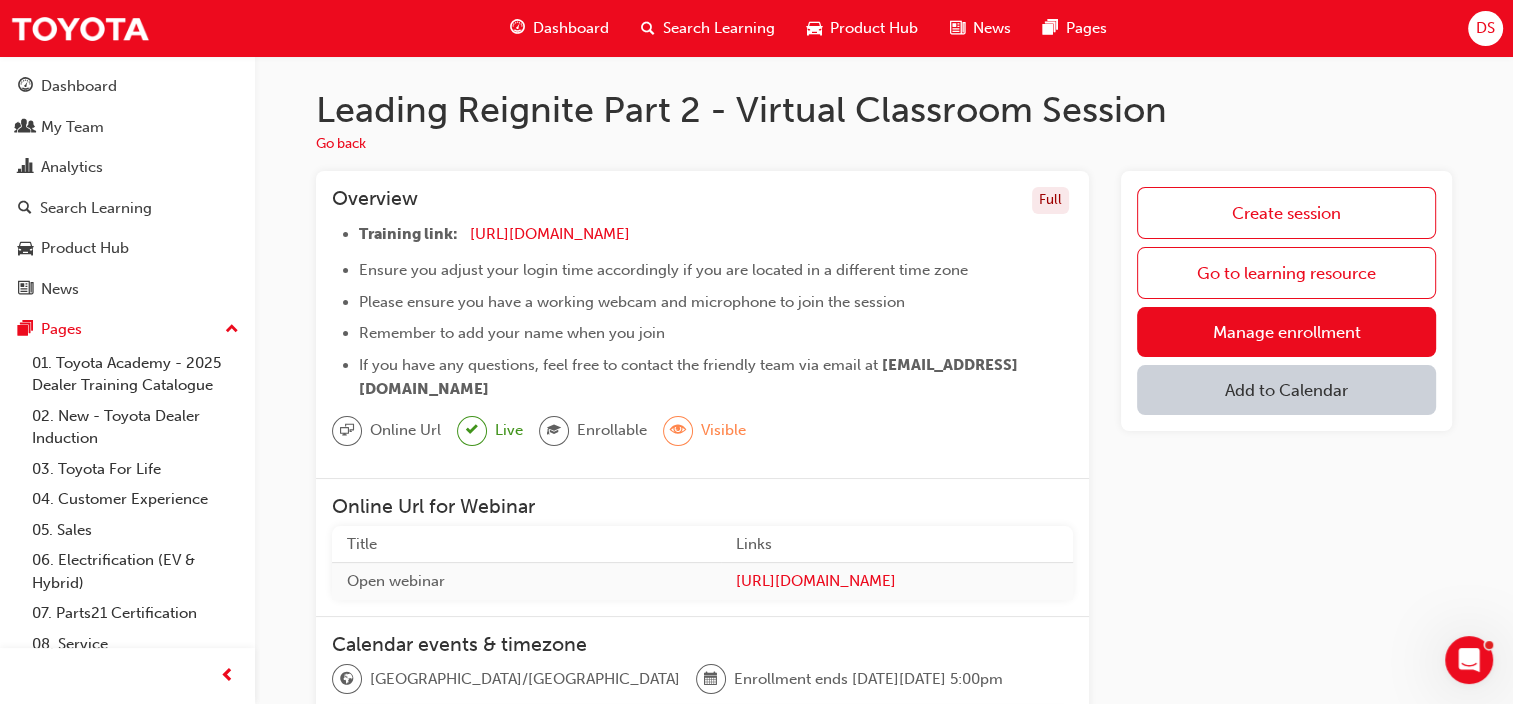 click on "Add to Calendar" at bounding box center [1286, 390] 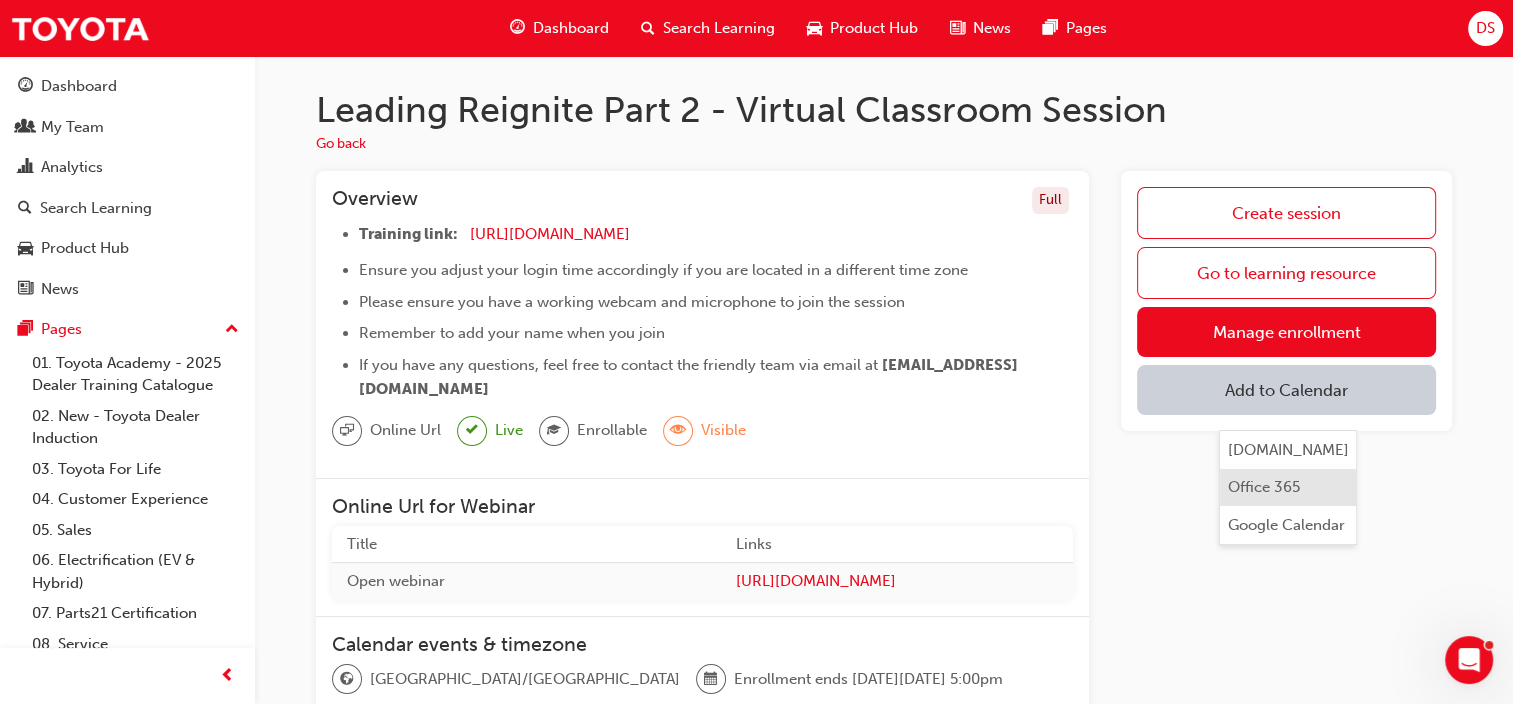 click on "Office 365" at bounding box center (1288, 487) 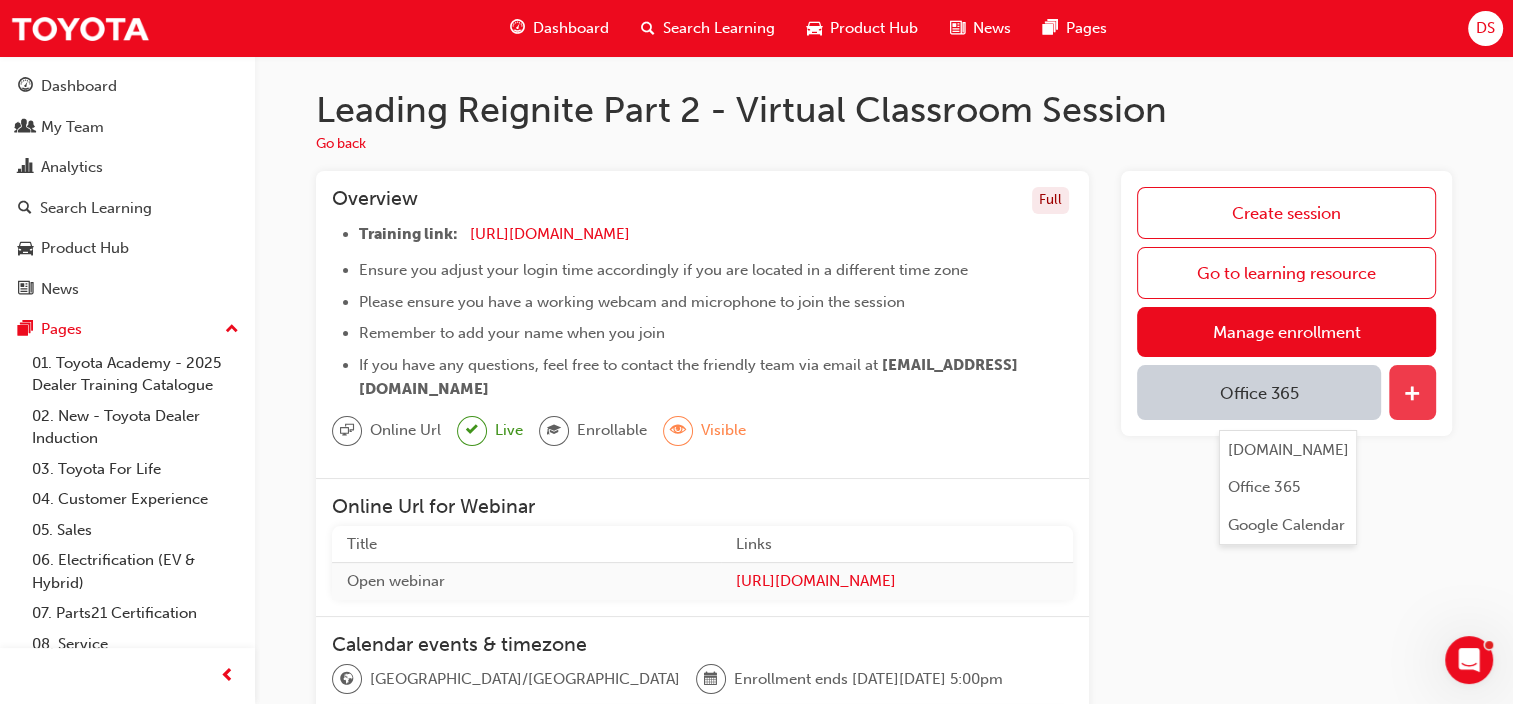 click at bounding box center [1412, 395] 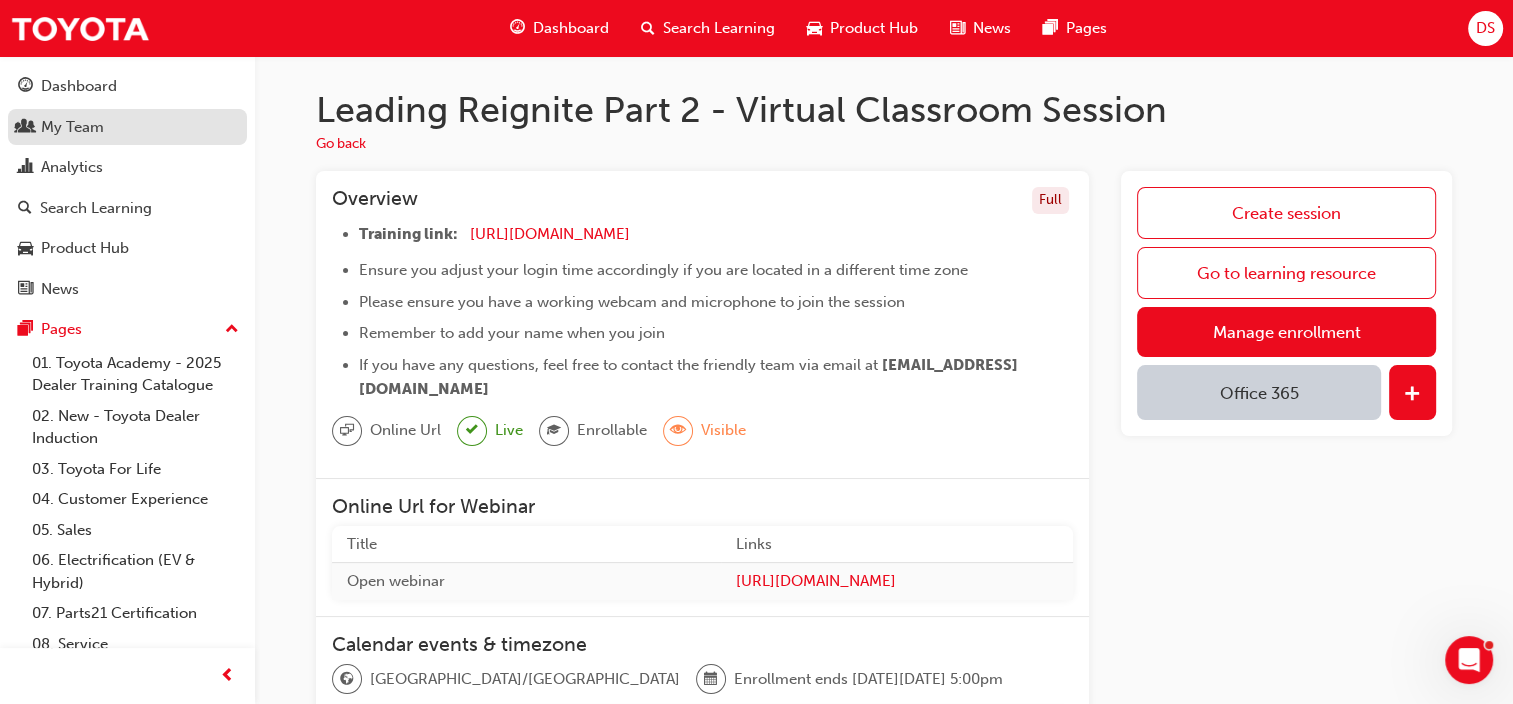 click on "My Team" at bounding box center (72, 127) 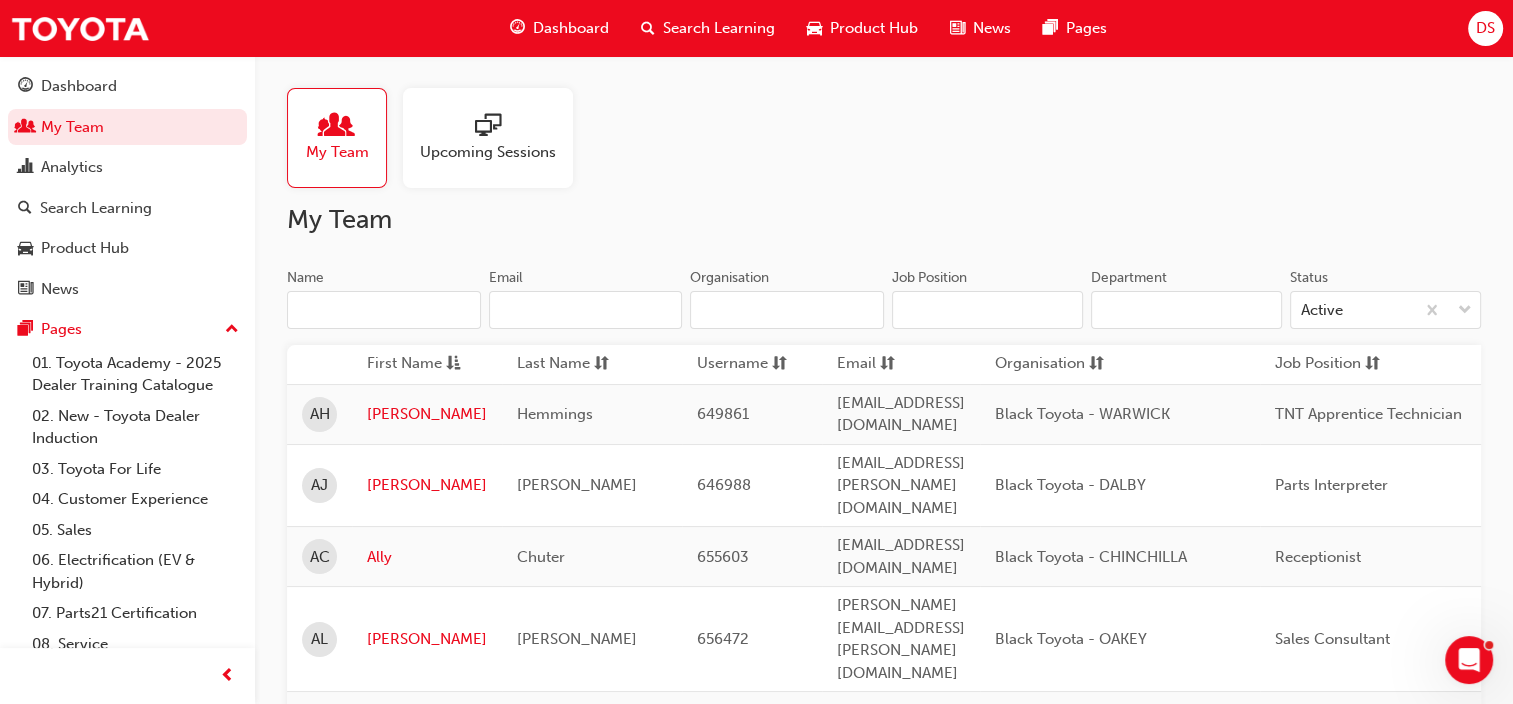 click on "Name" at bounding box center [384, 310] 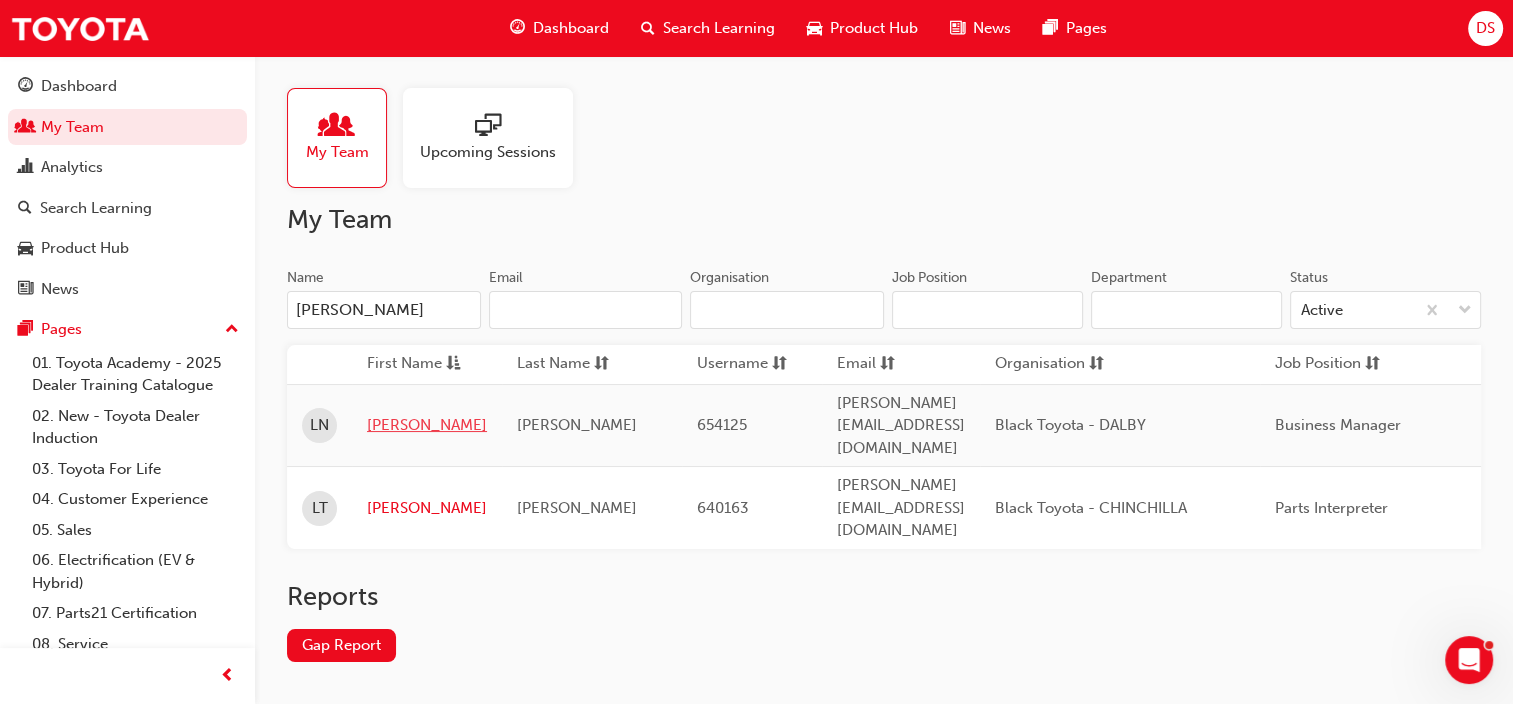type on "[PERSON_NAME]" 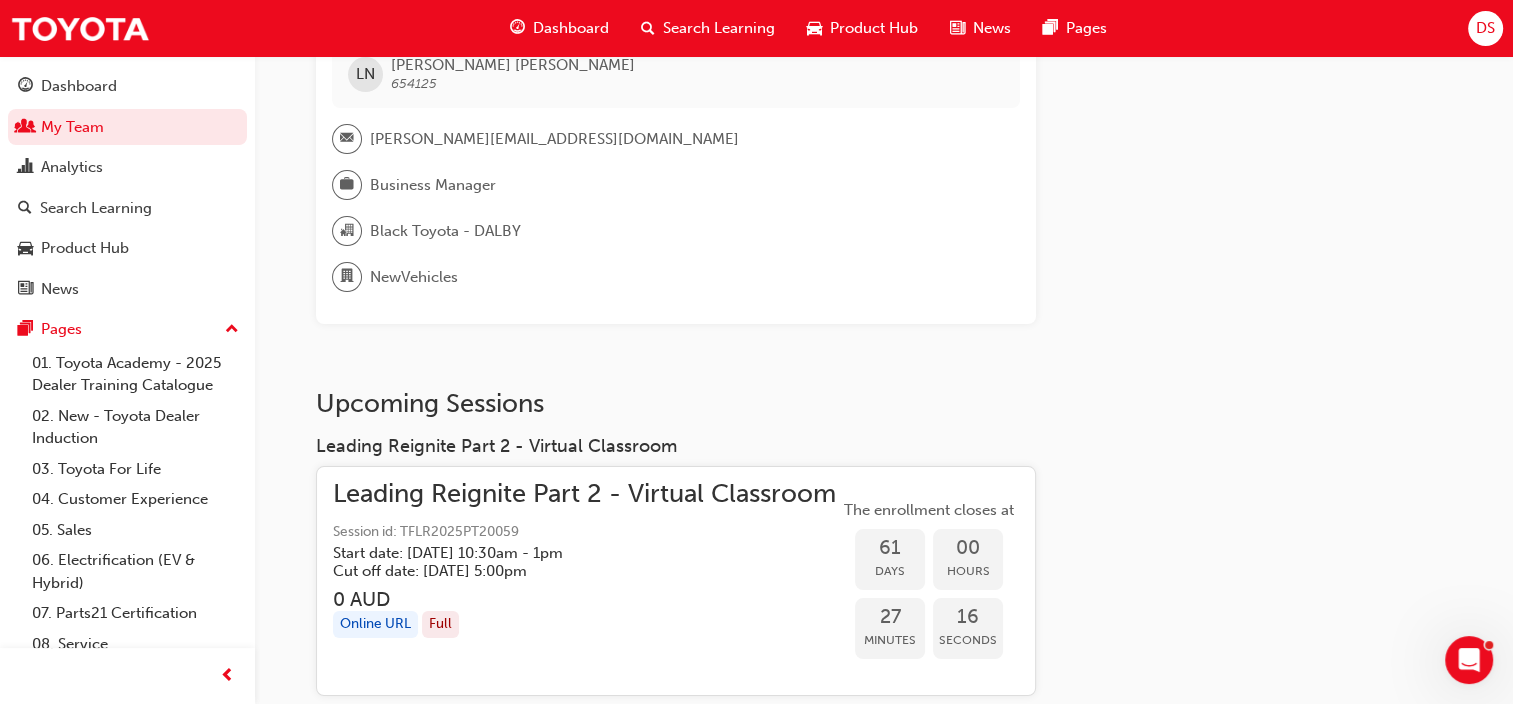 scroll, scrollTop: 100, scrollLeft: 0, axis: vertical 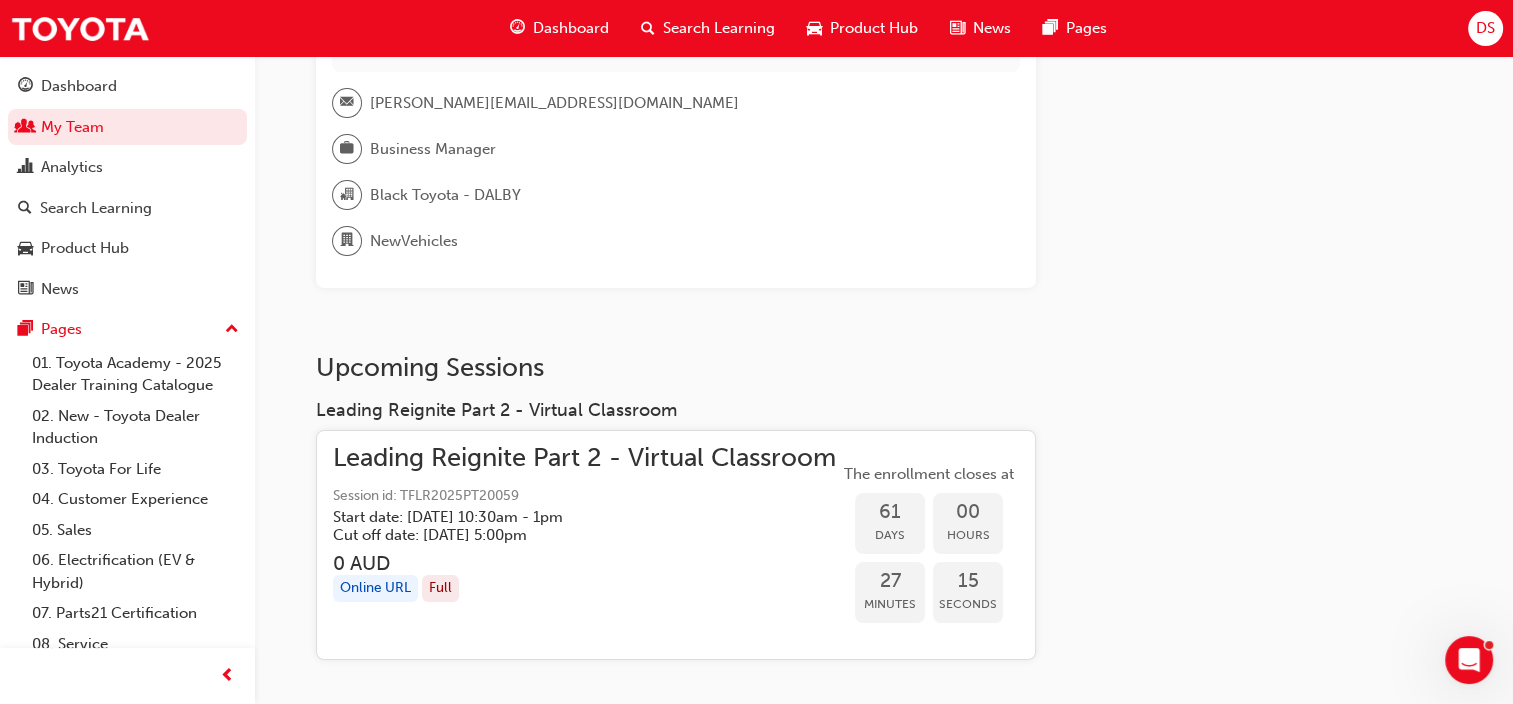 click on "Leading Reignite Part 2 - Virtual Classroom" at bounding box center (584, 458) 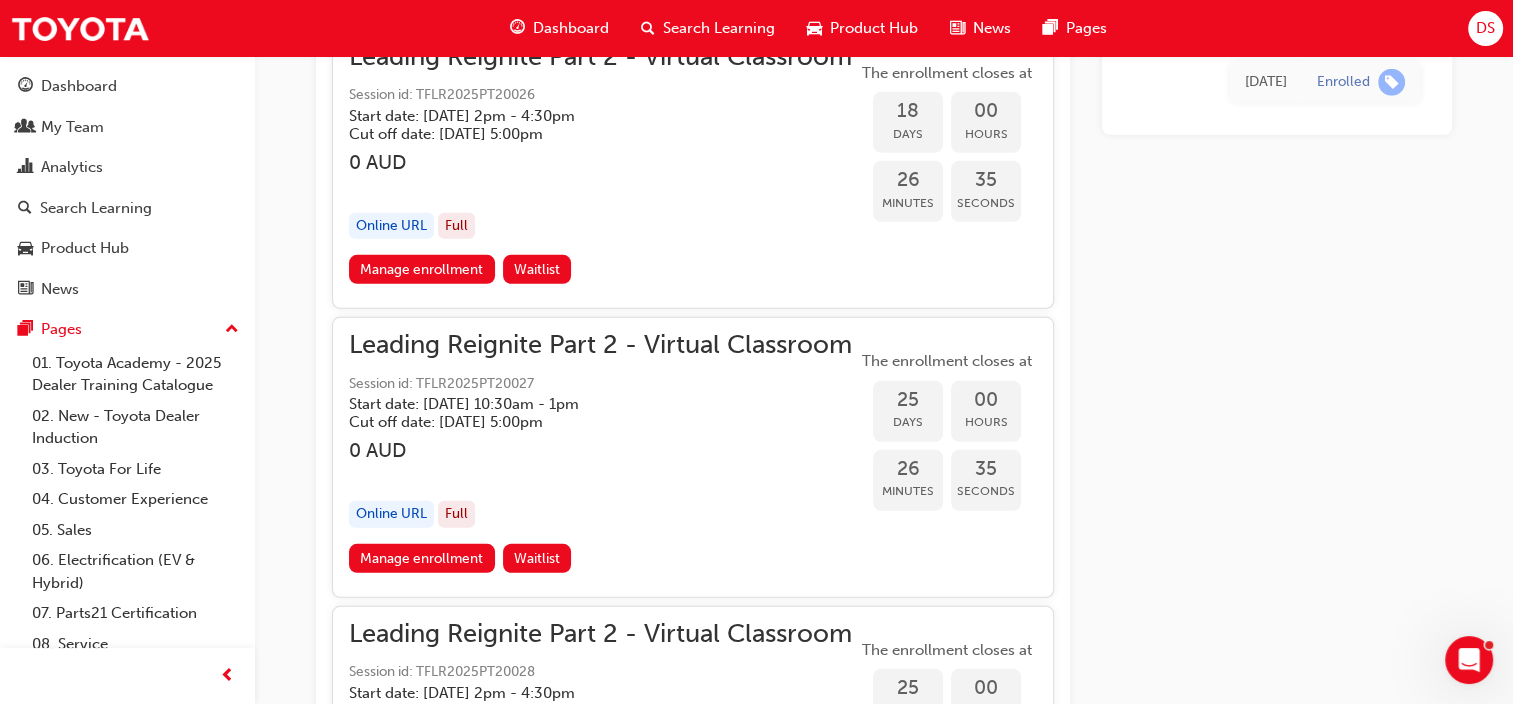 scroll, scrollTop: 5904, scrollLeft: 0, axis: vertical 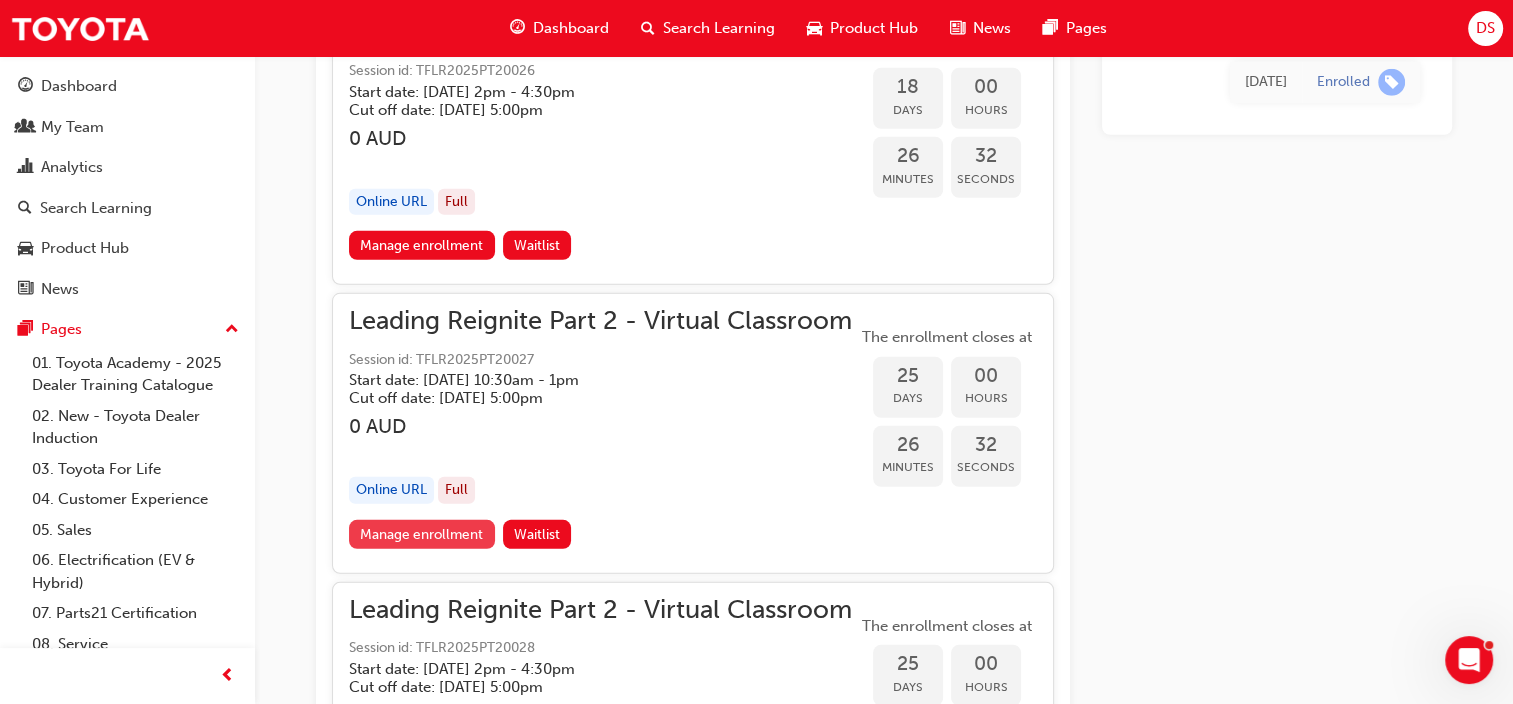 click on "Manage enrollment" at bounding box center [422, 534] 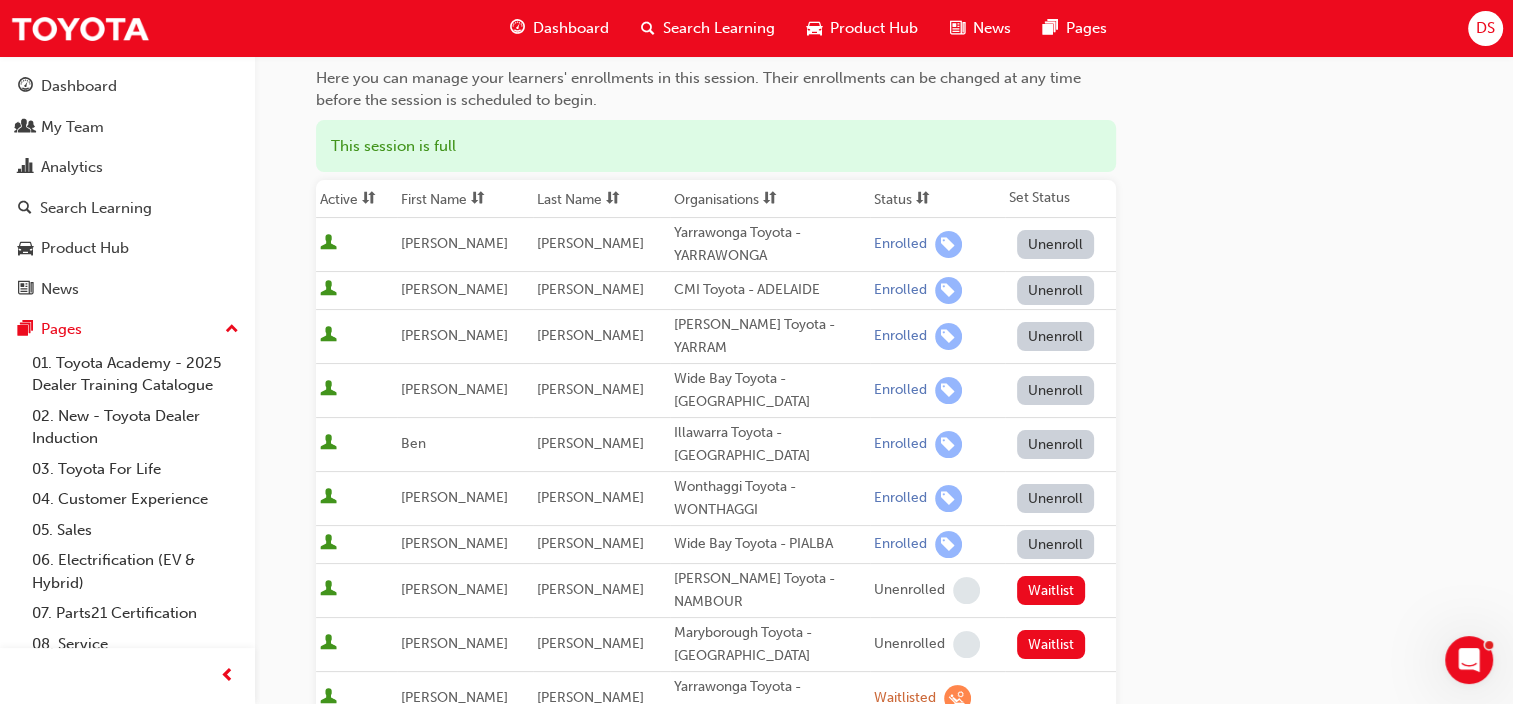scroll, scrollTop: 0, scrollLeft: 0, axis: both 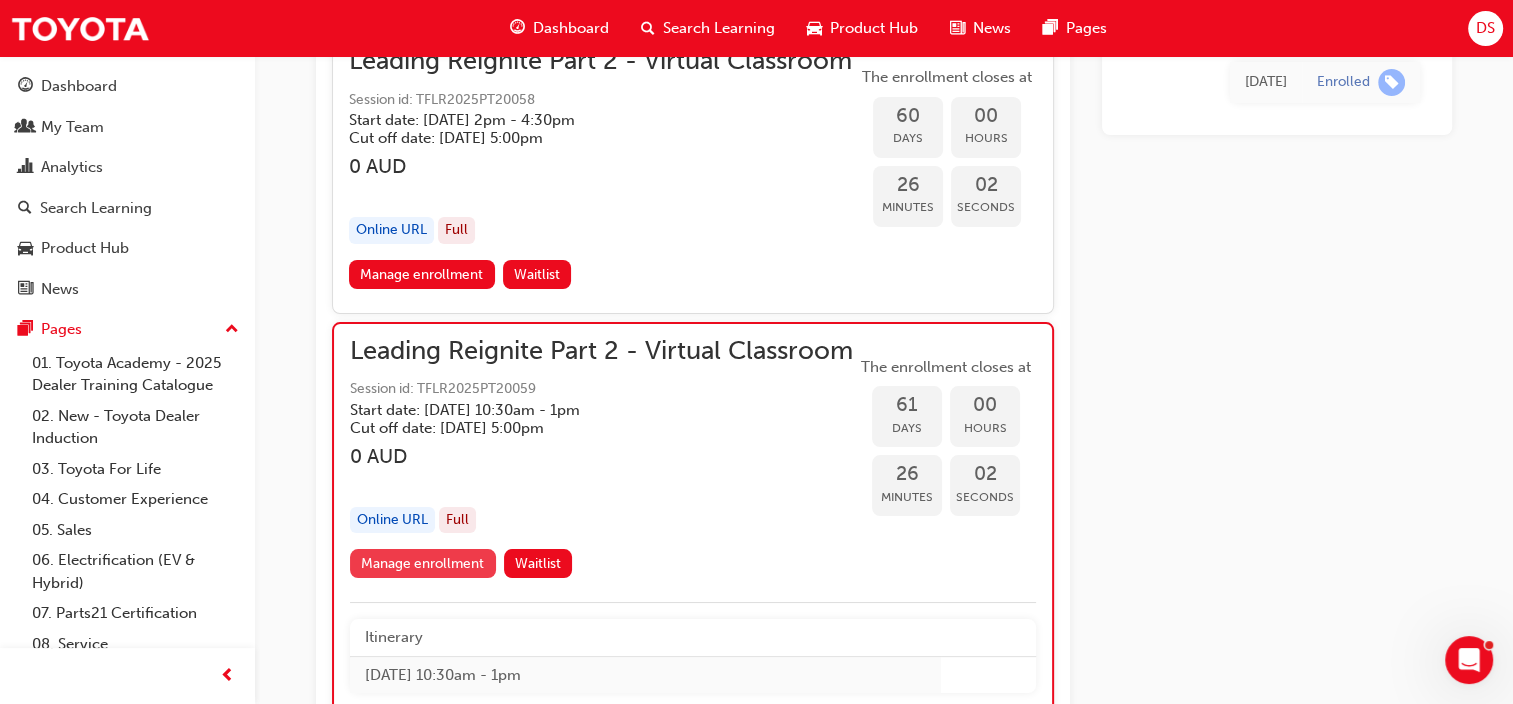 click on "Manage enrollment" at bounding box center [423, 563] 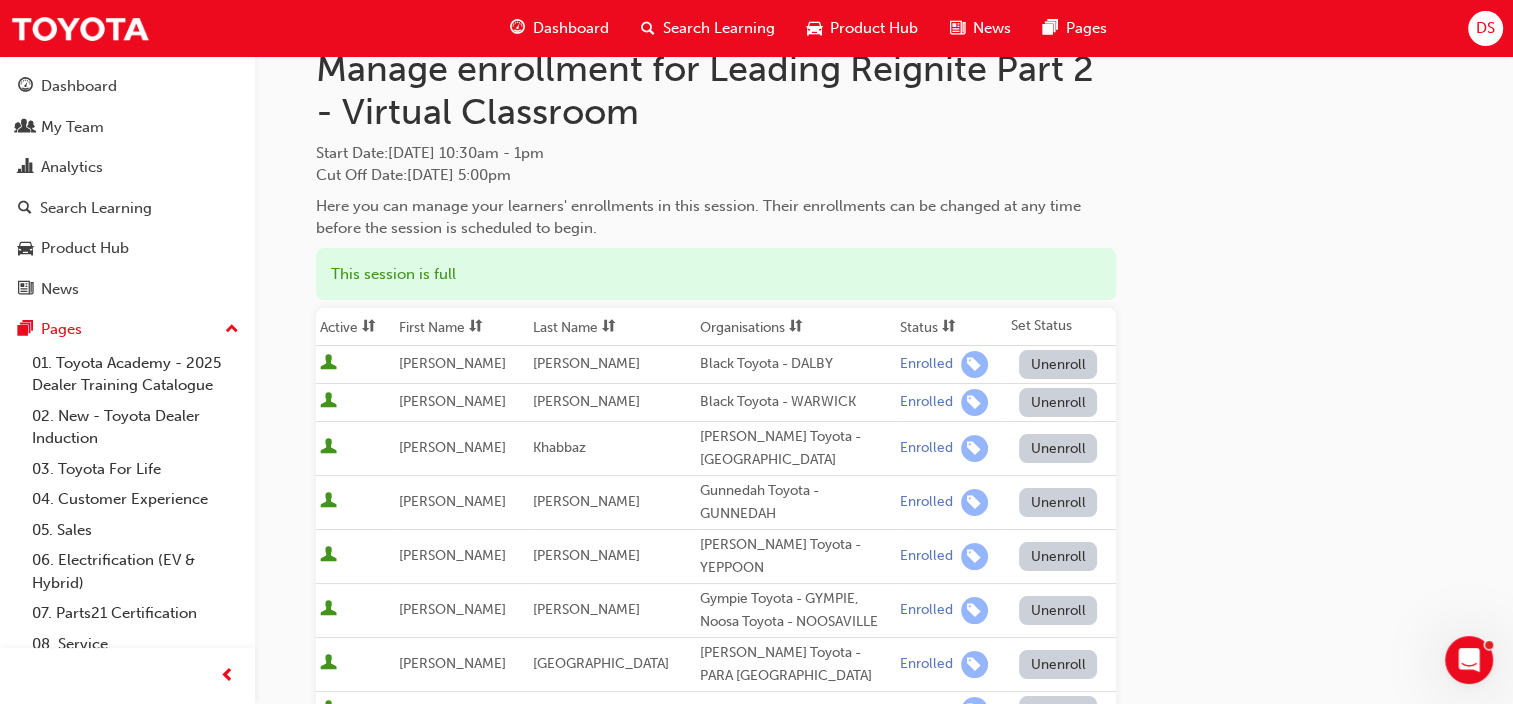 scroll, scrollTop: 0, scrollLeft: 0, axis: both 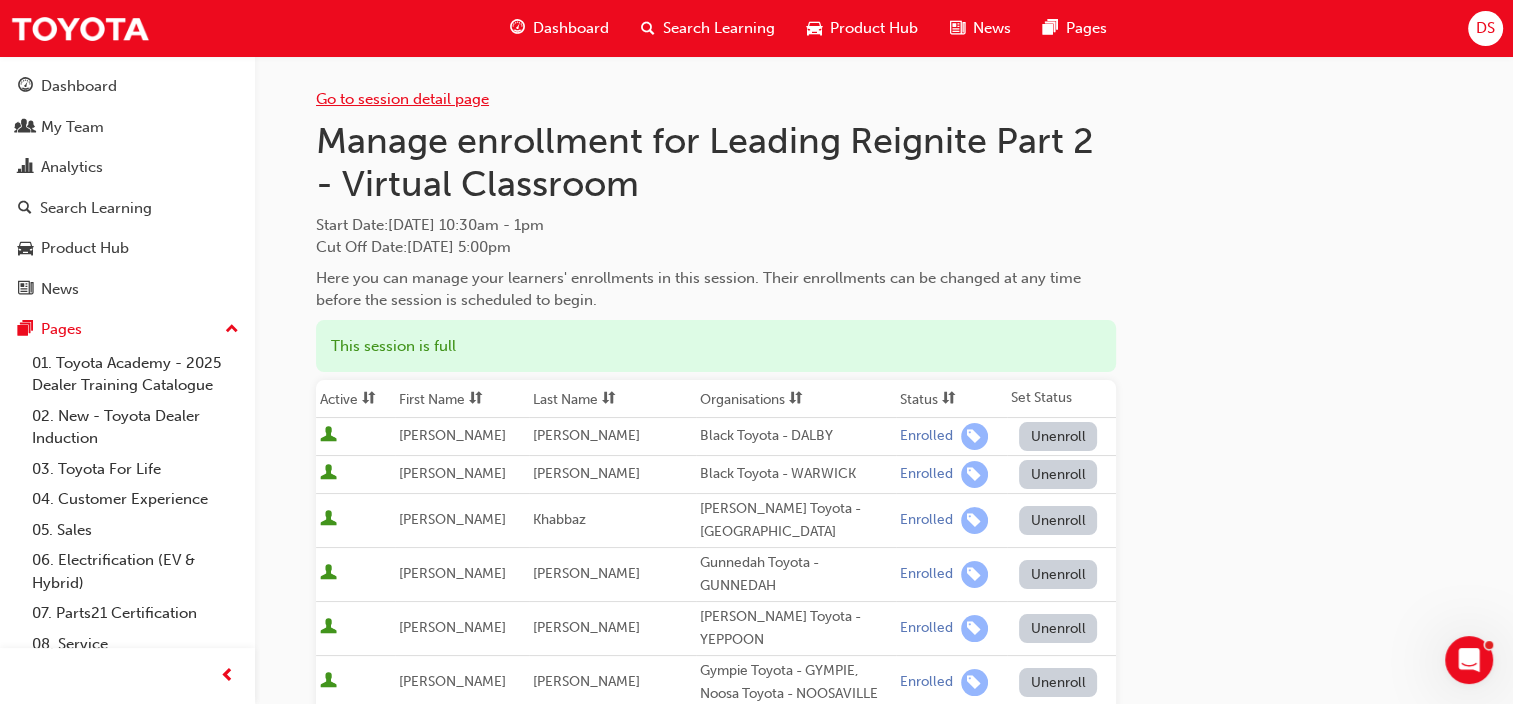 click on "Go to session detail page" at bounding box center (402, 99) 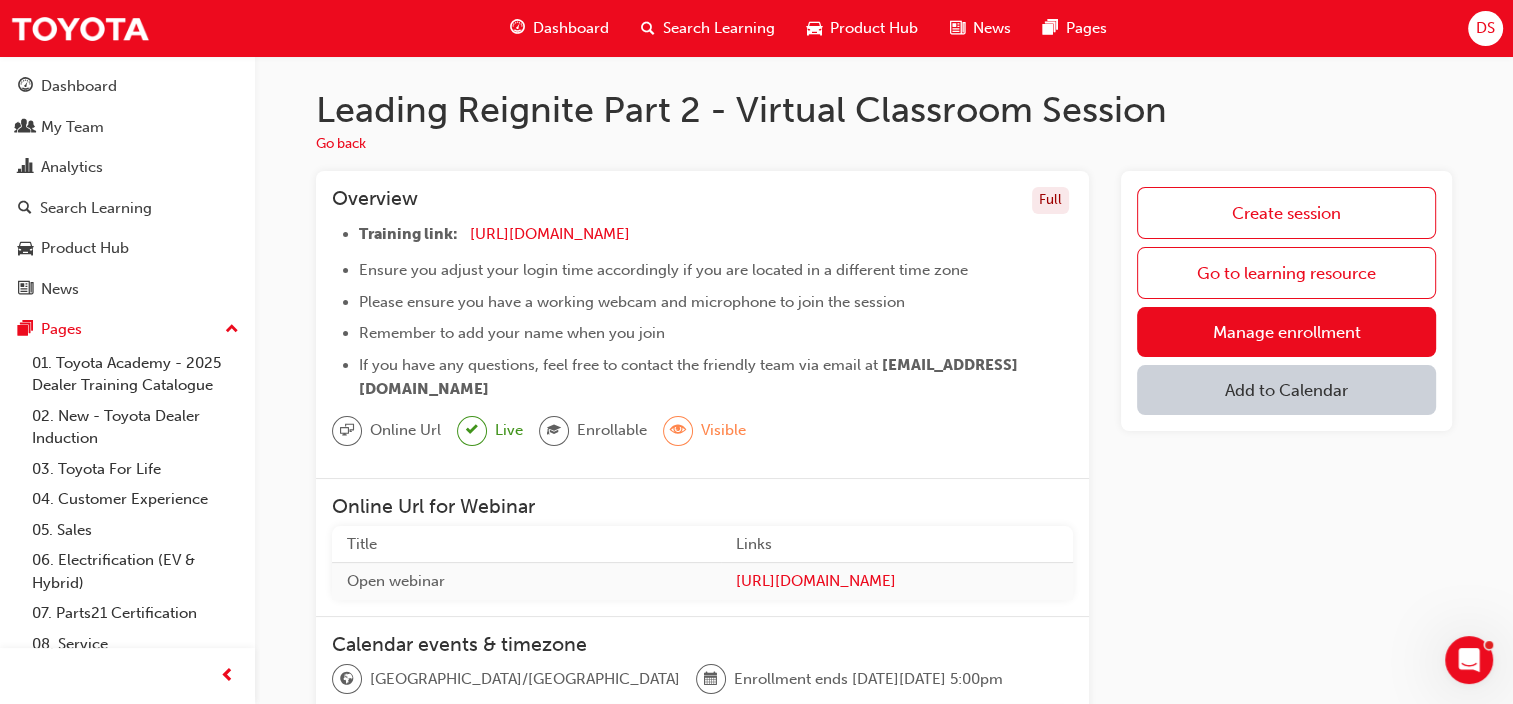 click on "Add to Calendar" at bounding box center (1286, 390) 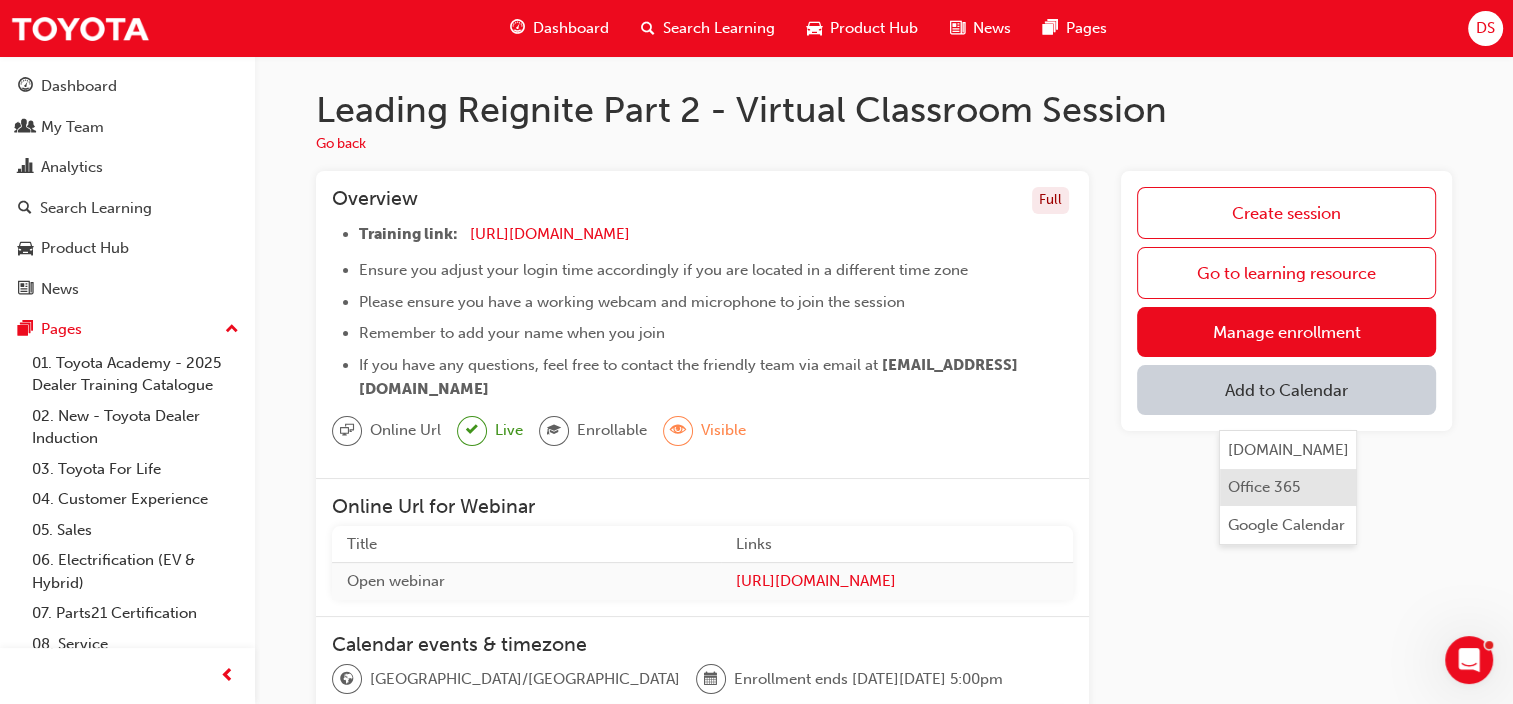 click on "Office 365" at bounding box center (1264, 487) 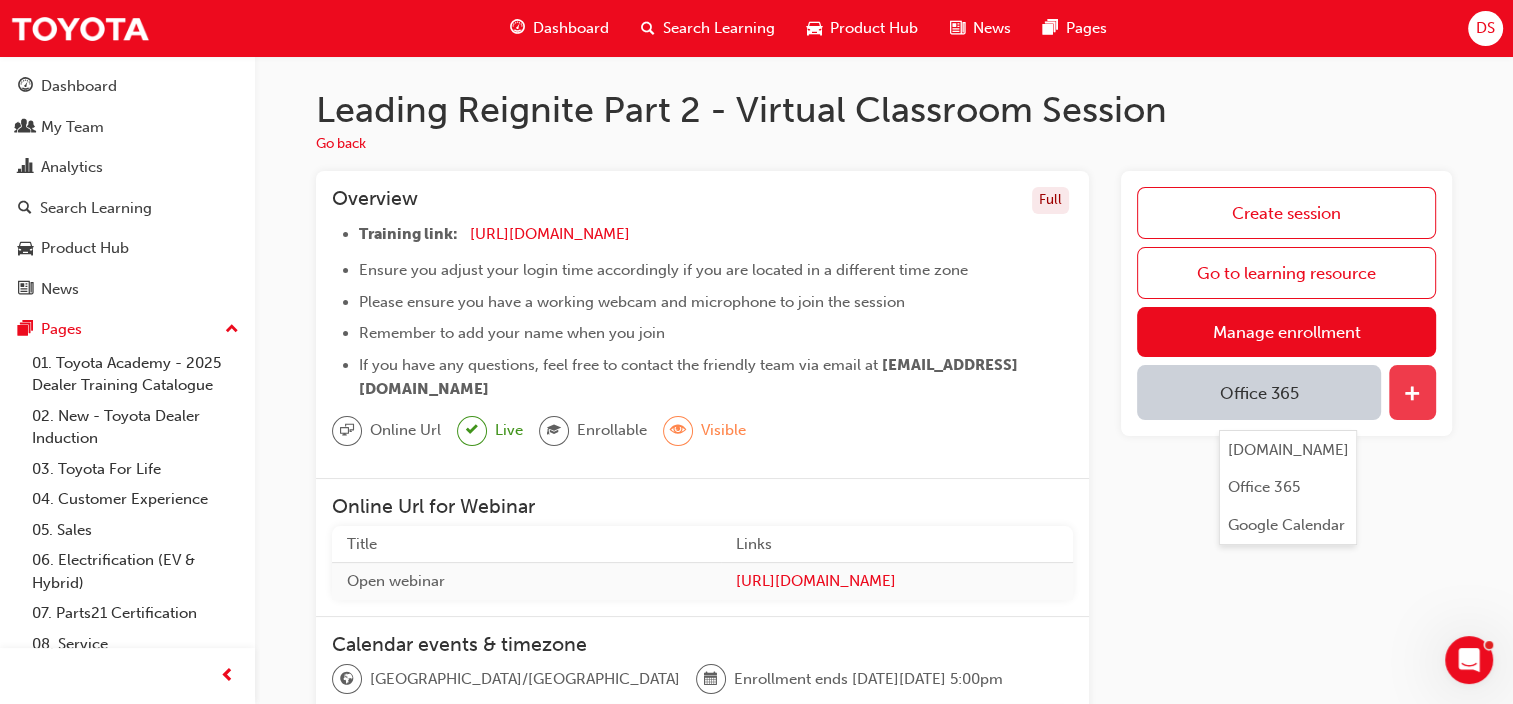 click at bounding box center (1412, 392) 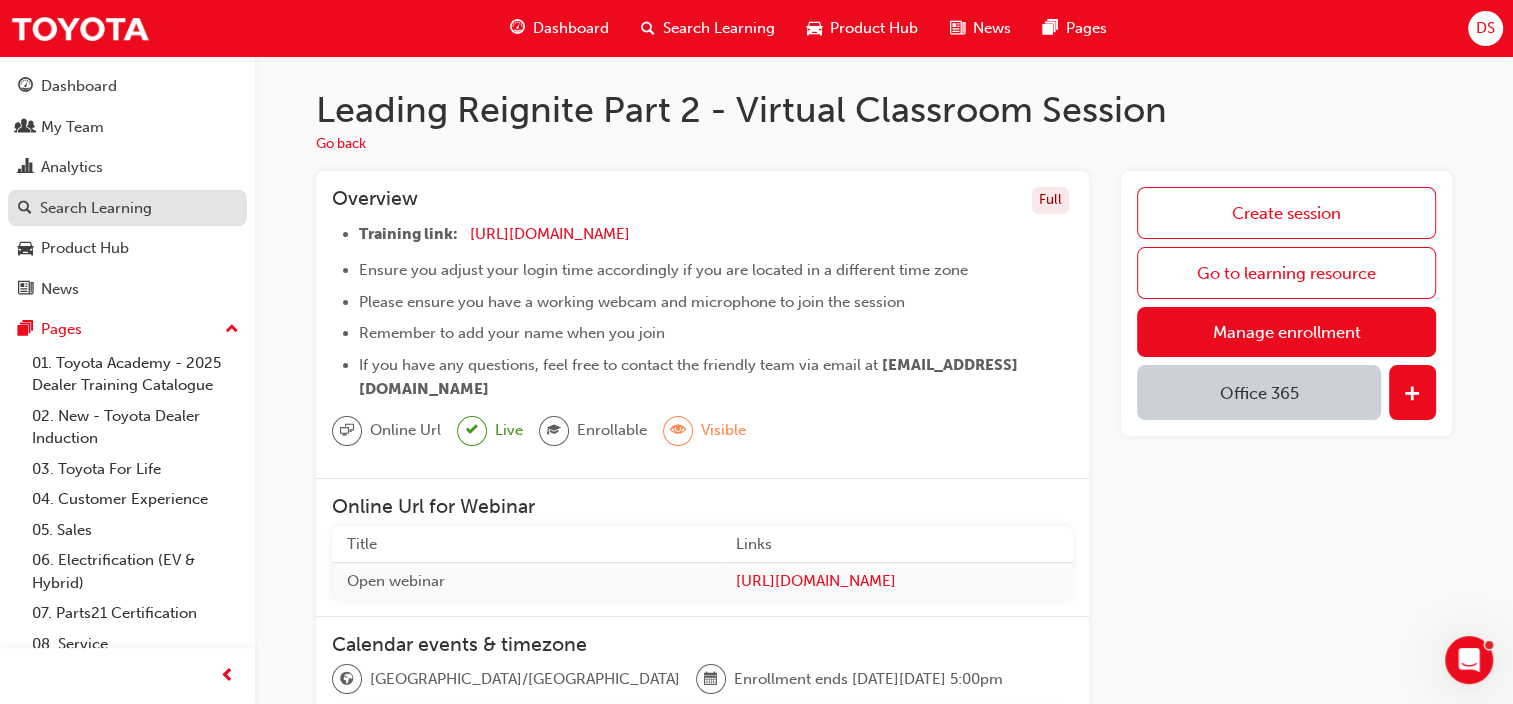 click on "Search Learning" at bounding box center [96, 208] 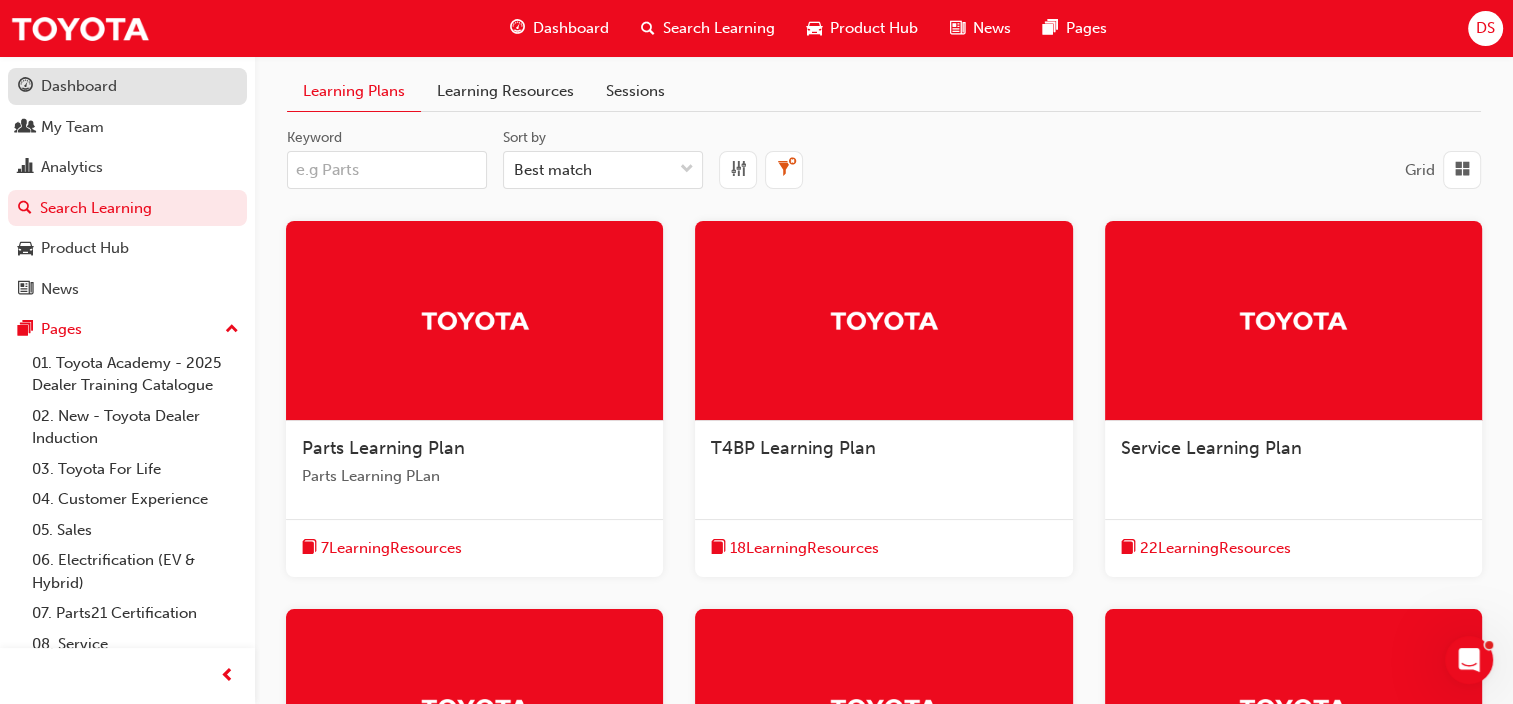 click on "Dashboard" at bounding box center [79, 86] 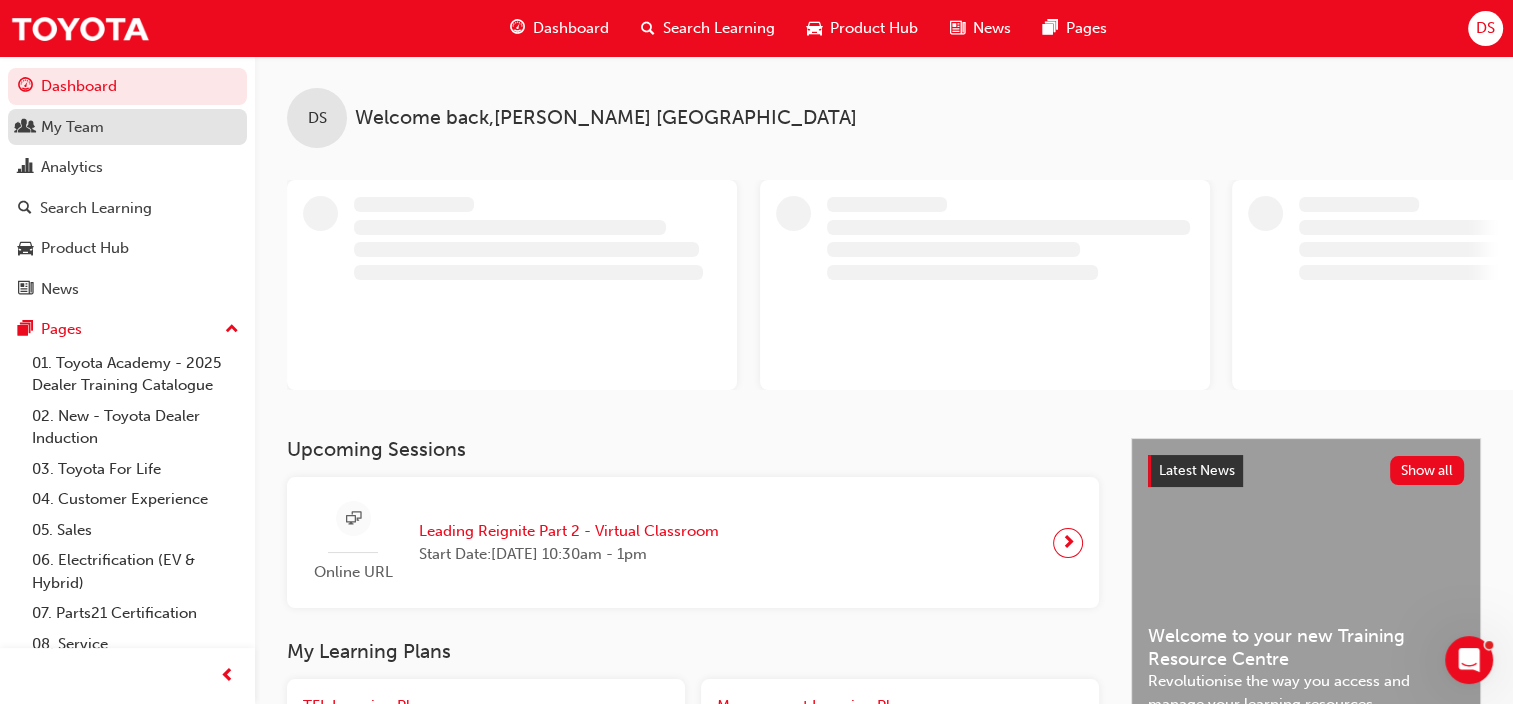 click on "My Team" at bounding box center (72, 127) 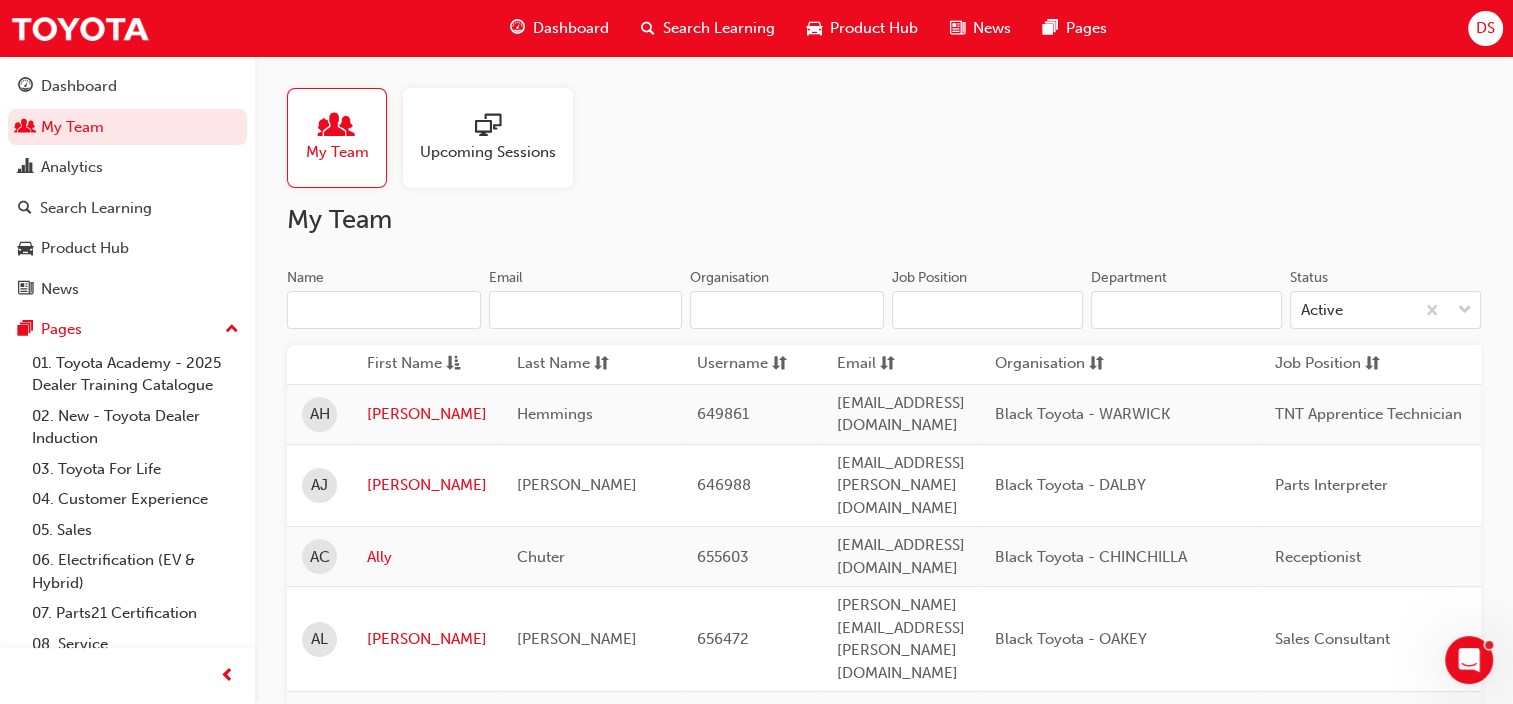 click on "Name" at bounding box center (384, 310) 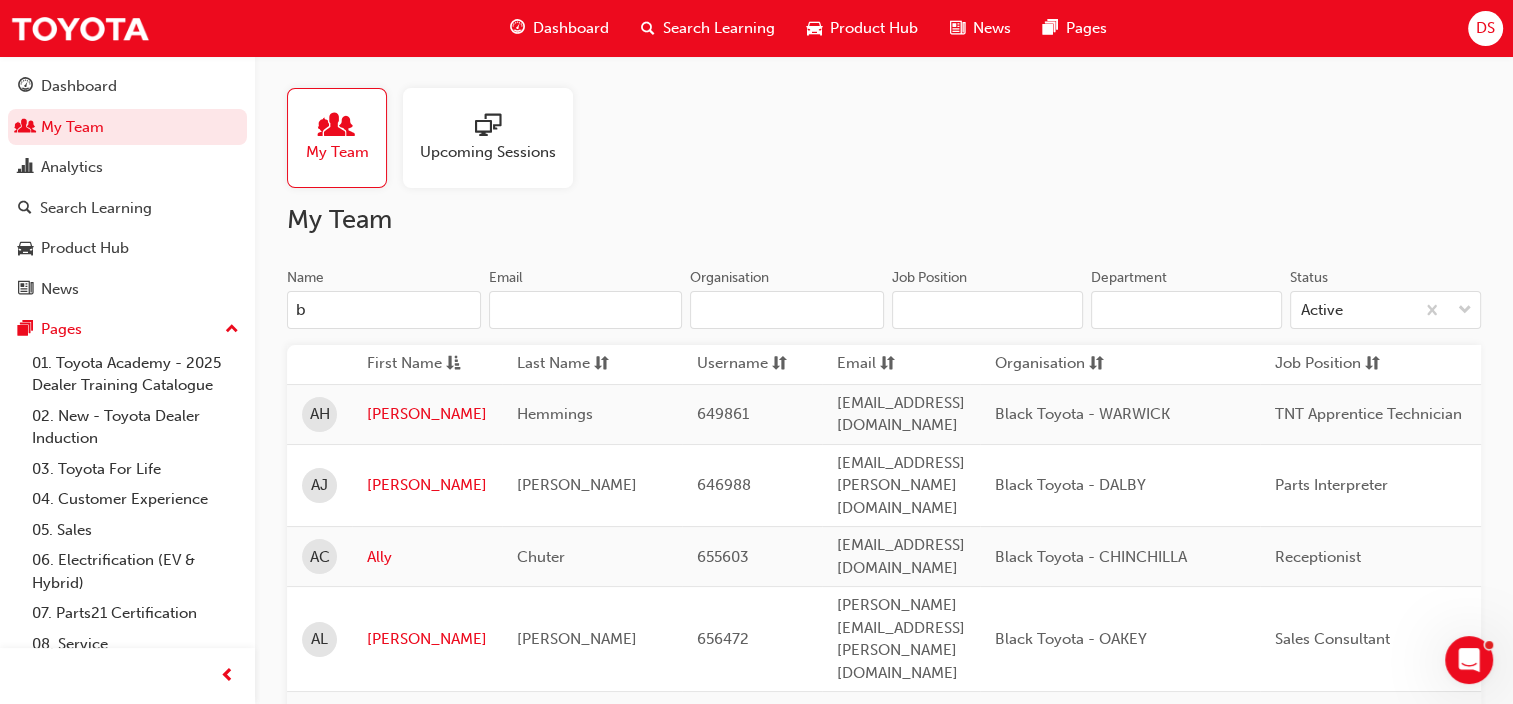 click on "b" at bounding box center (384, 310) 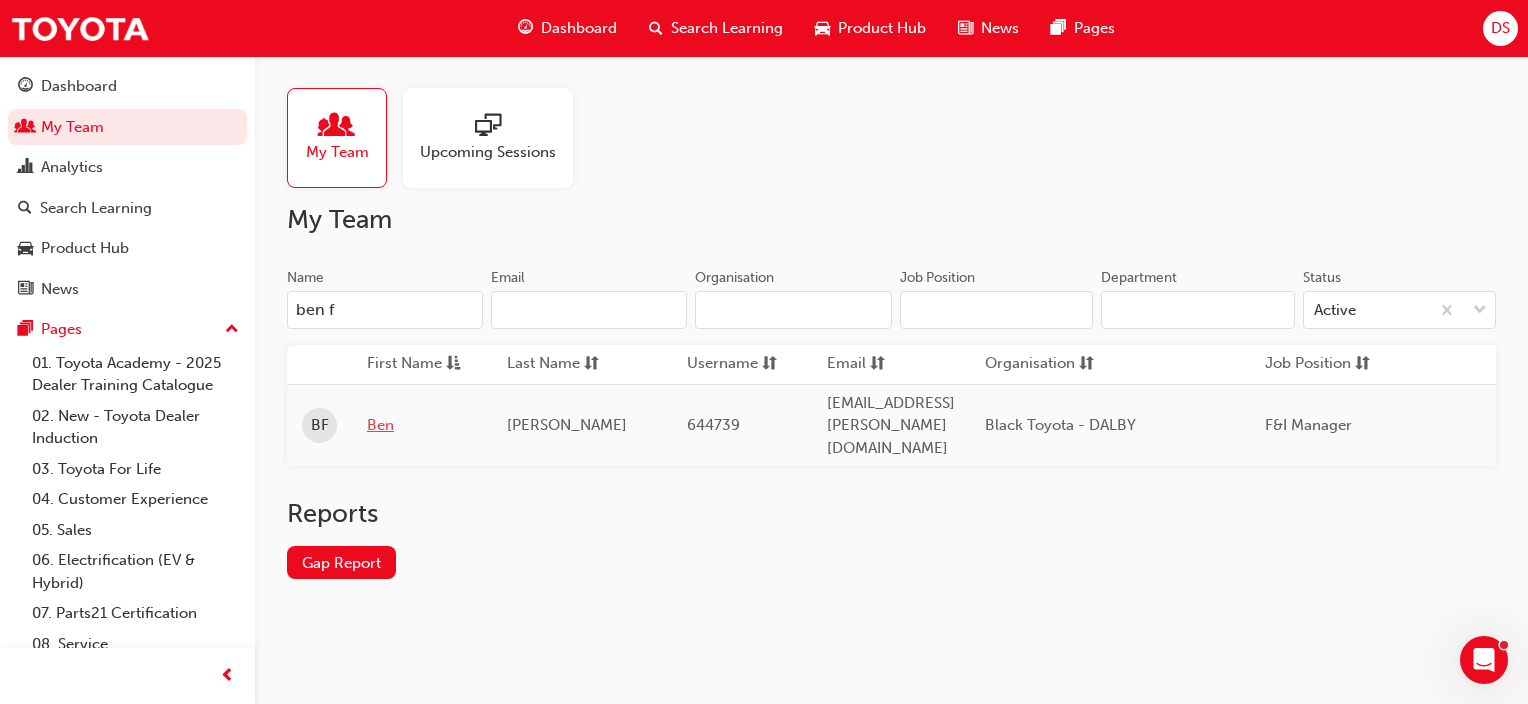 type on "ben f" 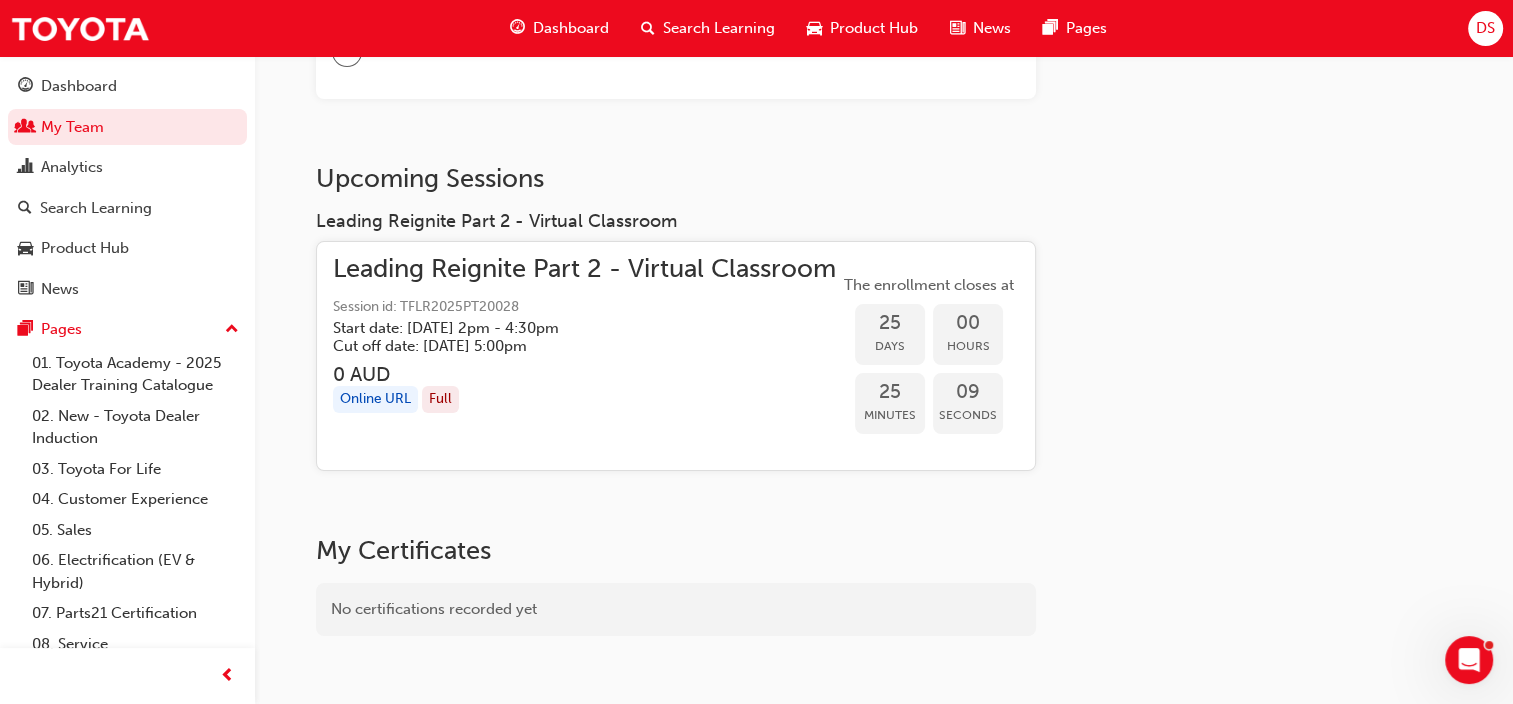 scroll, scrollTop: 300, scrollLeft: 0, axis: vertical 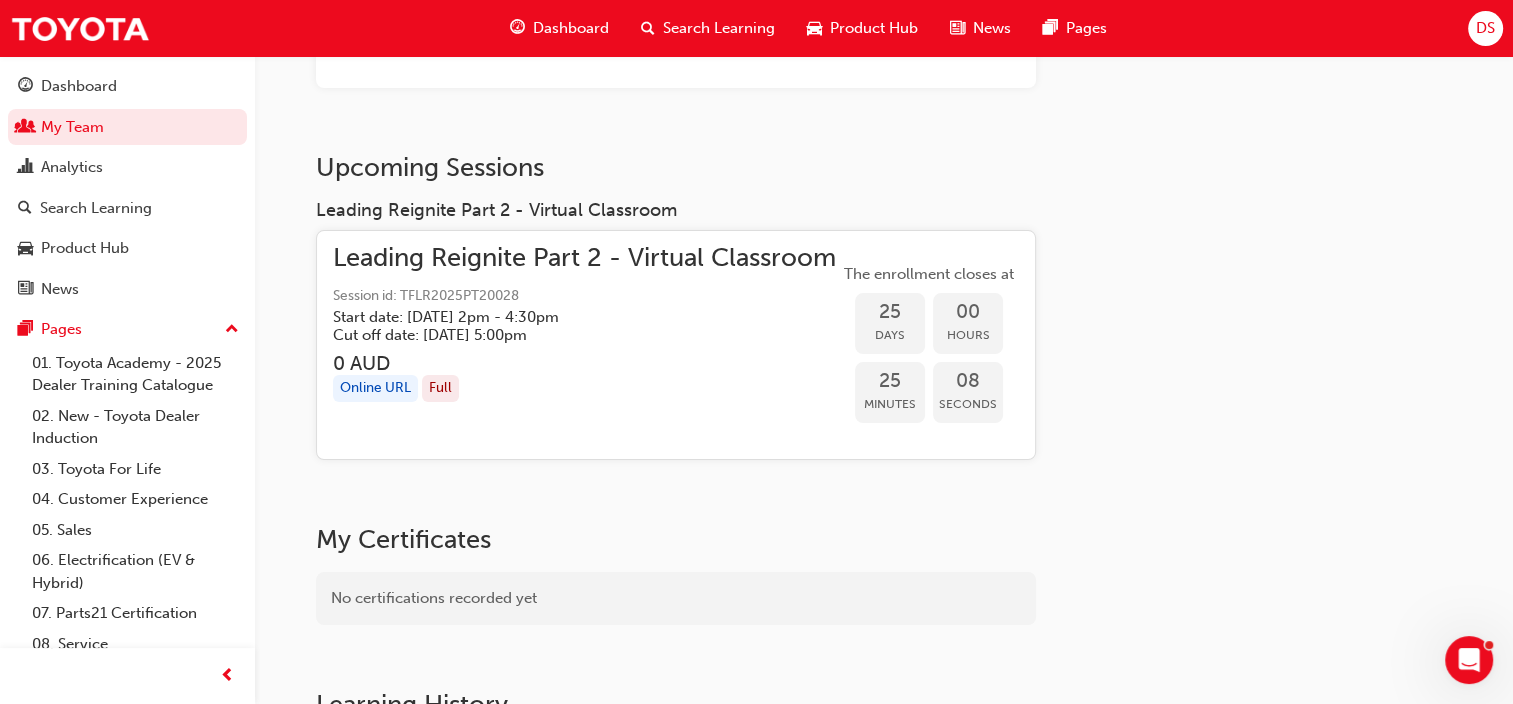 click on "Leading Reignite Part 2 - Virtual Classroom" at bounding box center [584, 258] 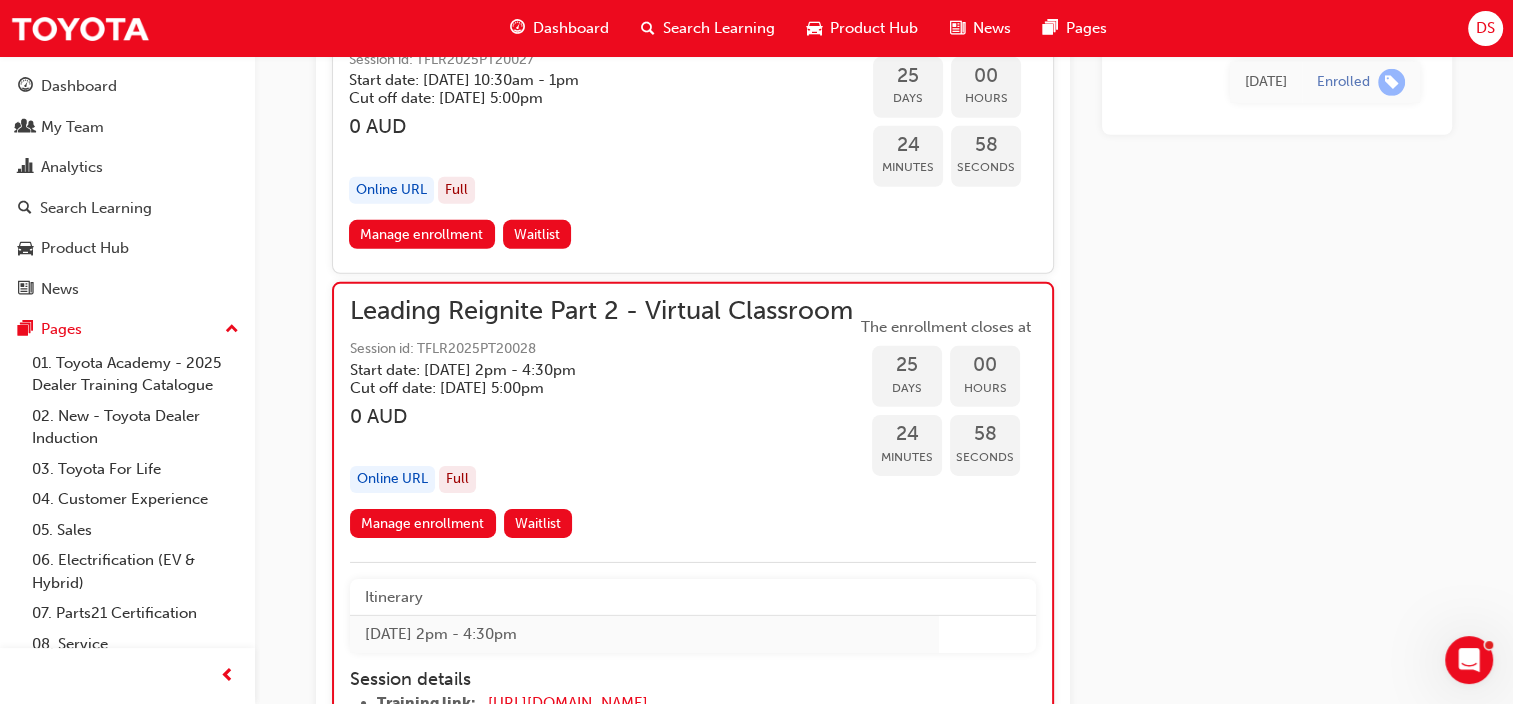 scroll, scrollTop: 6204, scrollLeft: 0, axis: vertical 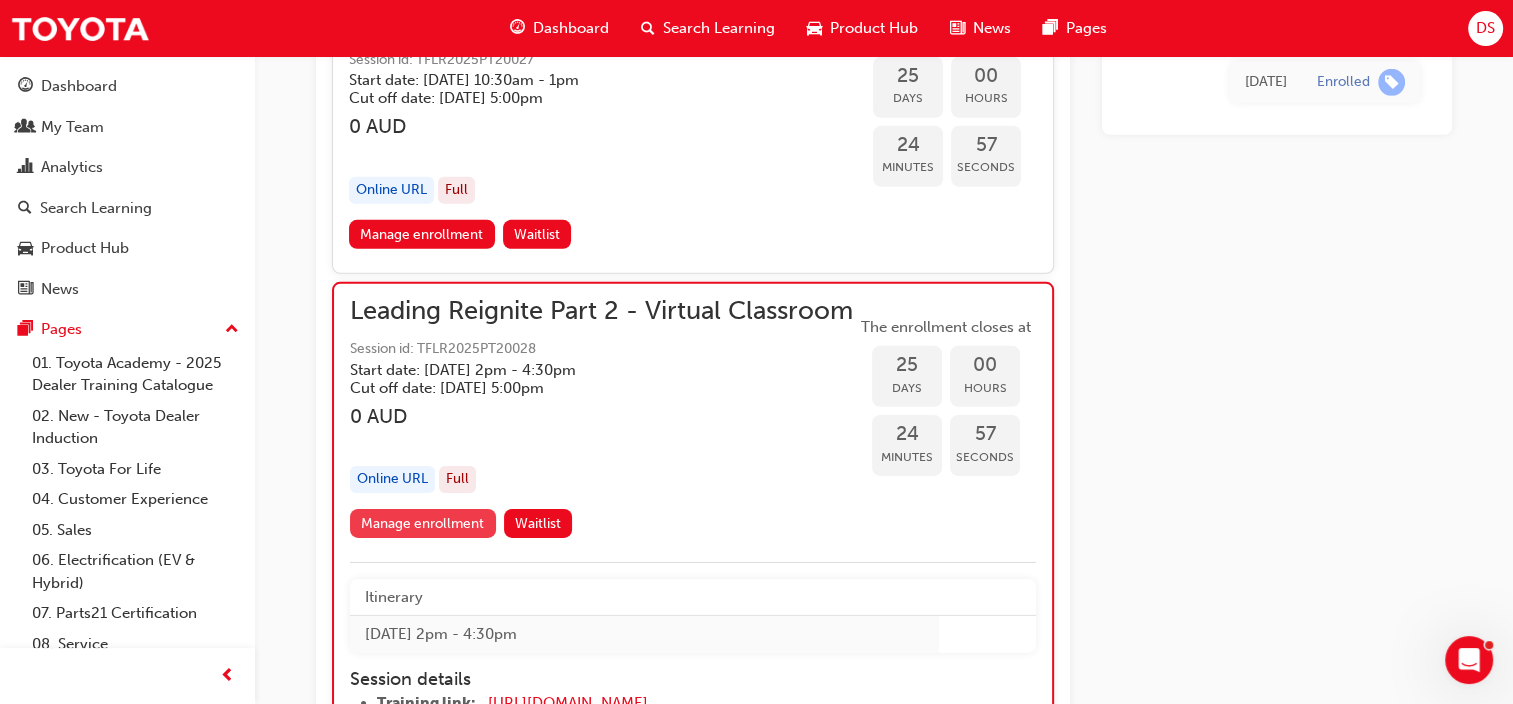 click on "Manage enrollment" at bounding box center (423, 523) 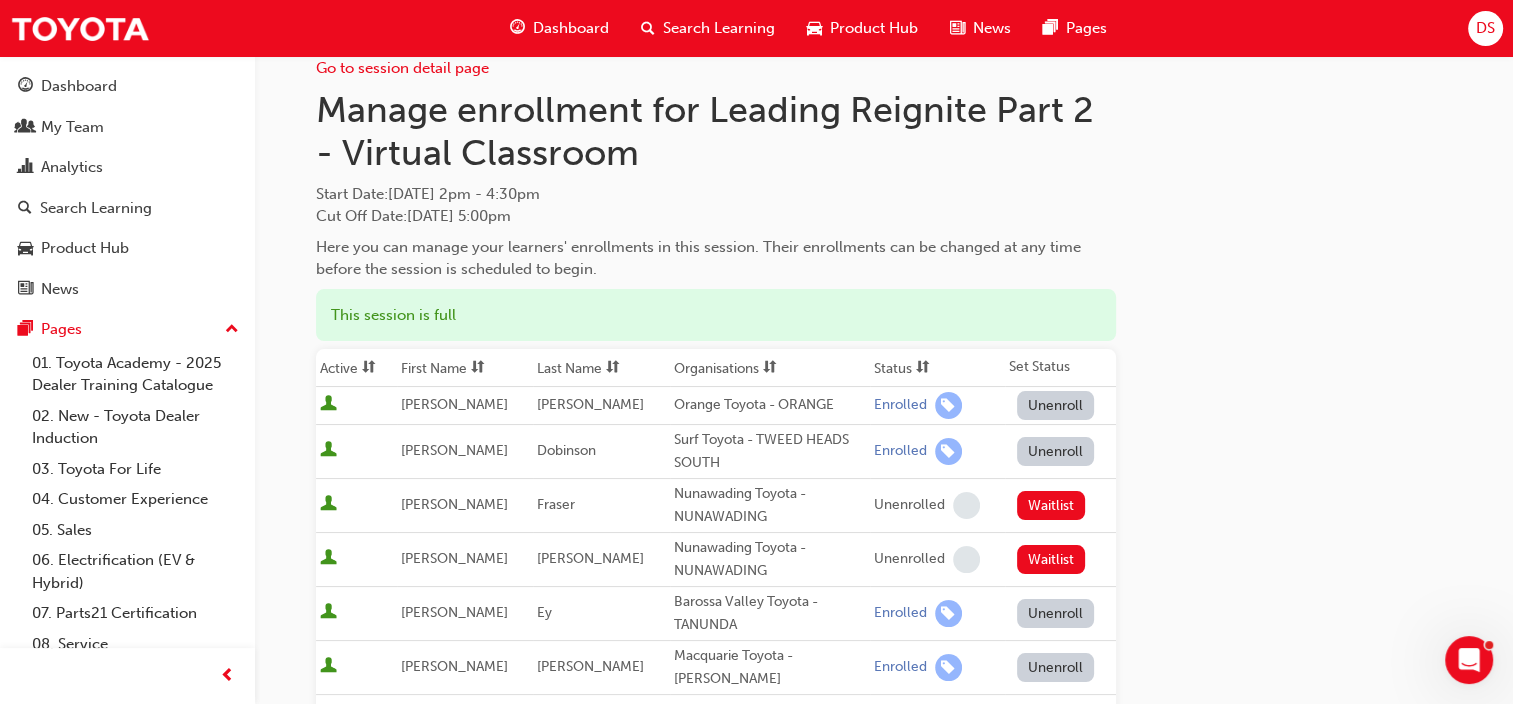 scroll, scrollTop: 0, scrollLeft: 0, axis: both 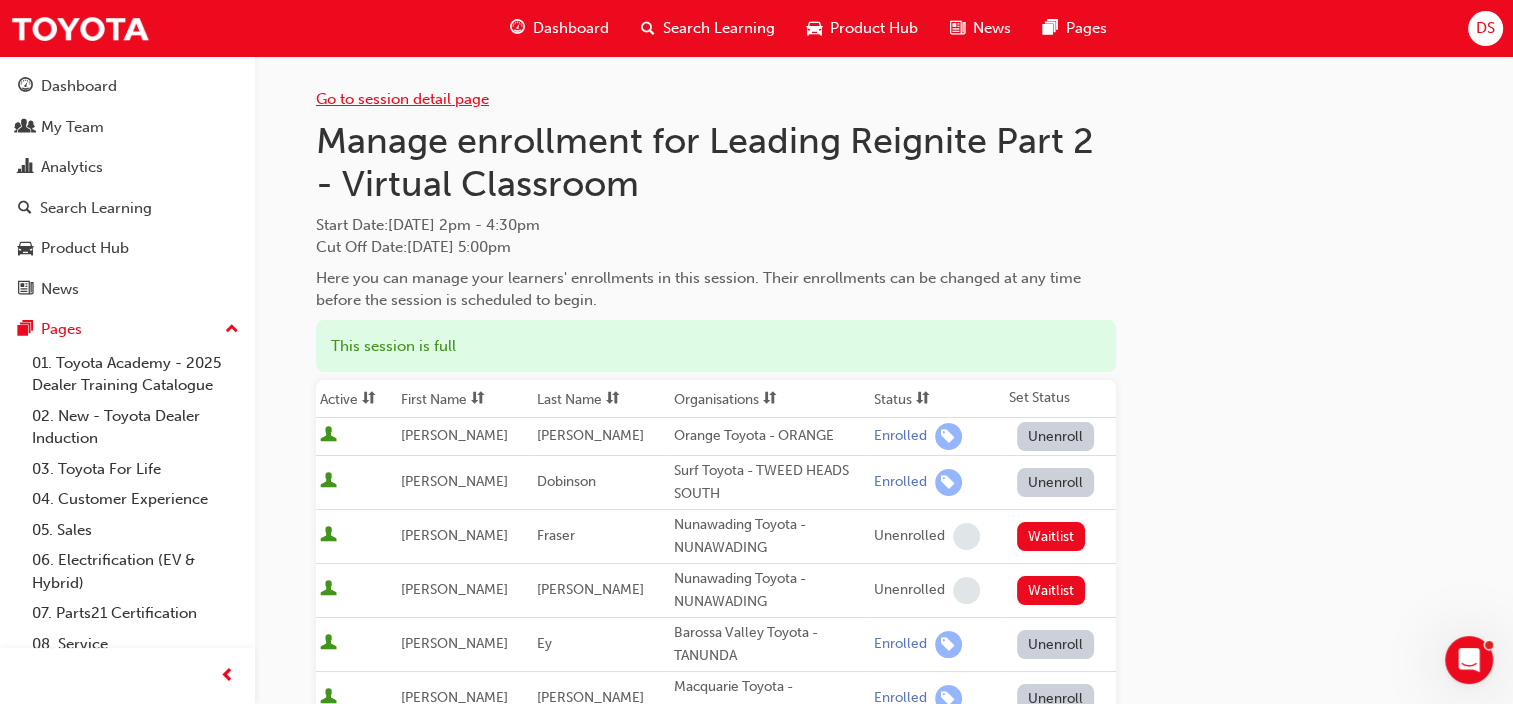 click on "Go to session detail page" at bounding box center [402, 99] 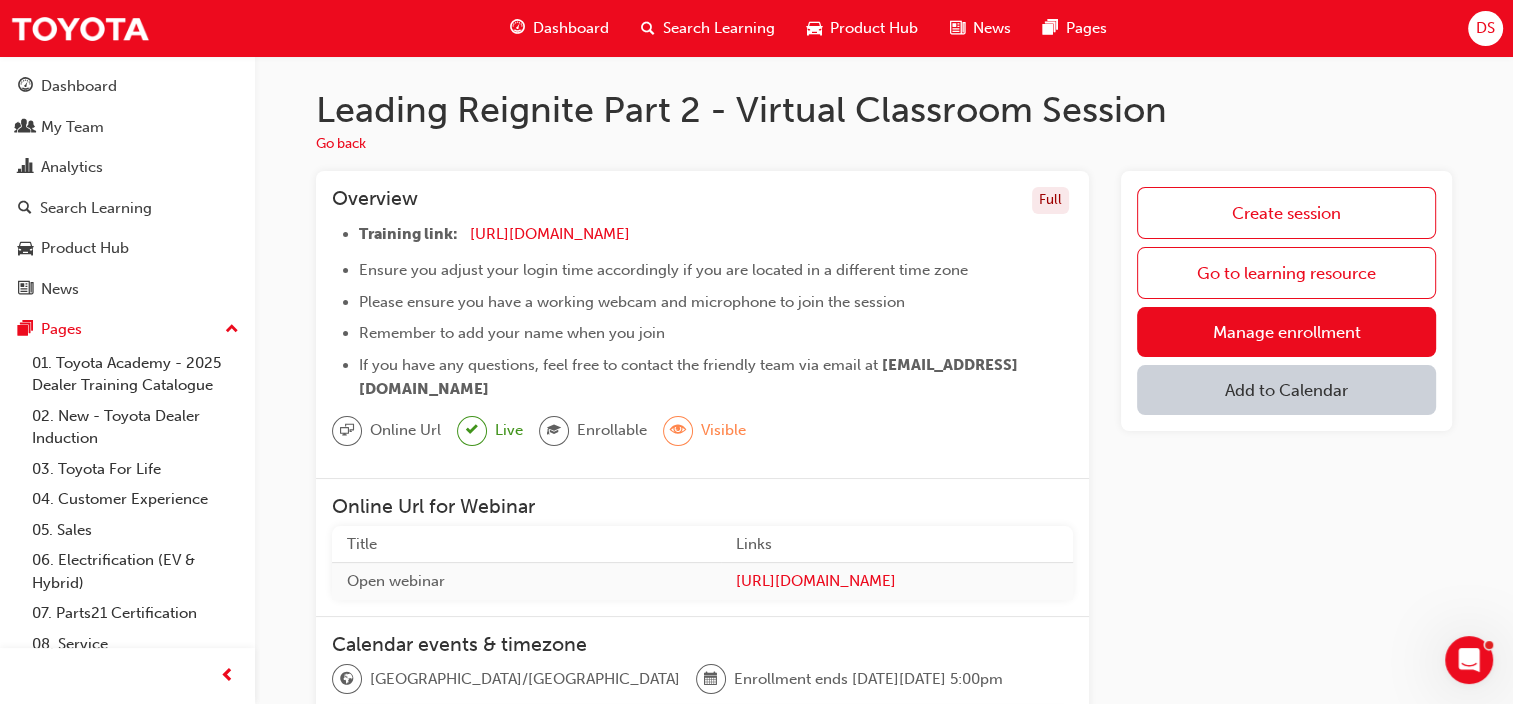 click on "Add to Calendar" at bounding box center (1286, 390) 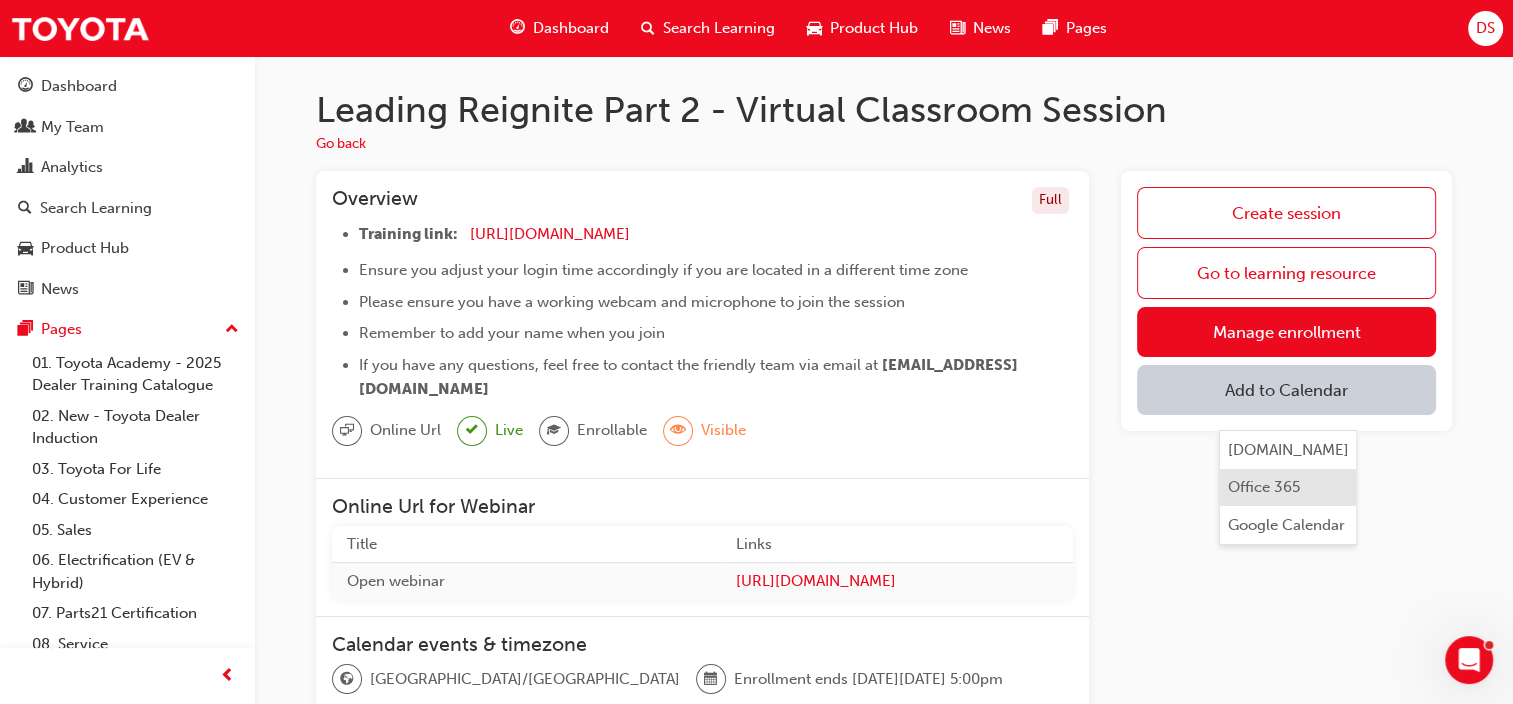 click on "Office 365" at bounding box center (1264, 487) 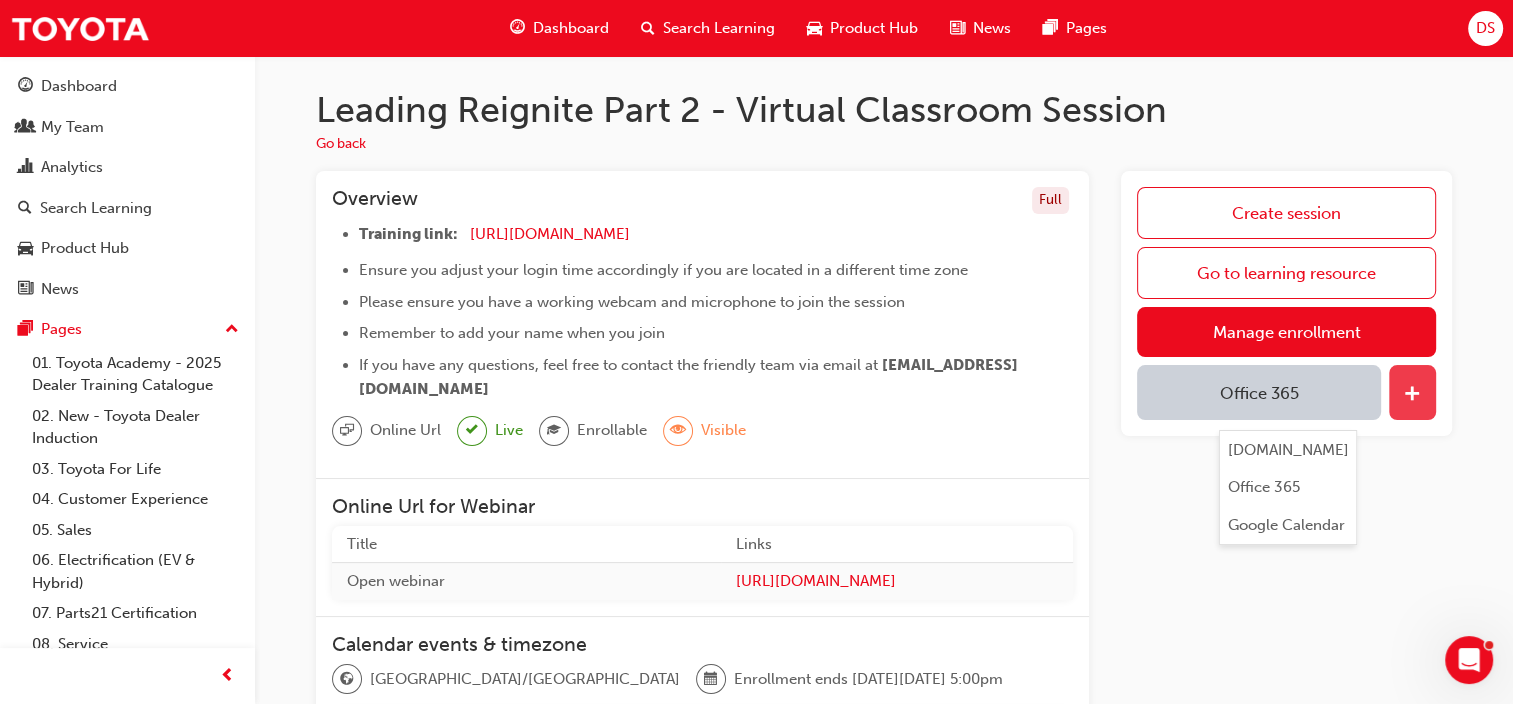 click at bounding box center (1412, 395) 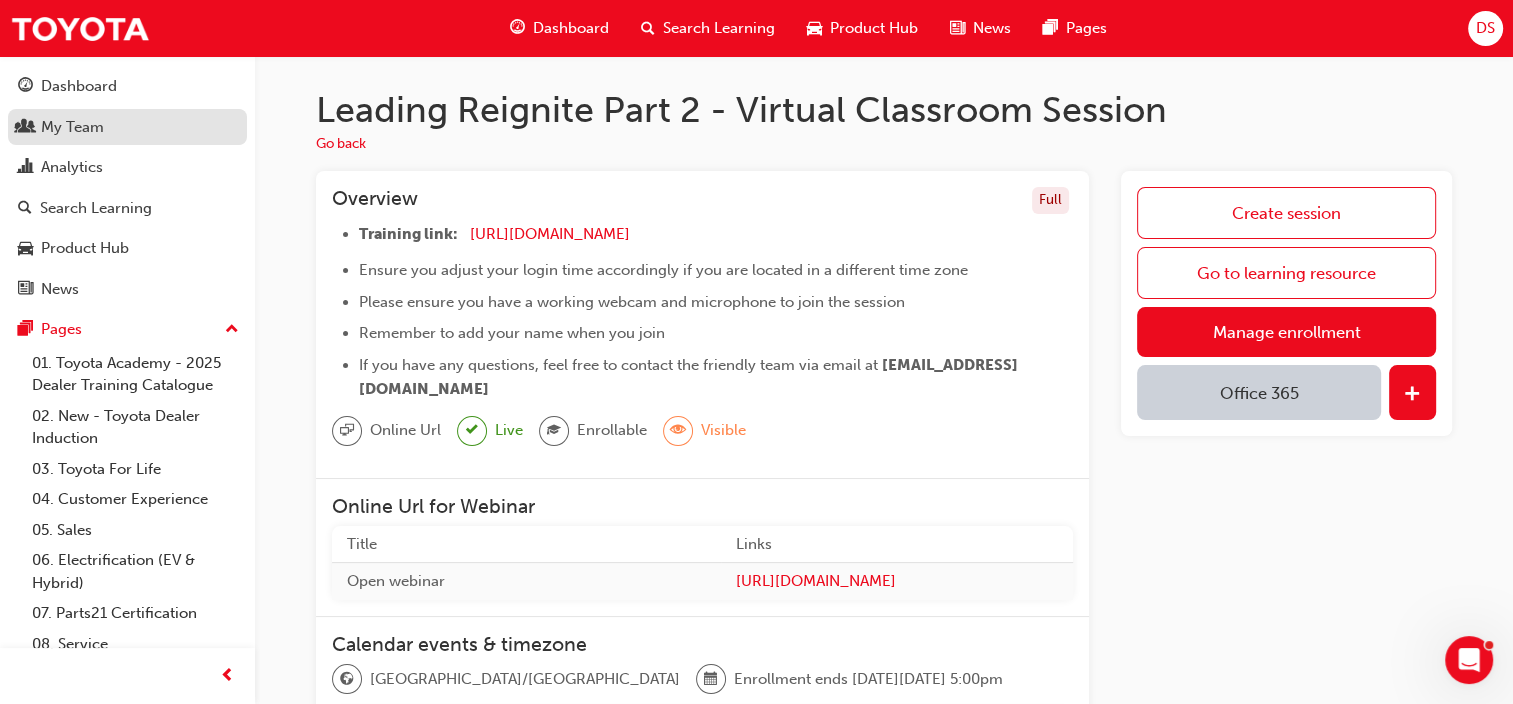 click on "My Team" at bounding box center (72, 127) 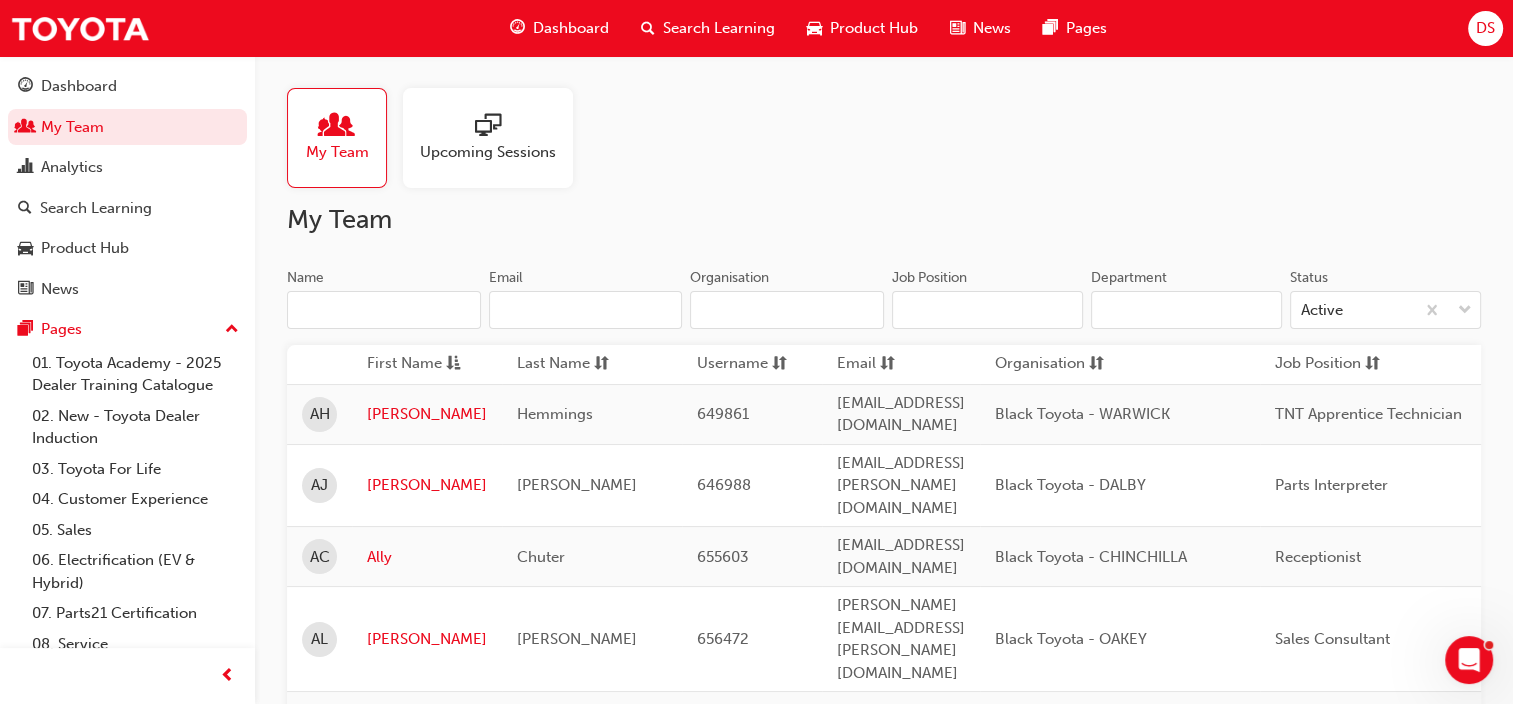 click on "Name" at bounding box center (384, 310) 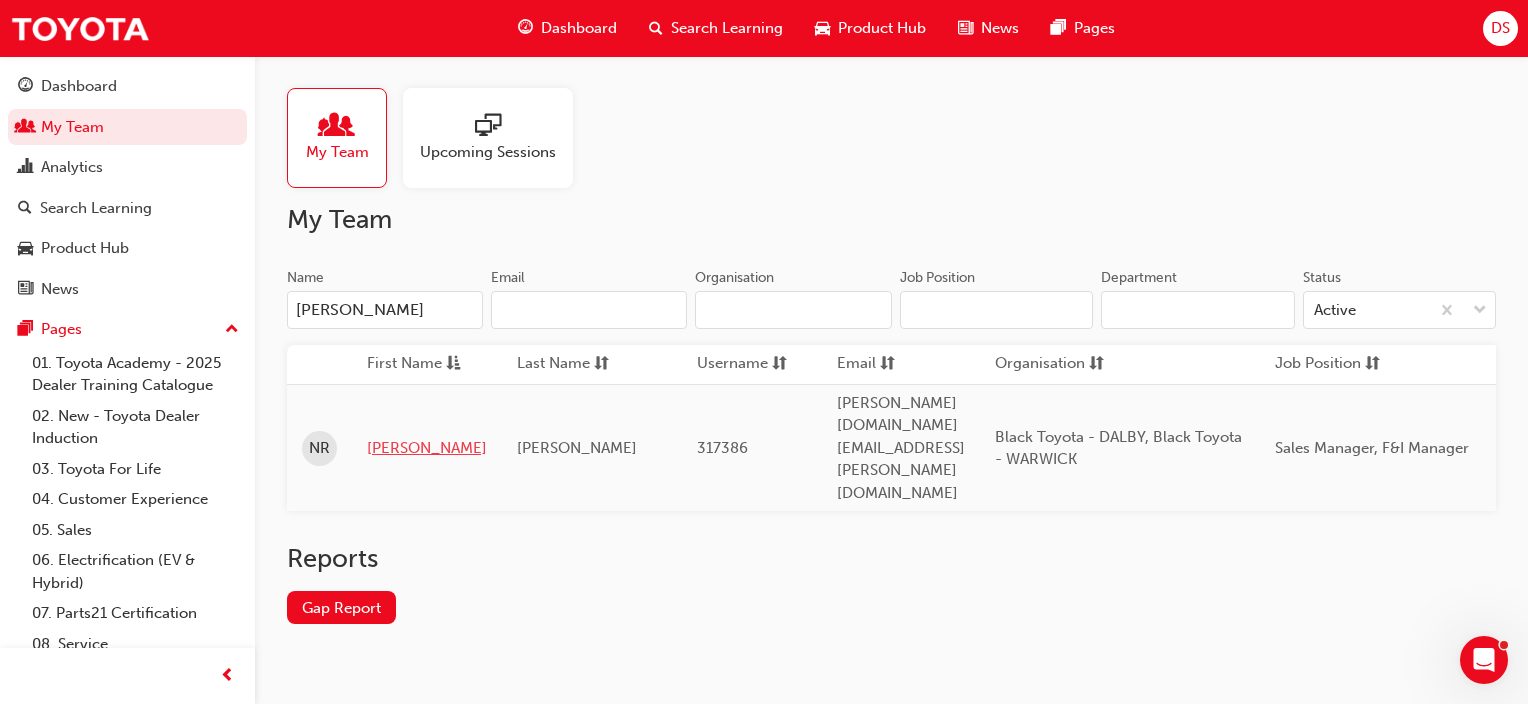 type on "[PERSON_NAME]" 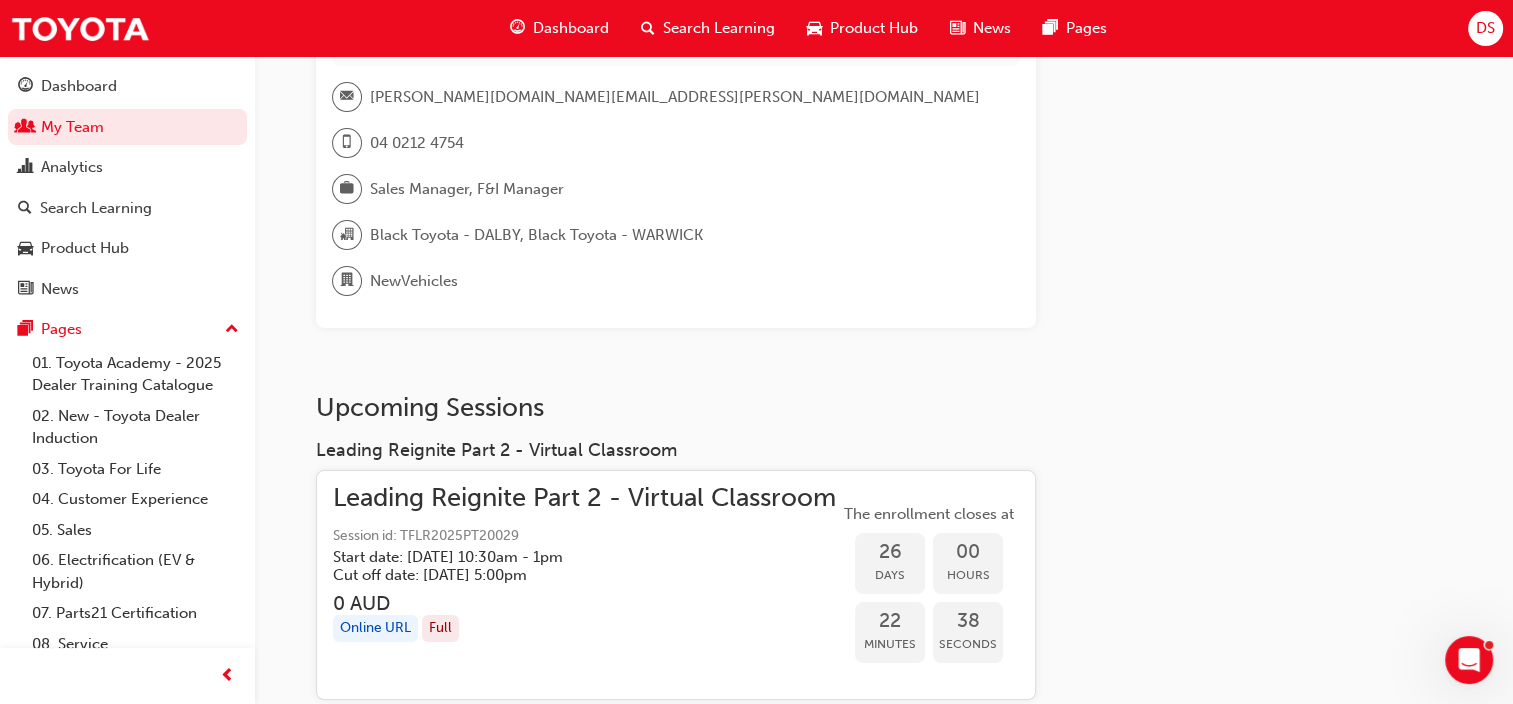 scroll, scrollTop: 0, scrollLeft: 0, axis: both 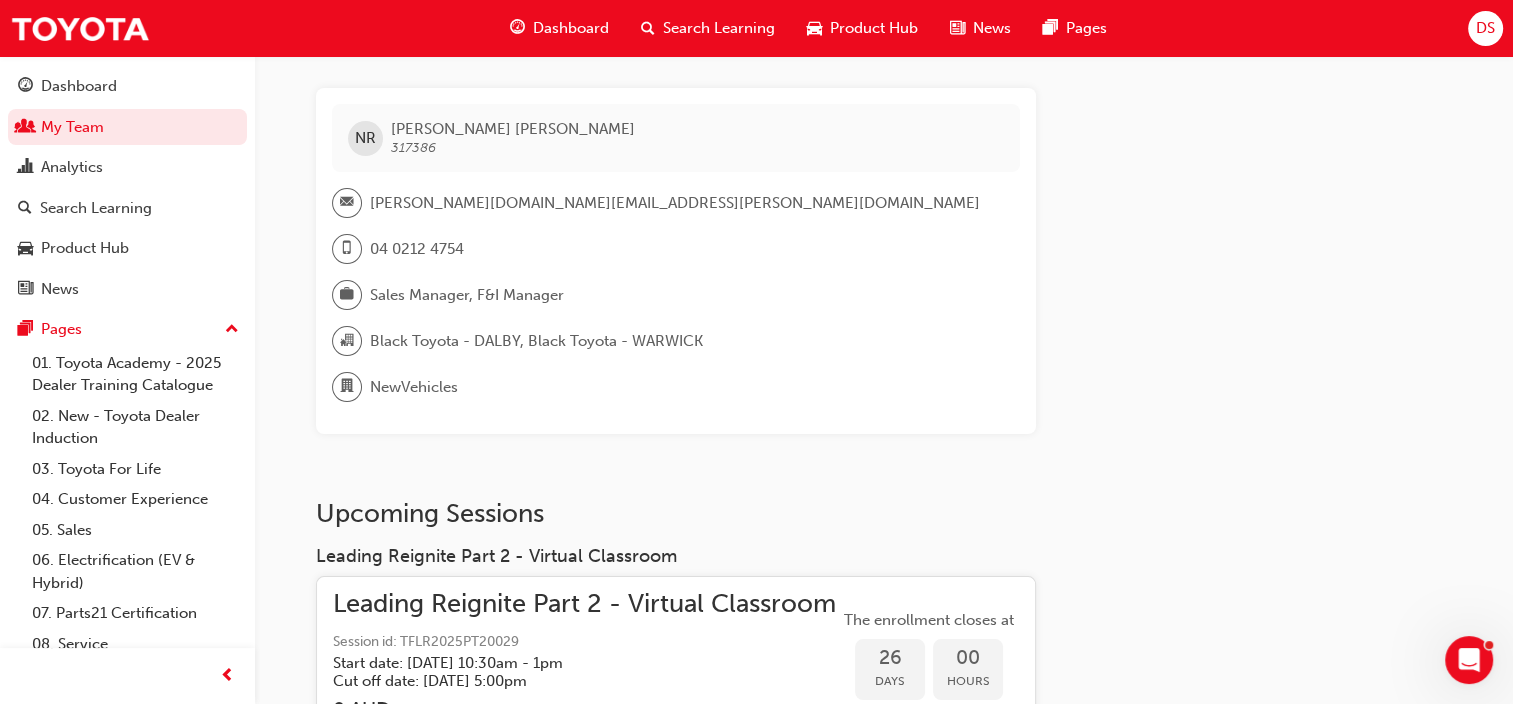 click on "Leading Reignite Part 2 - Virtual Classroom" at bounding box center (584, 604) 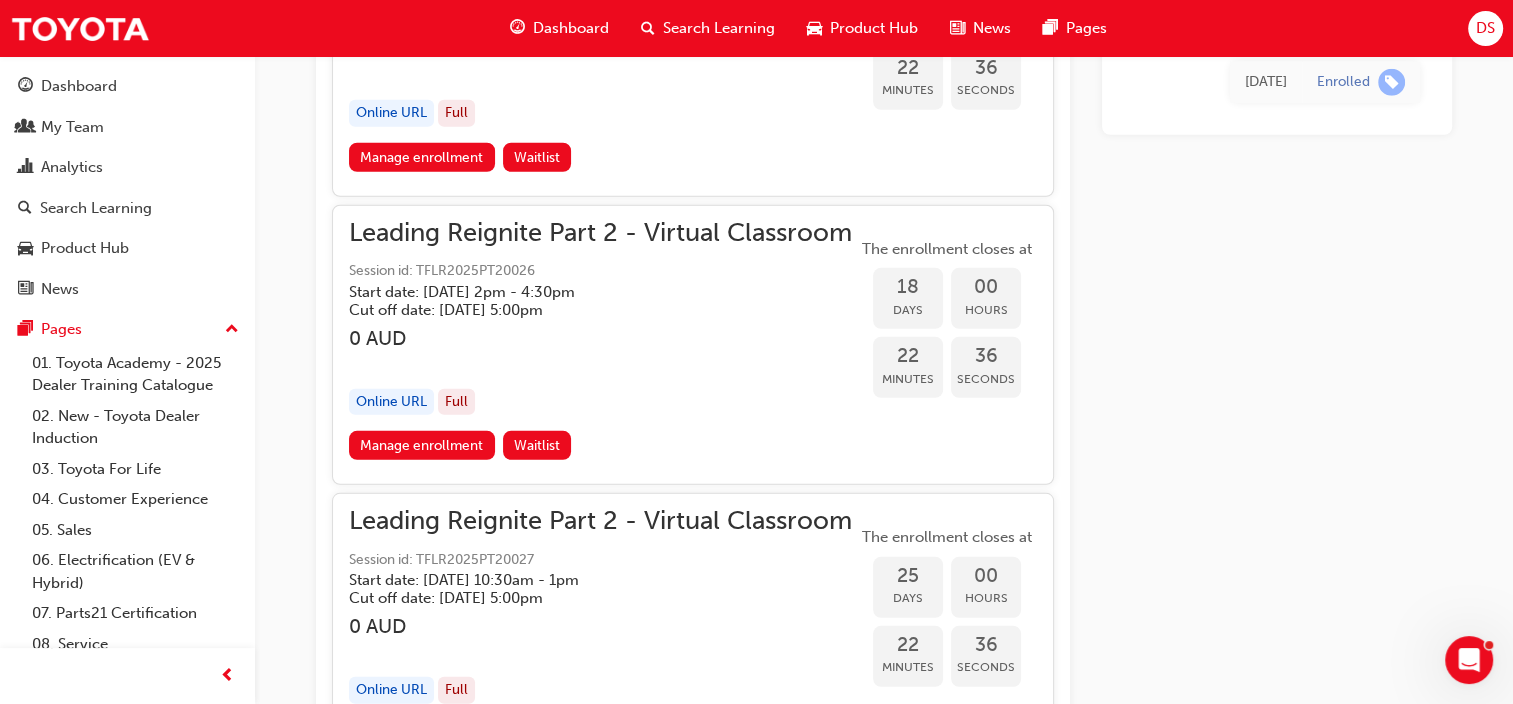 click on "Leading Reignite Part 2 - Virtual Classroom Session id: TFLR2025PT20011 Start date:   [DATE] 10:30am - 1pm   Cut off date:   [DATE] 5:00pm   0   AUD Online URL Full Enrolments are now closed as the cutoff date has passed. Manage enrollment Leading Reignite Part 2 - Virtual Classroom Session id: TFLR2025PT20012 Start date:   [DATE] 2pm - 4:30pm   Cut off date:   [DATE] 5:00pm   0   AUD Online URL 15  /  16 Enrolments are now closed as the cutoff date has passed. Manage enrollment Leading Reignite Part 2 - Virtual Classroom Session id: TFLR2025PT20013 Start date:   [DATE] 10:30am - 1pm   Cut off date:   [DATE] 5:00pm   0   AUD Online URL Full The enrollment closes at 04 Days 00 Hours 22 Minutes 36 Seconds Manage enrollment Waitlist Leading Reignite Part 2 - Virtual Classroom Session id: TFLR2025PT20014 Start date:   [DATE] 2pm - 4:30pm   Cut off date:   [DATE] 5:00pm   0   AUD Online URL Full The enrollment closes at 04 Days 00 22" at bounding box center (693, 9156) 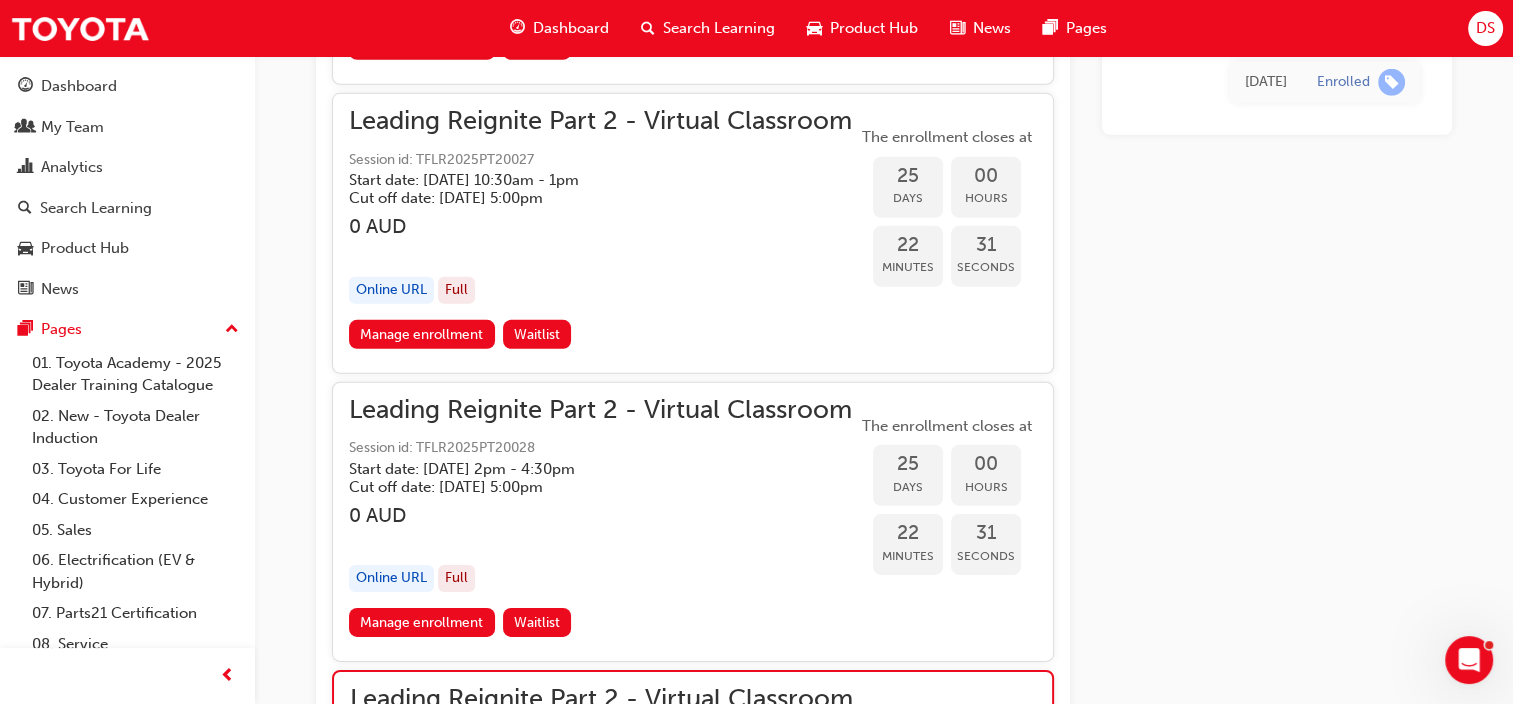 scroll, scrollTop: 6604, scrollLeft: 0, axis: vertical 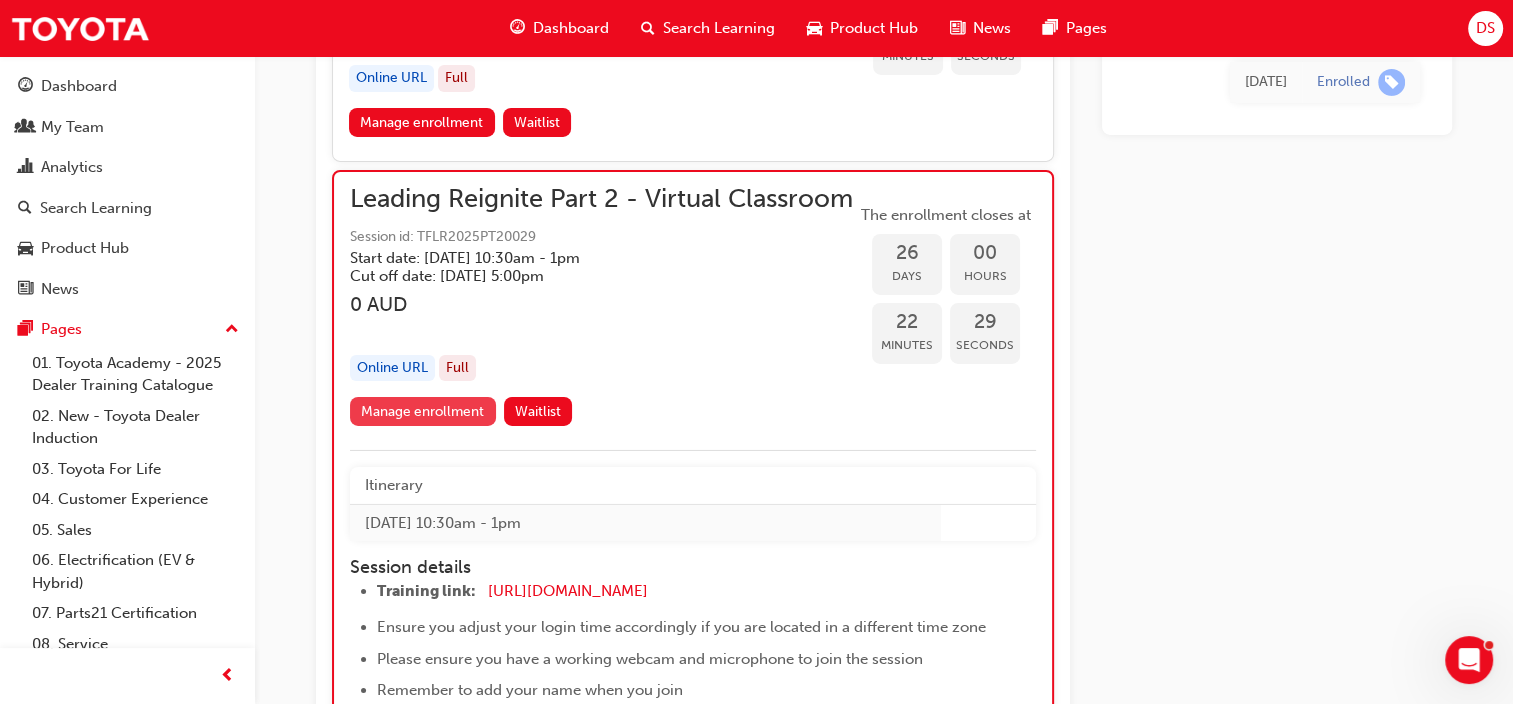 click on "Manage enrollment" at bounding box center [423, 411] 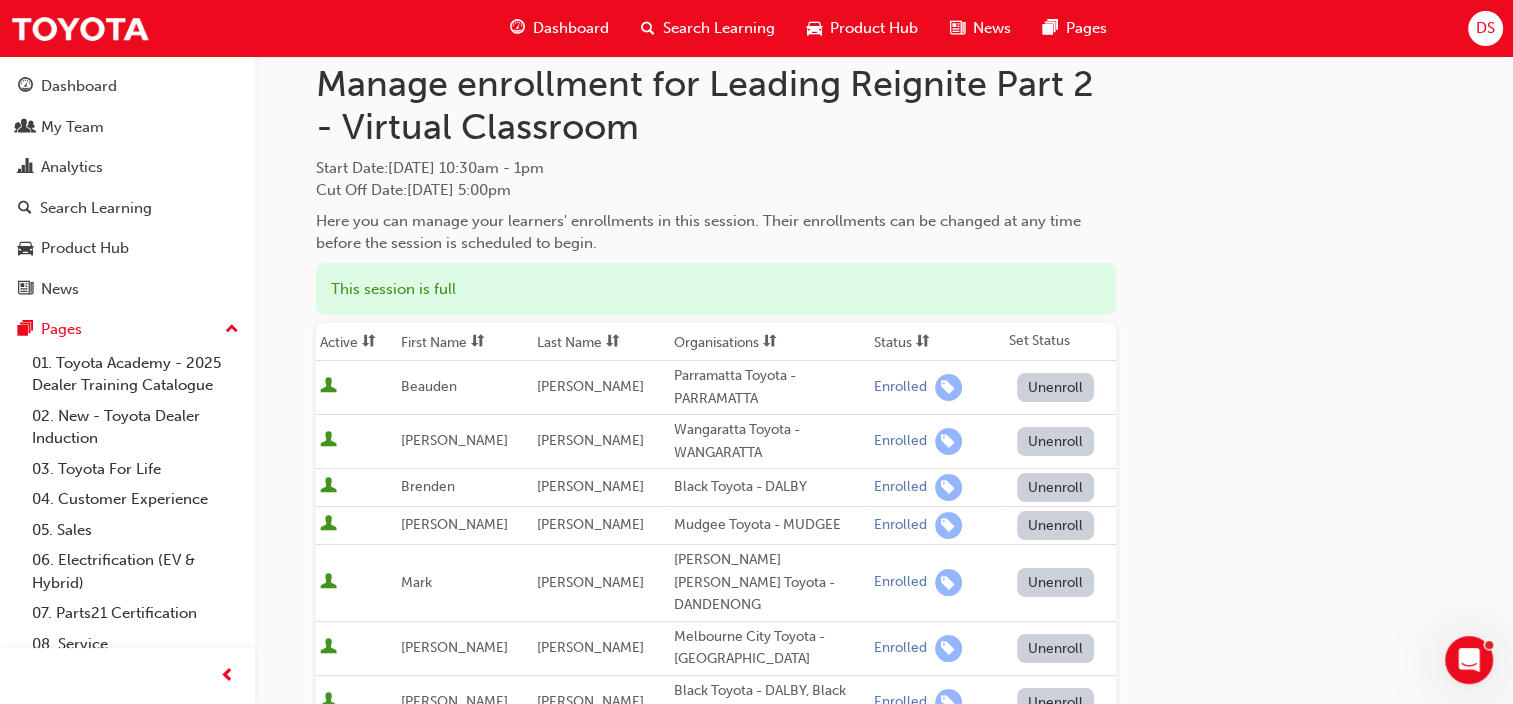 scroll, scrollTop: 0, scrollLeft: 0, axis: both 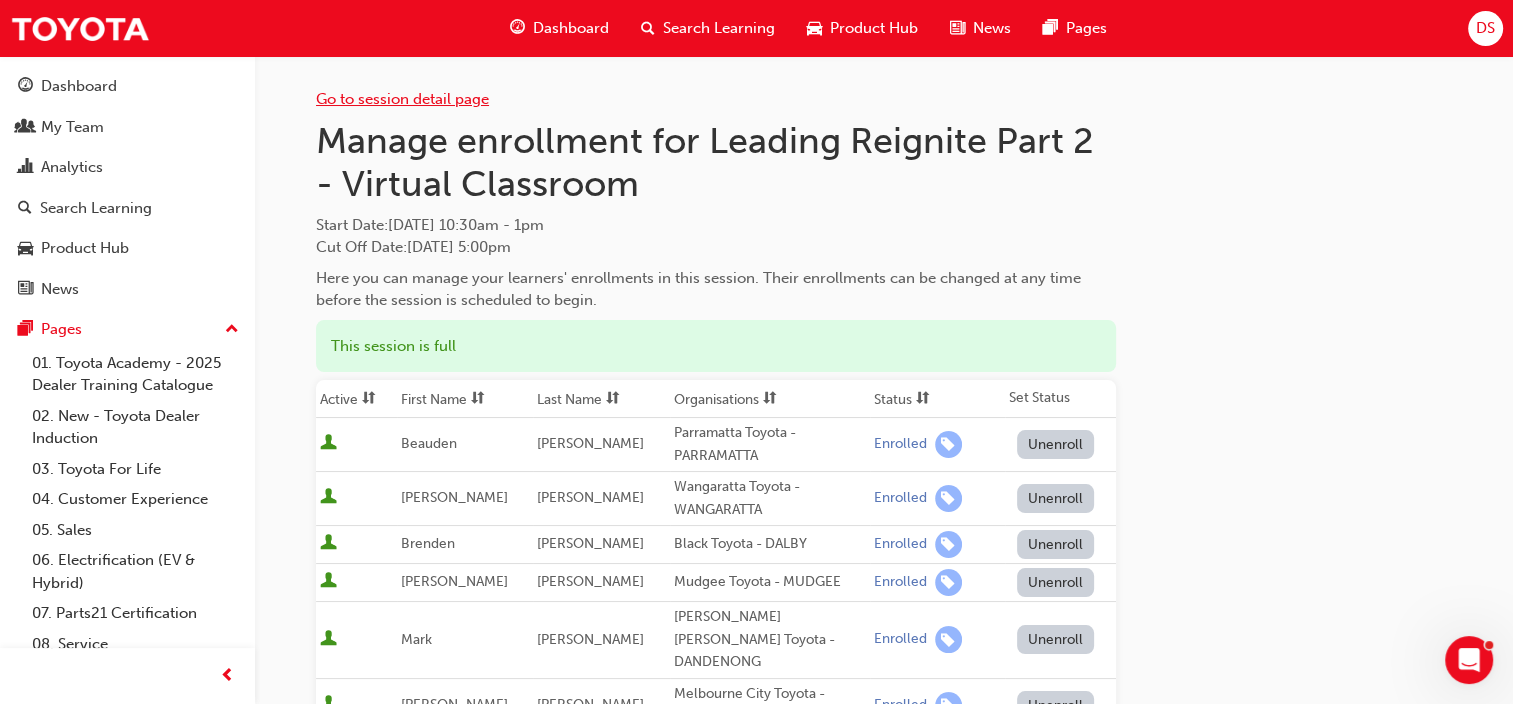 click on "Go to session detail page" at bounding box center [402, 99] 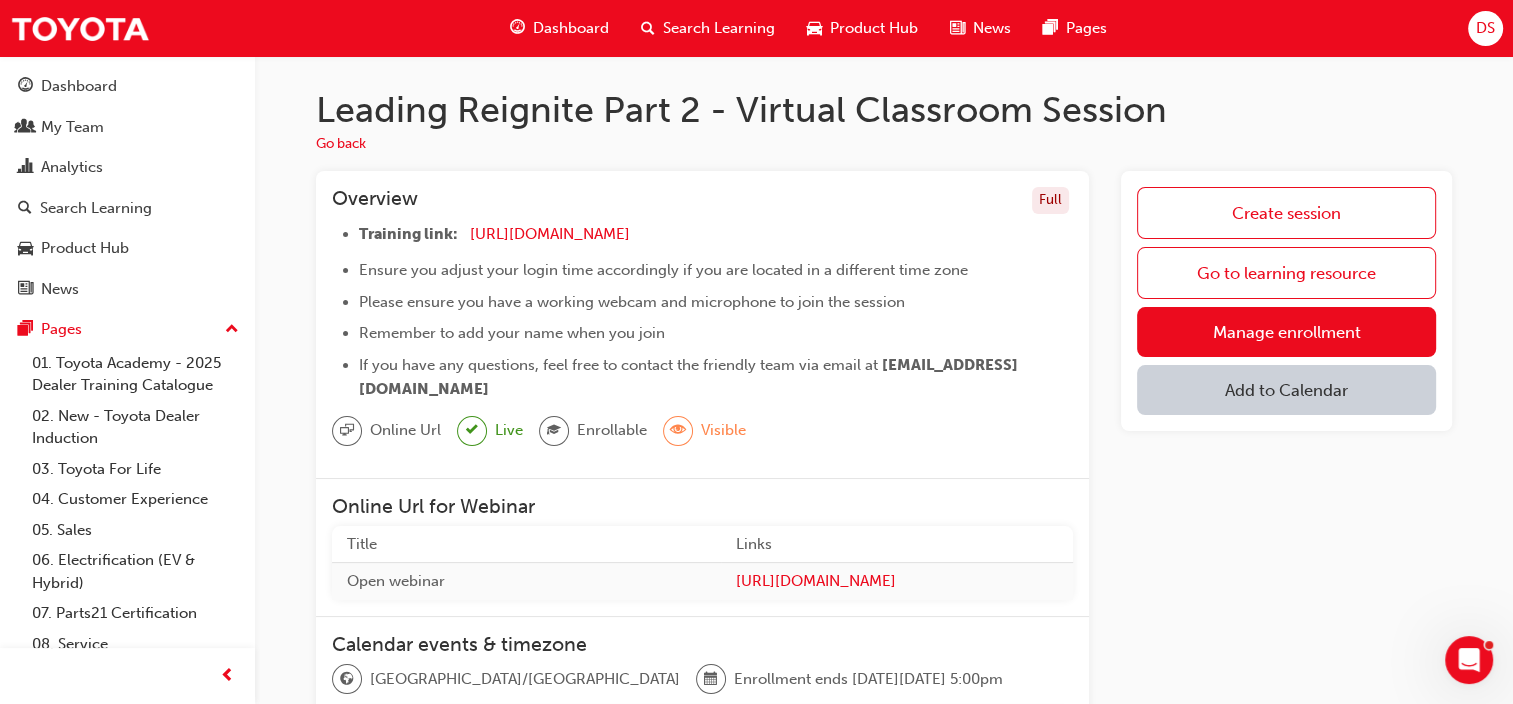 click on "Add to Calendar" at bounding box center [1286, 390] 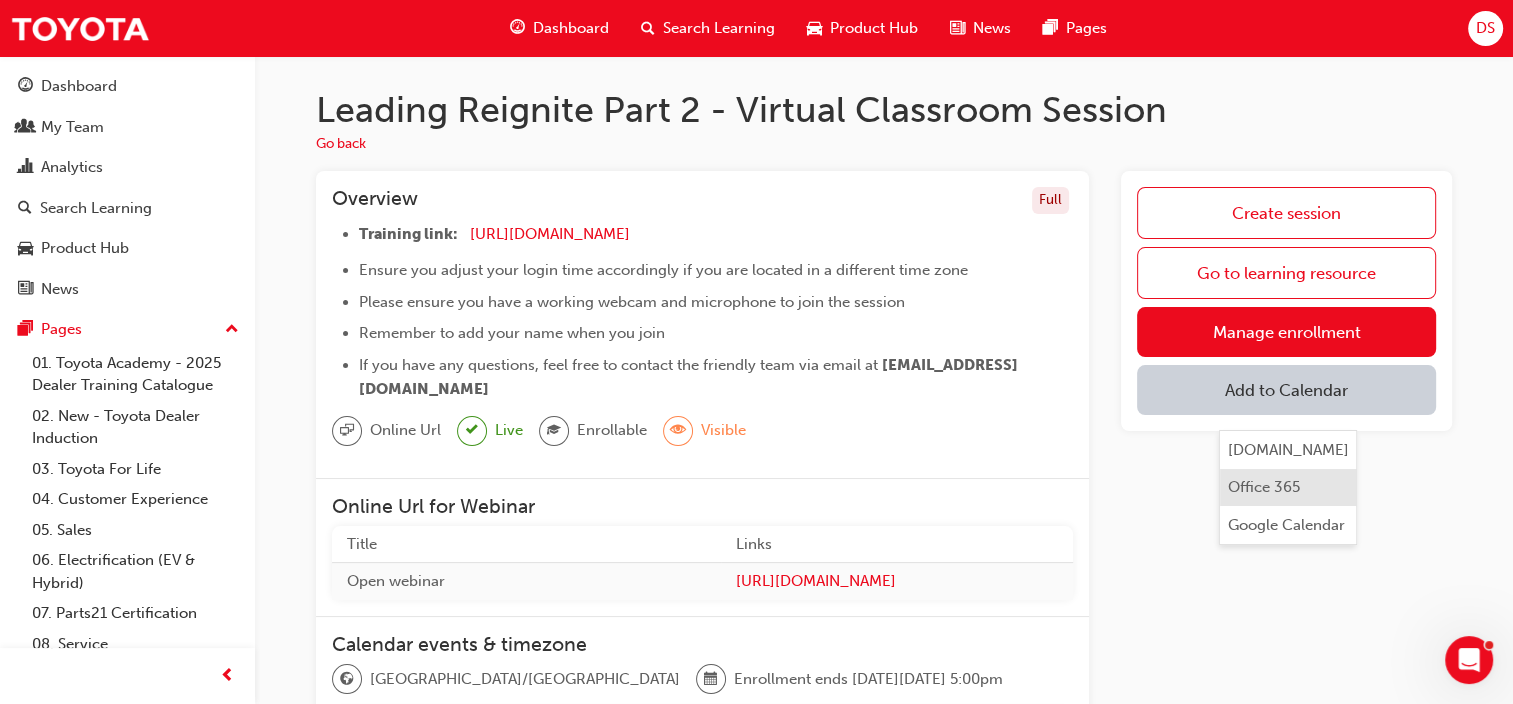 click on "Office 365" at bounding box center [1264, 487] 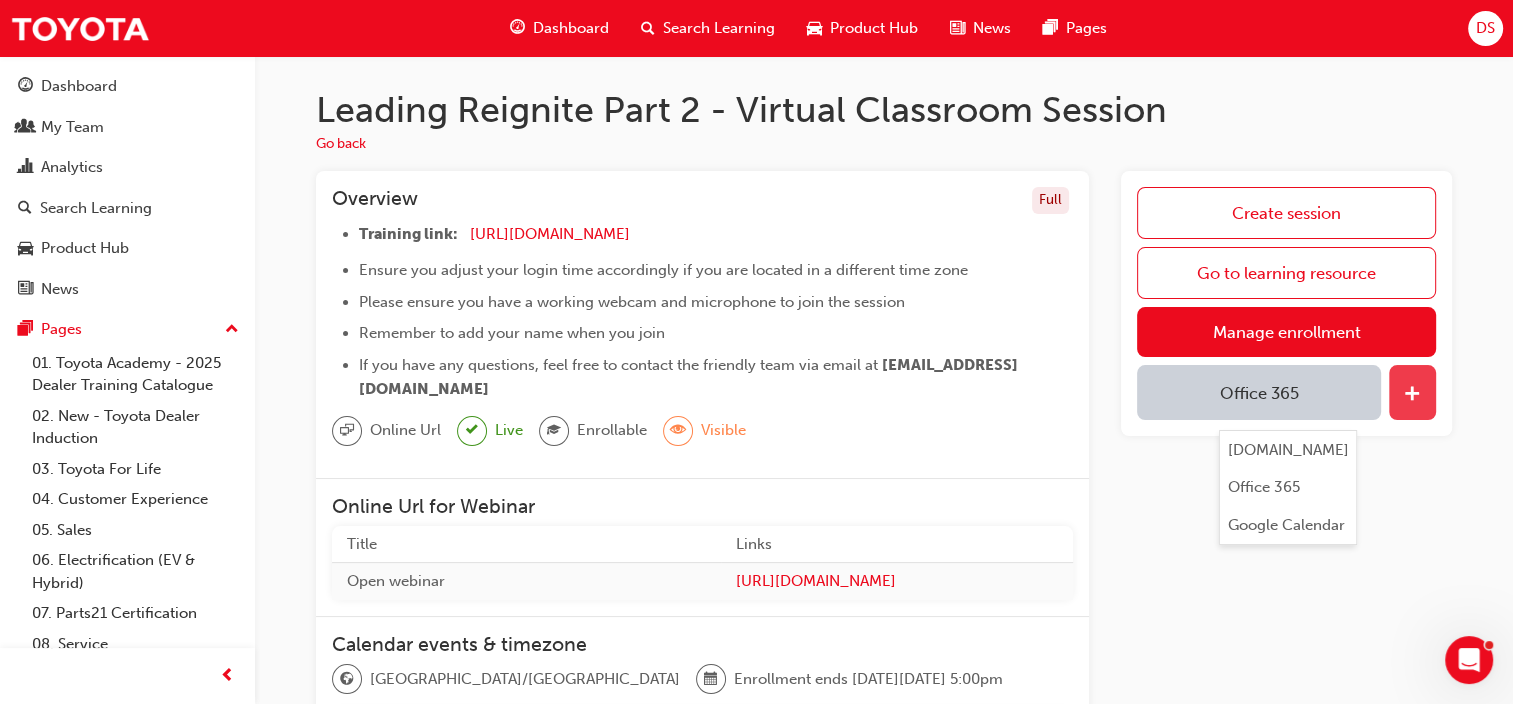 click at bounding box center [1412, 392] 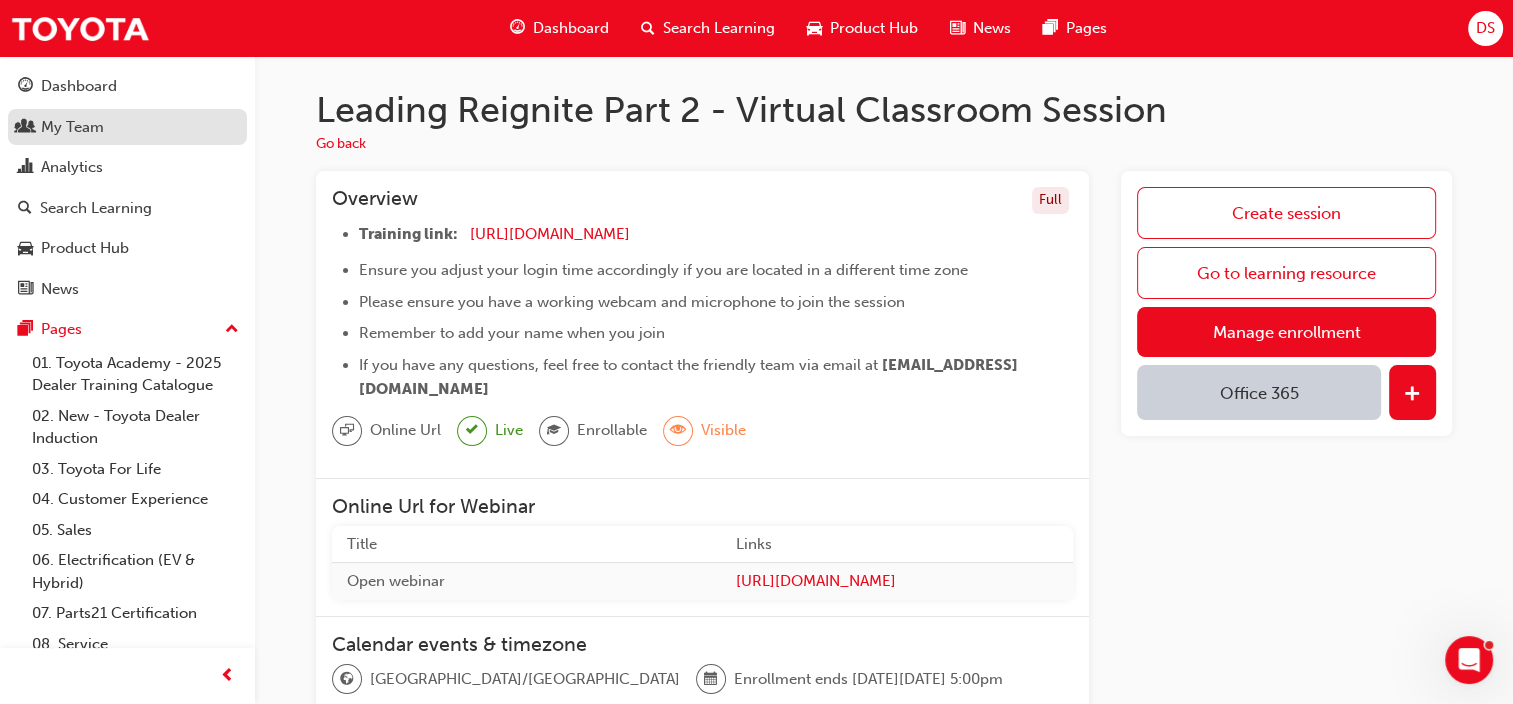 click on "My Team" at bounding box center [72, 127] 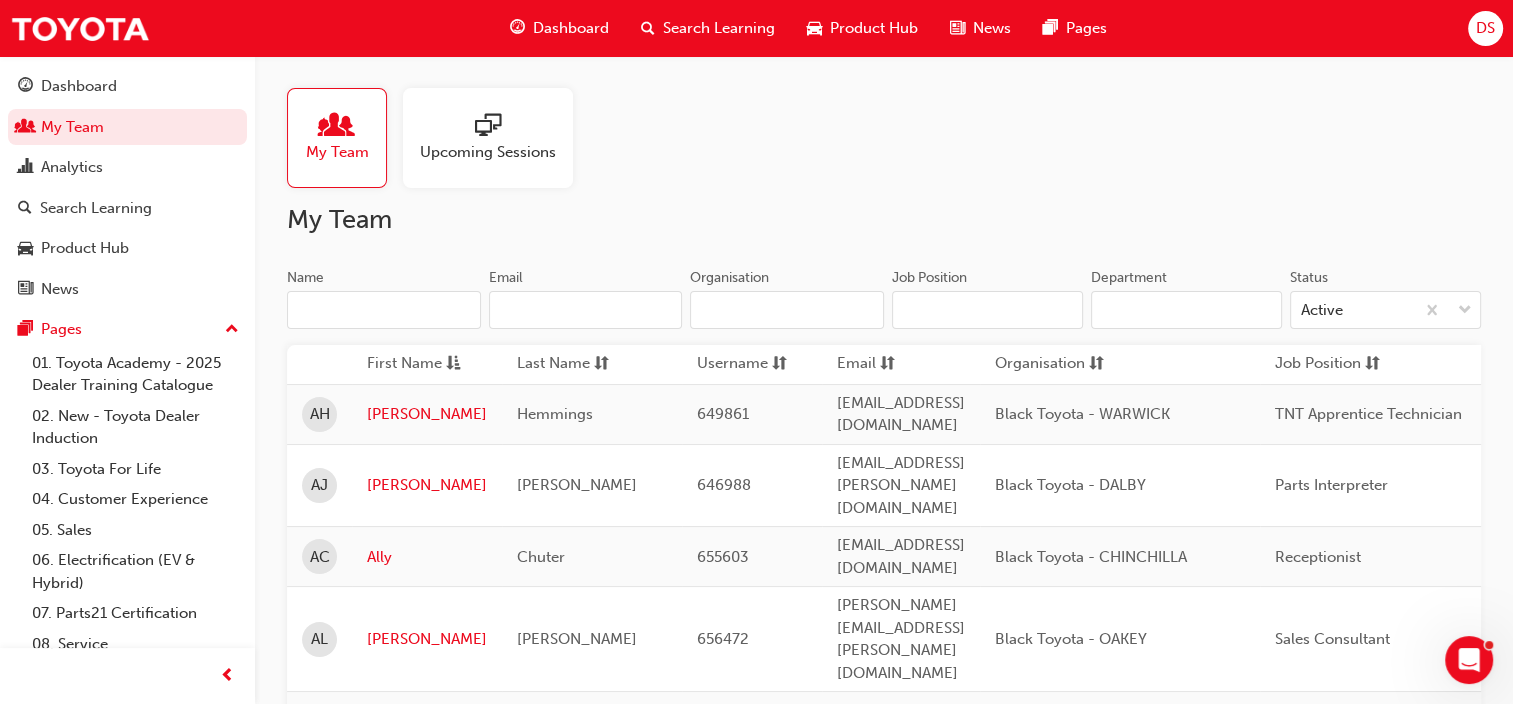 click on "Name" at bounding box center (384, 310) 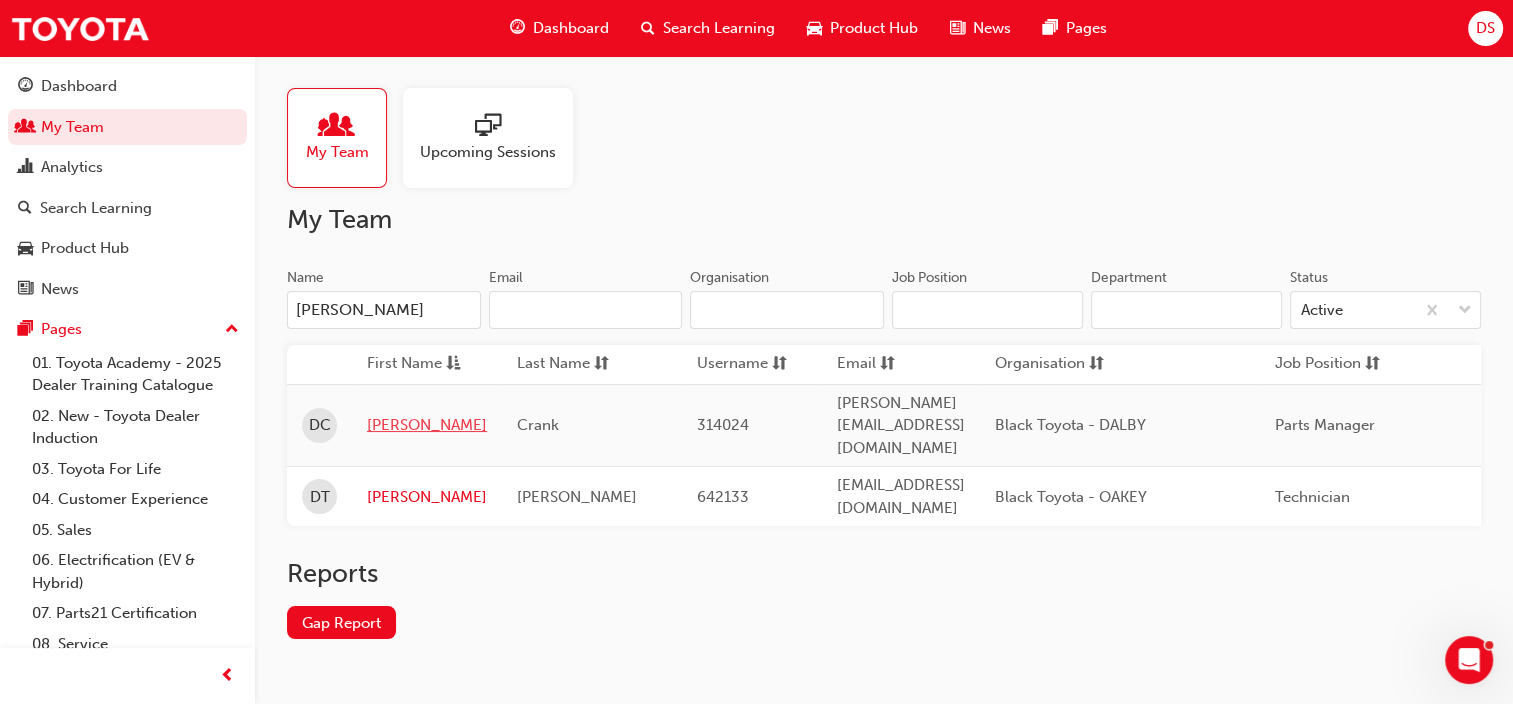 type on "[PERSON_NAME]" 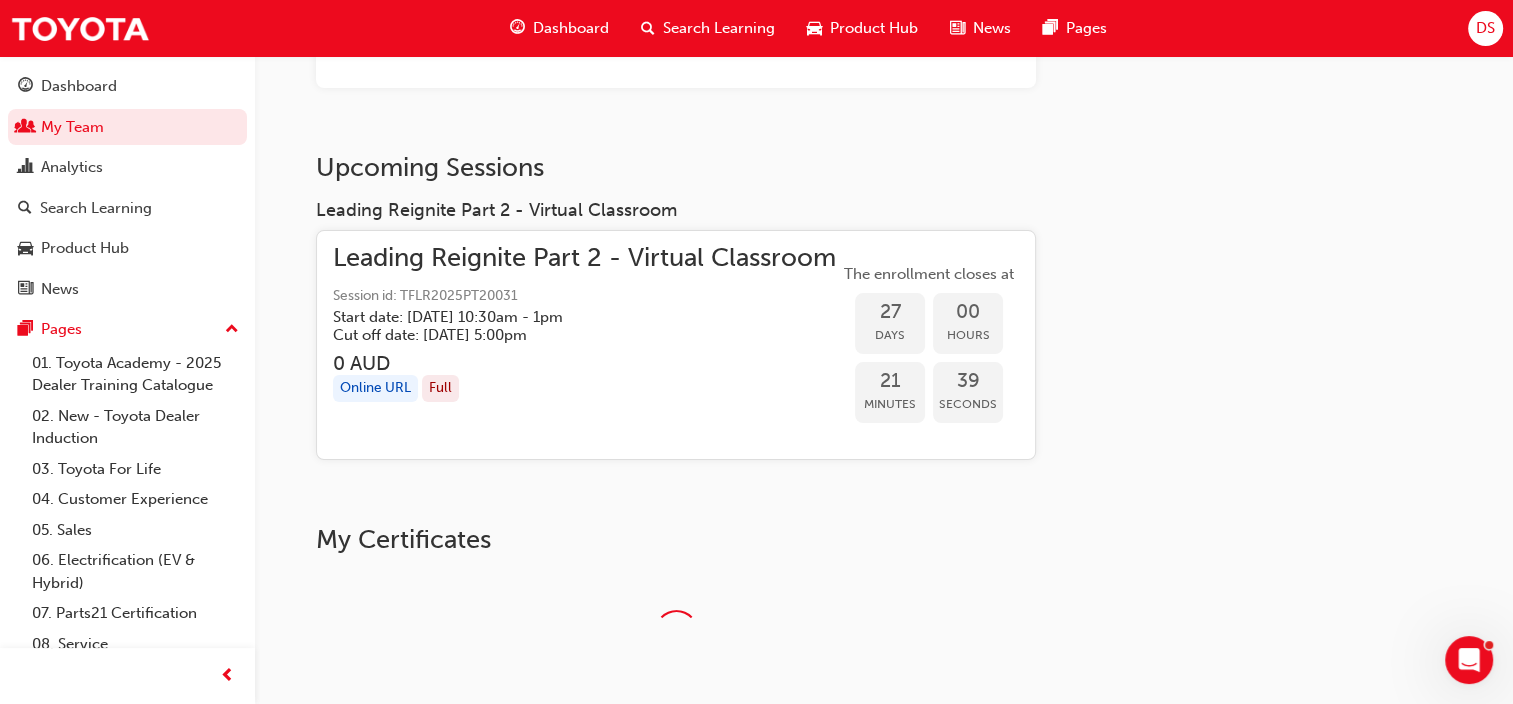 click on "Leading Reignite Part 2 - Virtual Classroom" at bounding box center [584, 258] 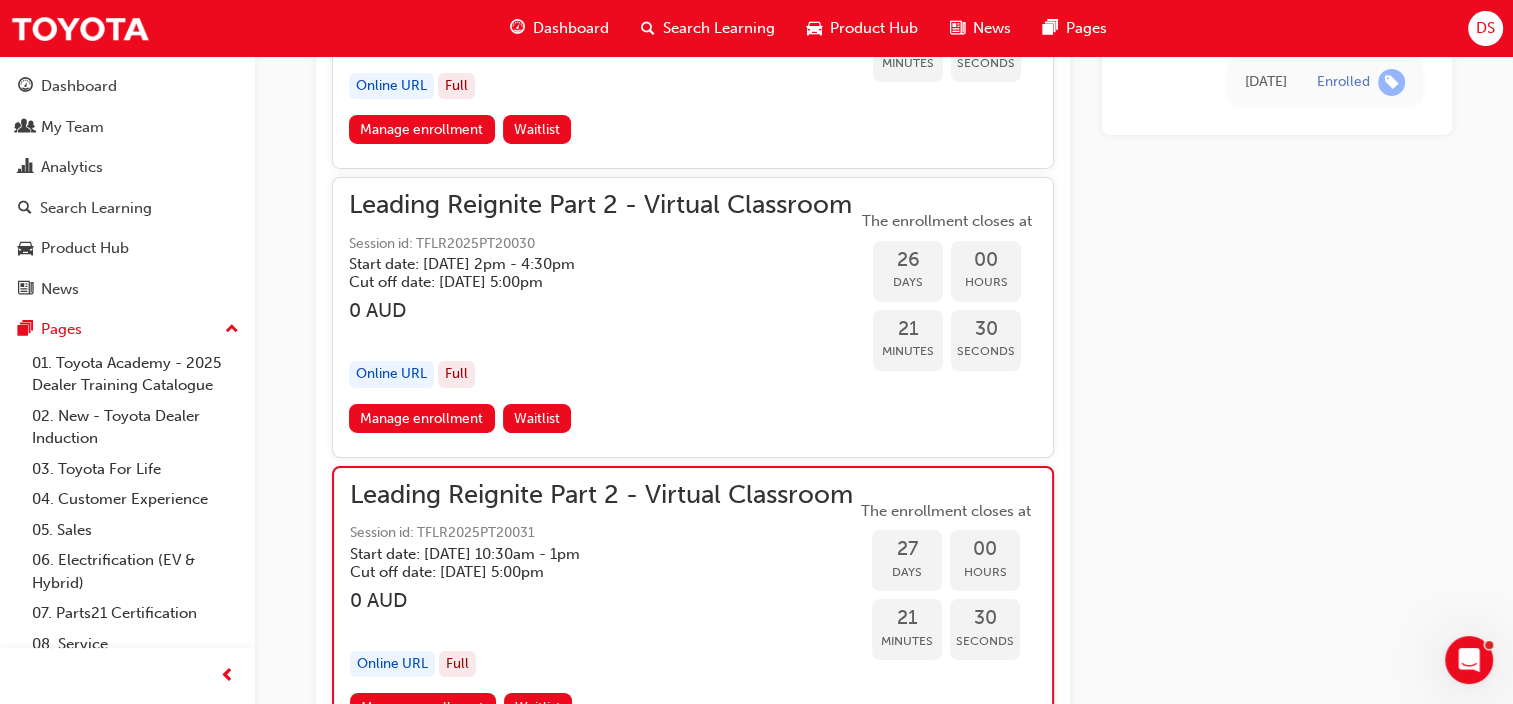 scroll, scrollTop: 7004, scrollLeft: 0, axis: vertical 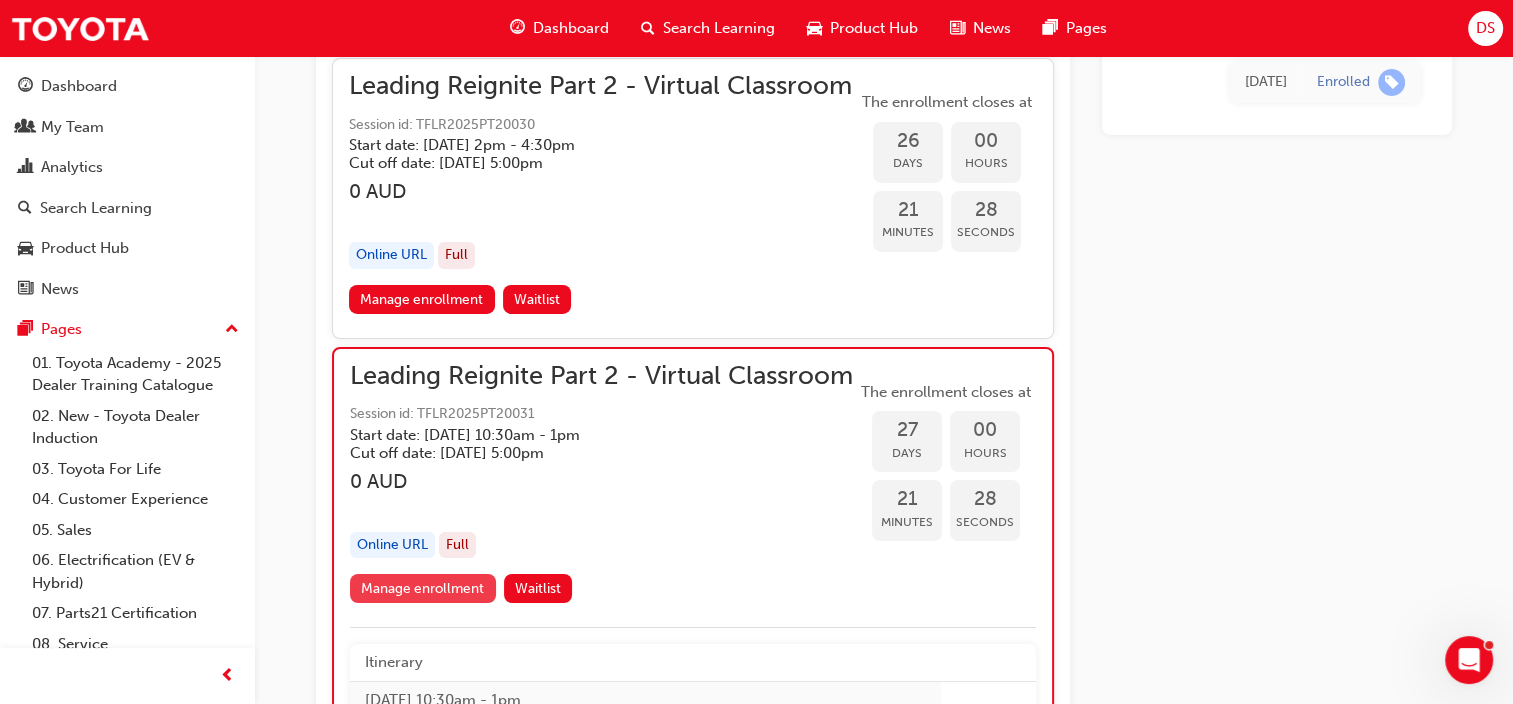 click on "Manage enrollment" at bounding box center (423, 588) 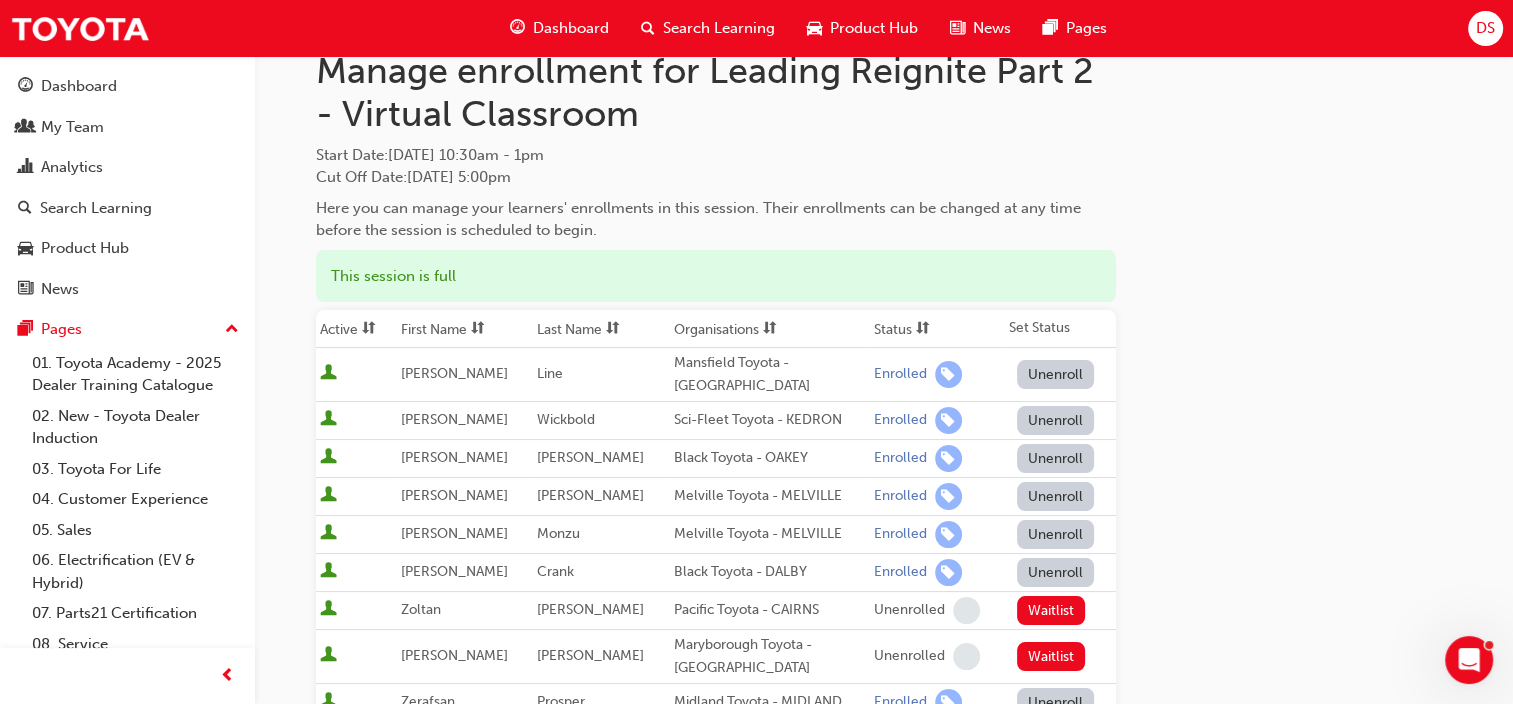 scroll, scrollTop: 0, scrollLeft: 0, axis: both 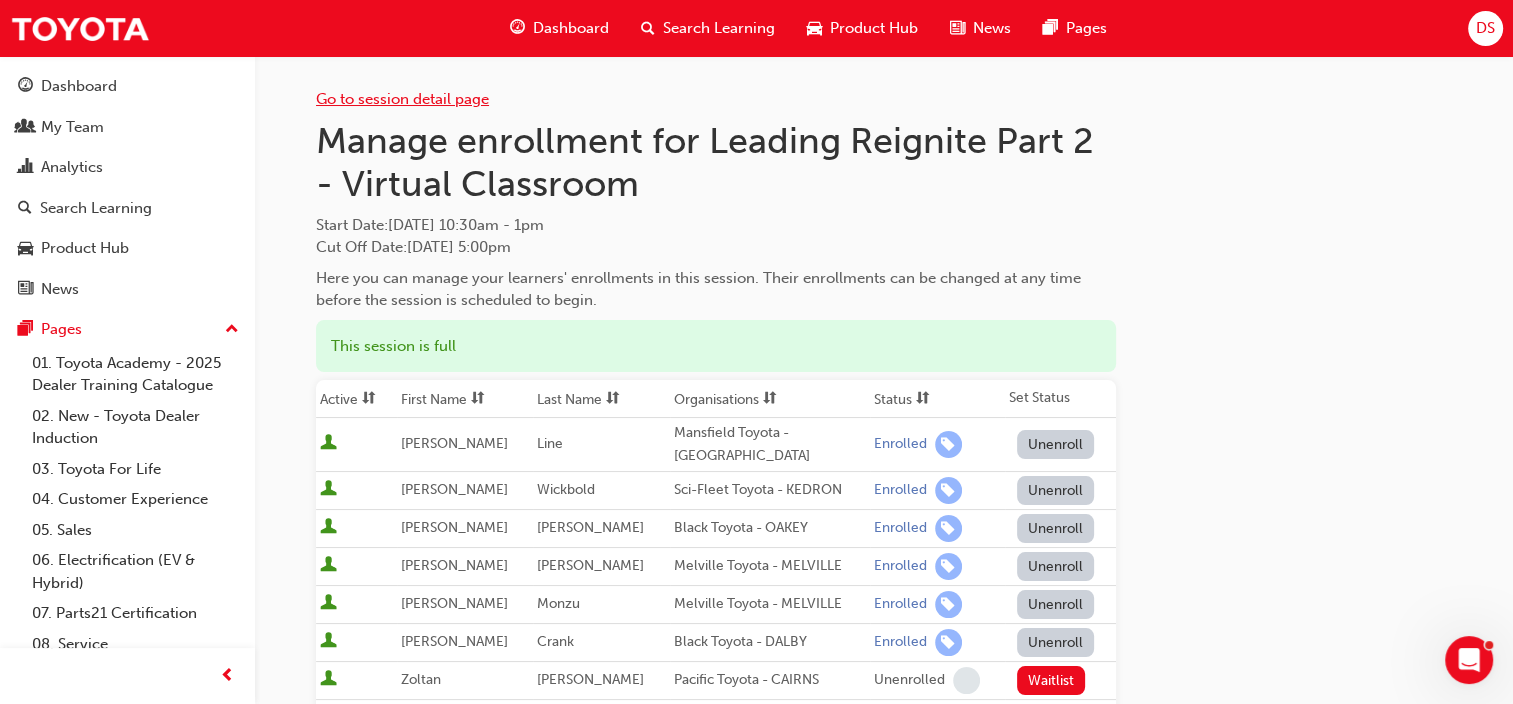 click on "Go to session detail page" at bounding box center (402, 99) 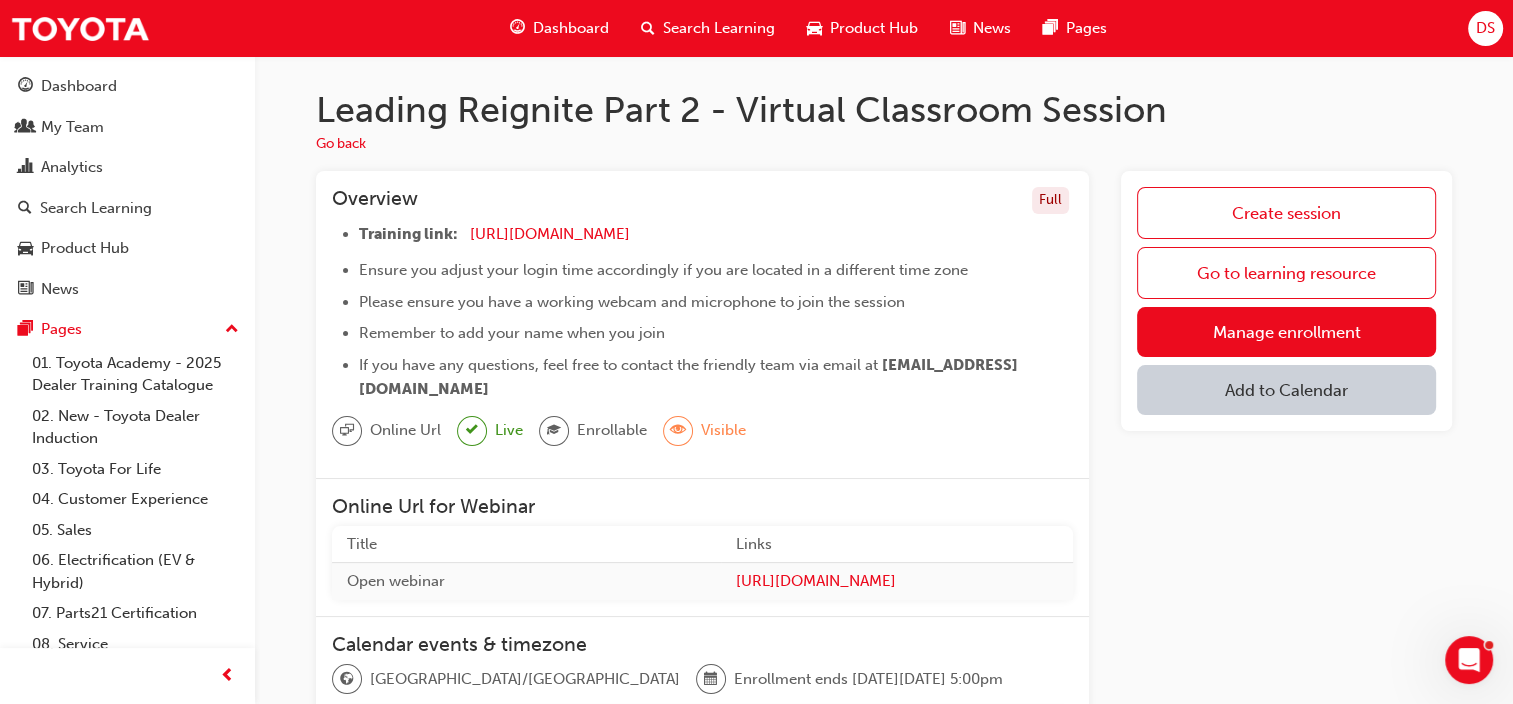 click on "Add to Calendar" at bounding box center [1286, 390] 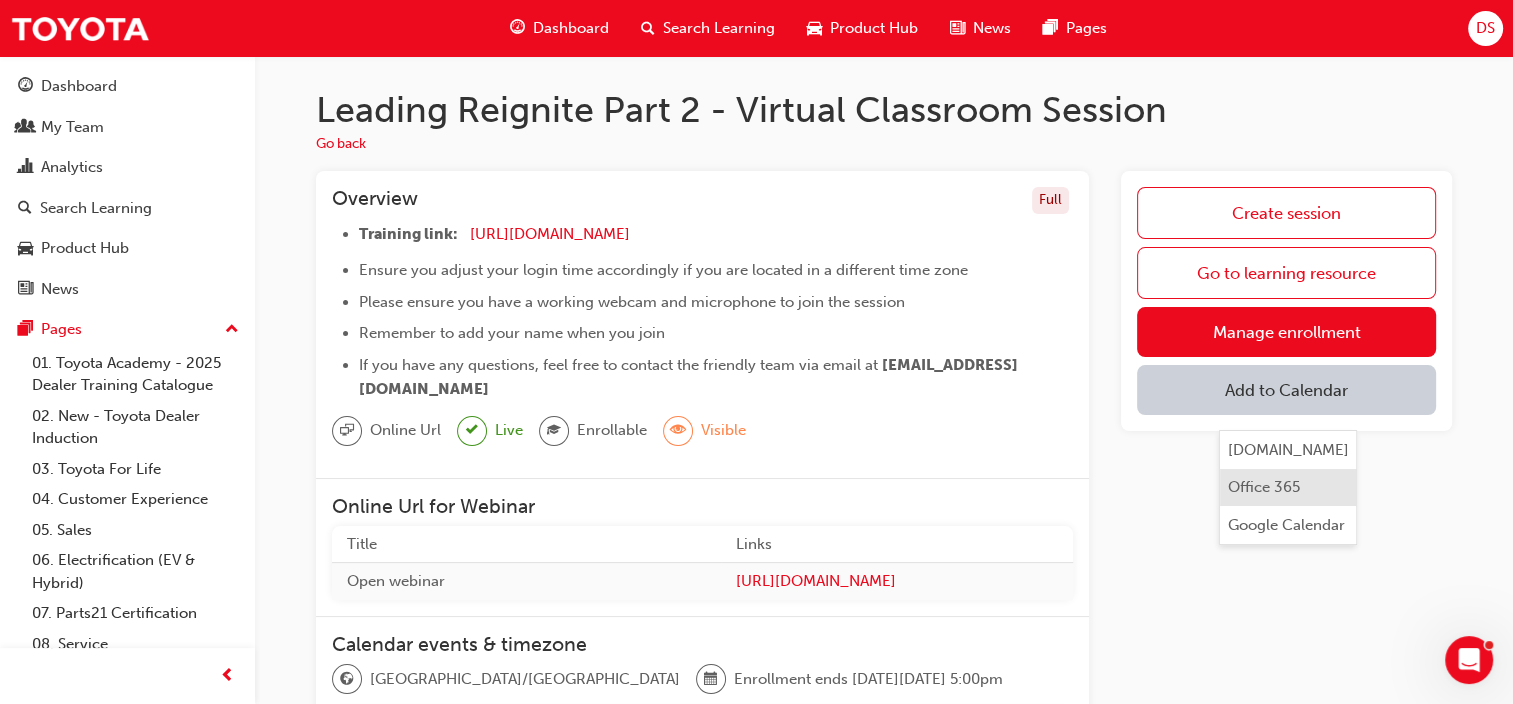 click on "Office 365" at bounding box center (1264, 487) 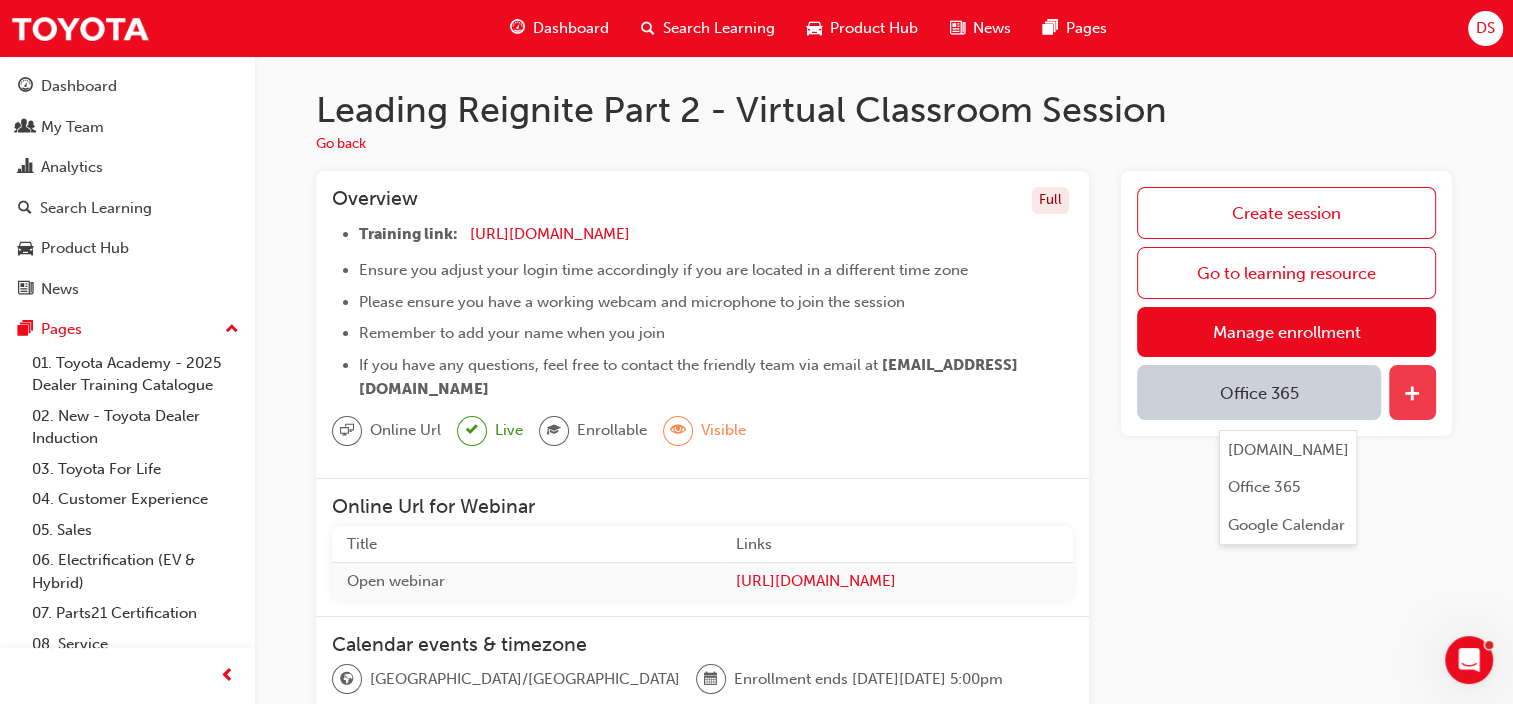 click at bounding box center (1412, 395) 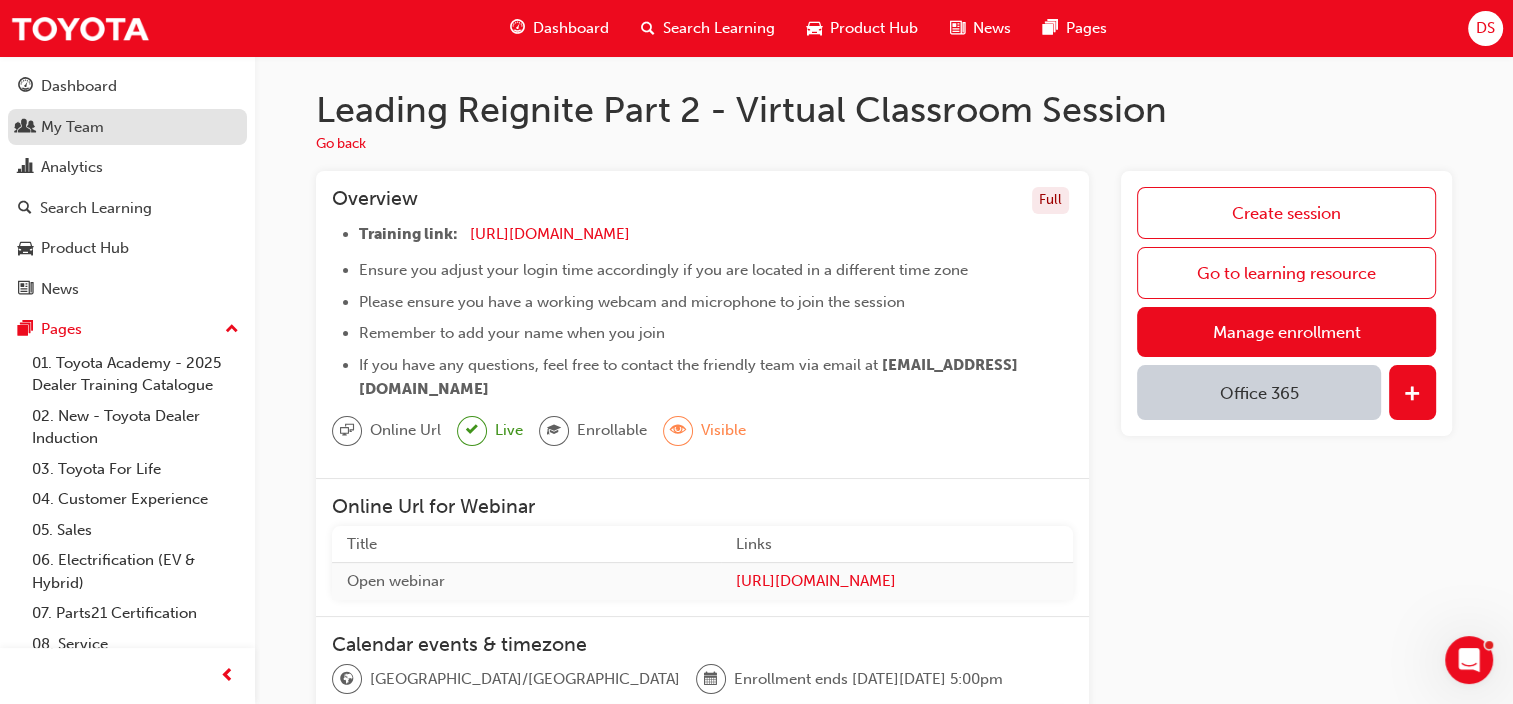 drag, startPoint x: 106, startPoint y: 200, endPoint x: 98, endPoint y: 142, distance: 58.549126 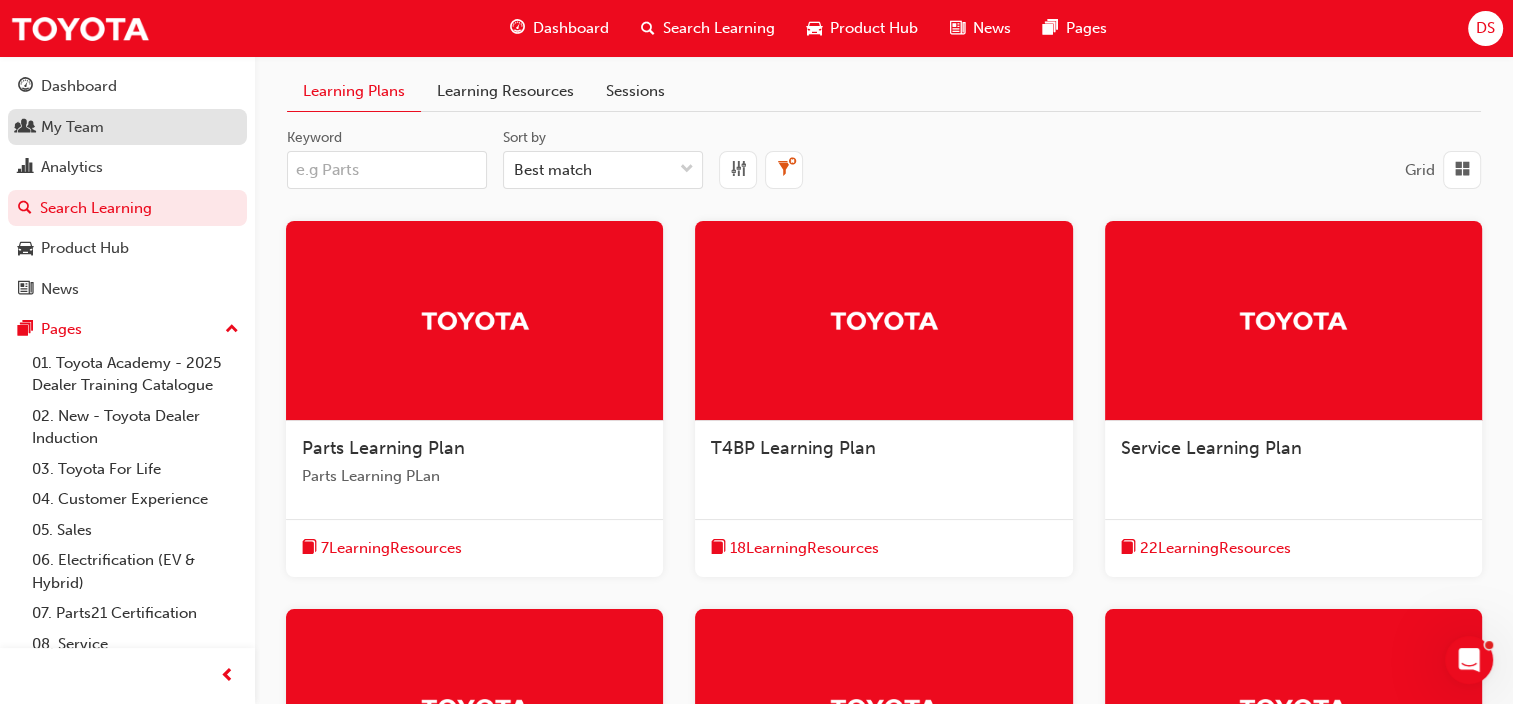 click on "My Team" at bounding box center (72, 127) 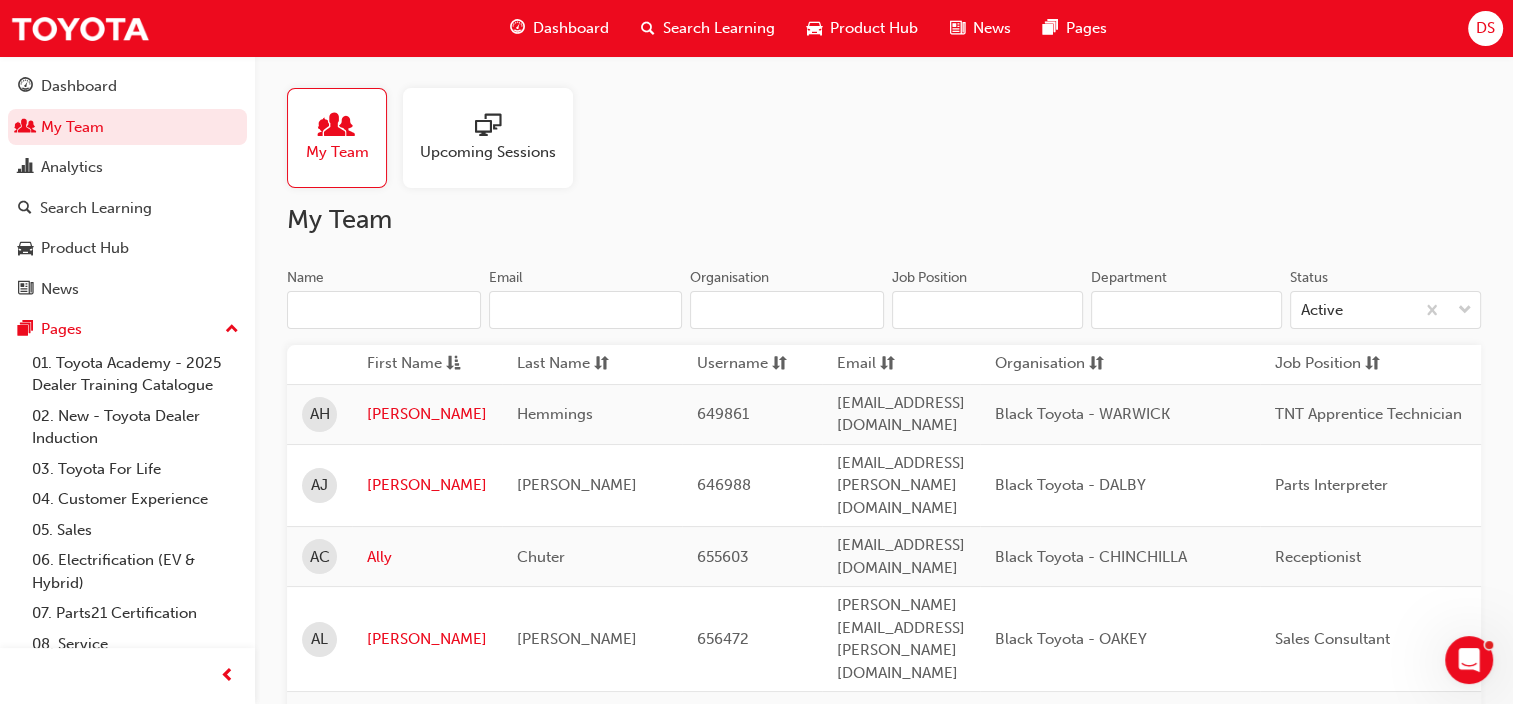 click on "Name" at bounding box center [384, 310] 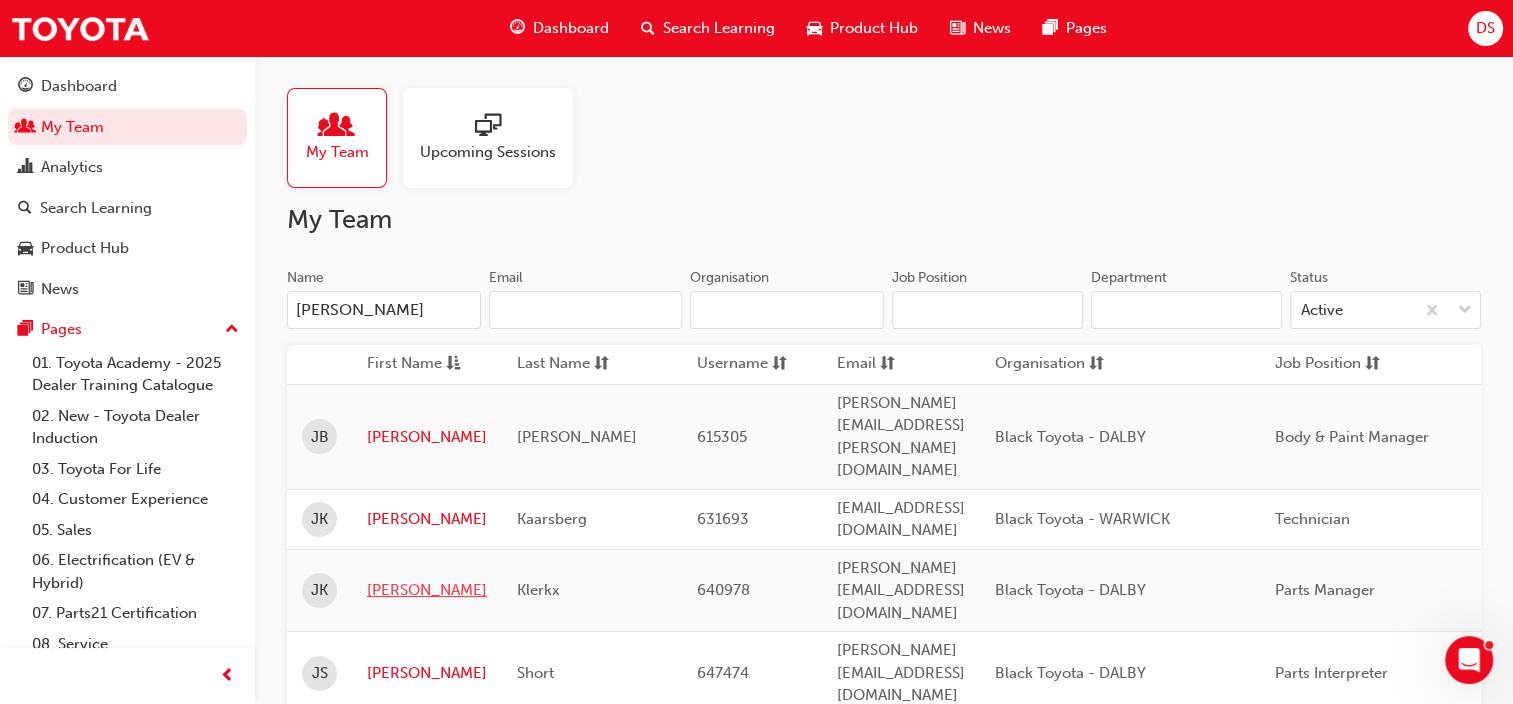 type on "[PERSON_NAME]" 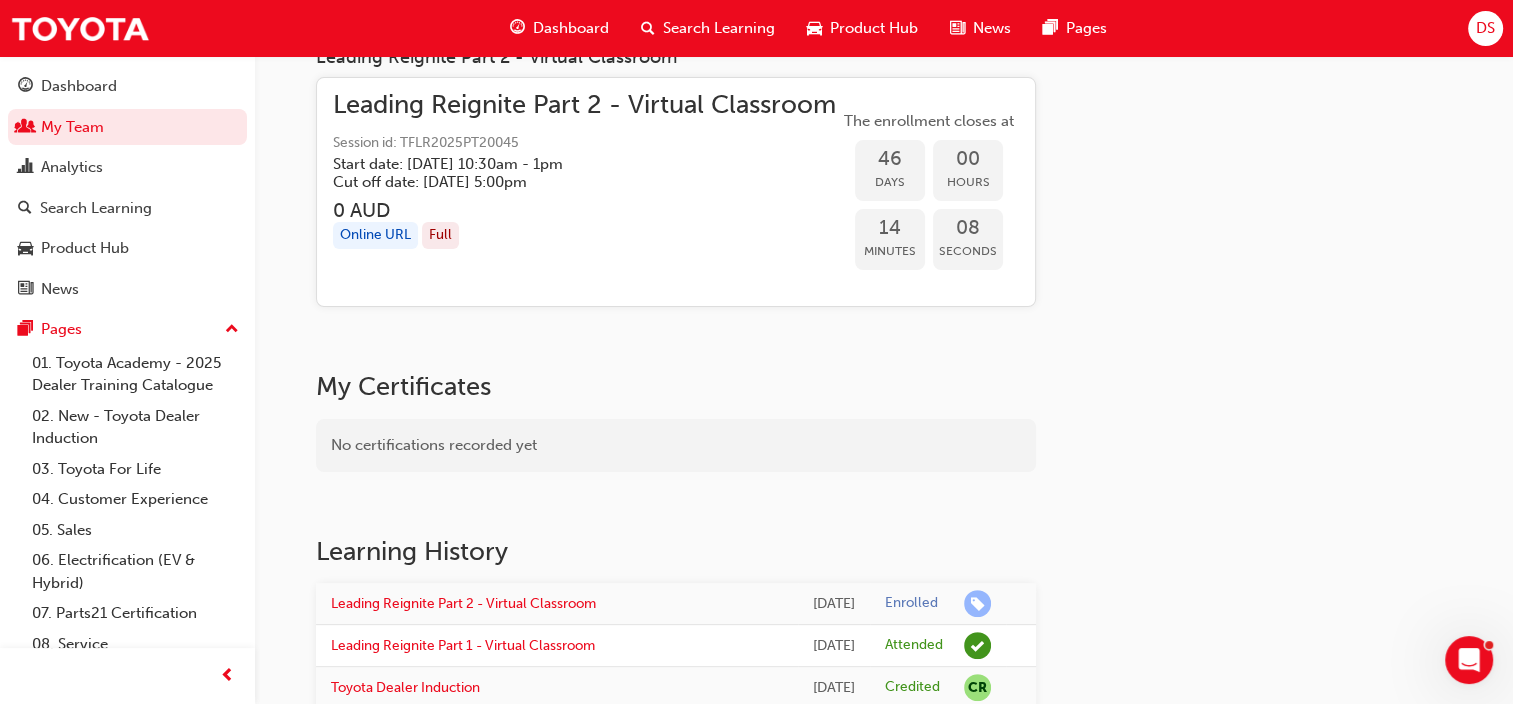 scroll, scrollTop: 300, scrollLeft: 0, axis: vertical 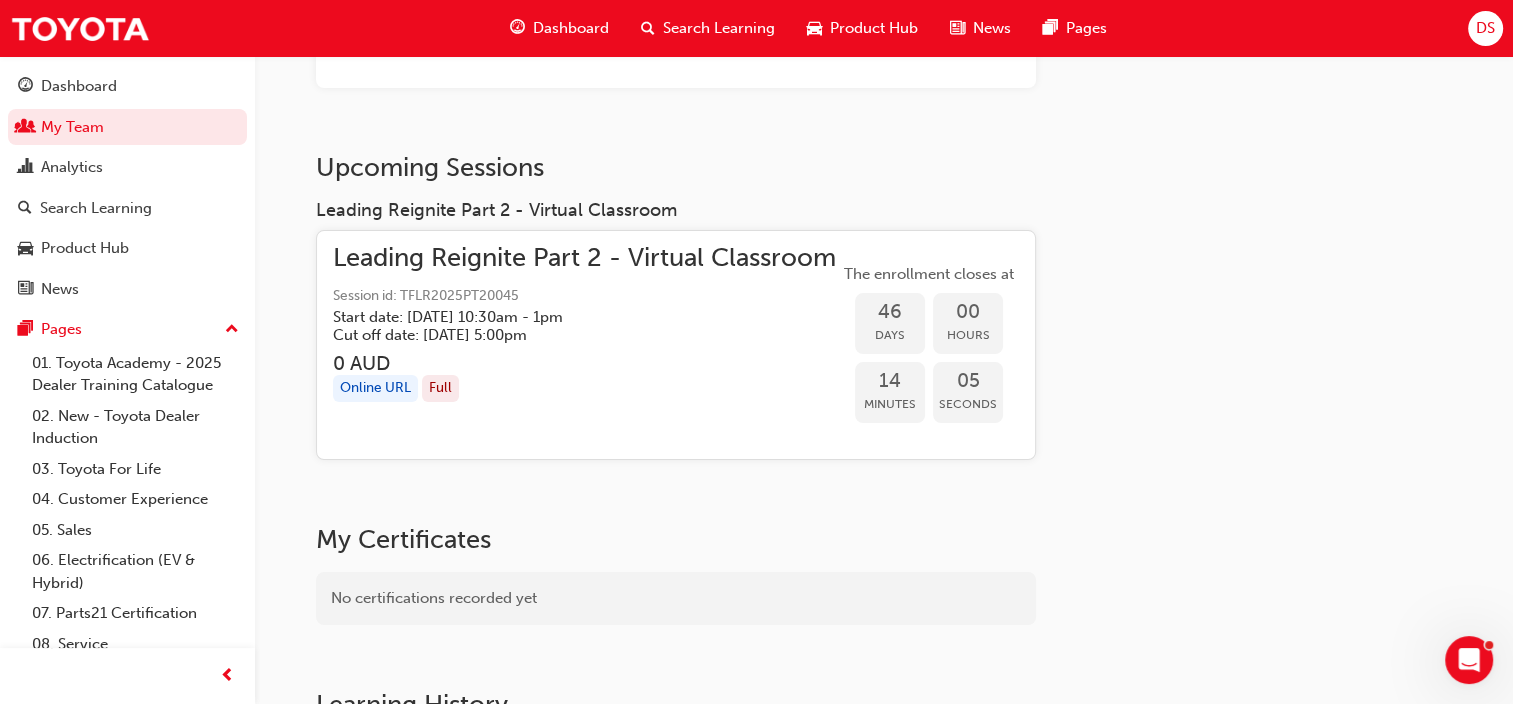click on "Leading Reignite Part 2 - Virtual Classroom" at bounding box center (584, 258) 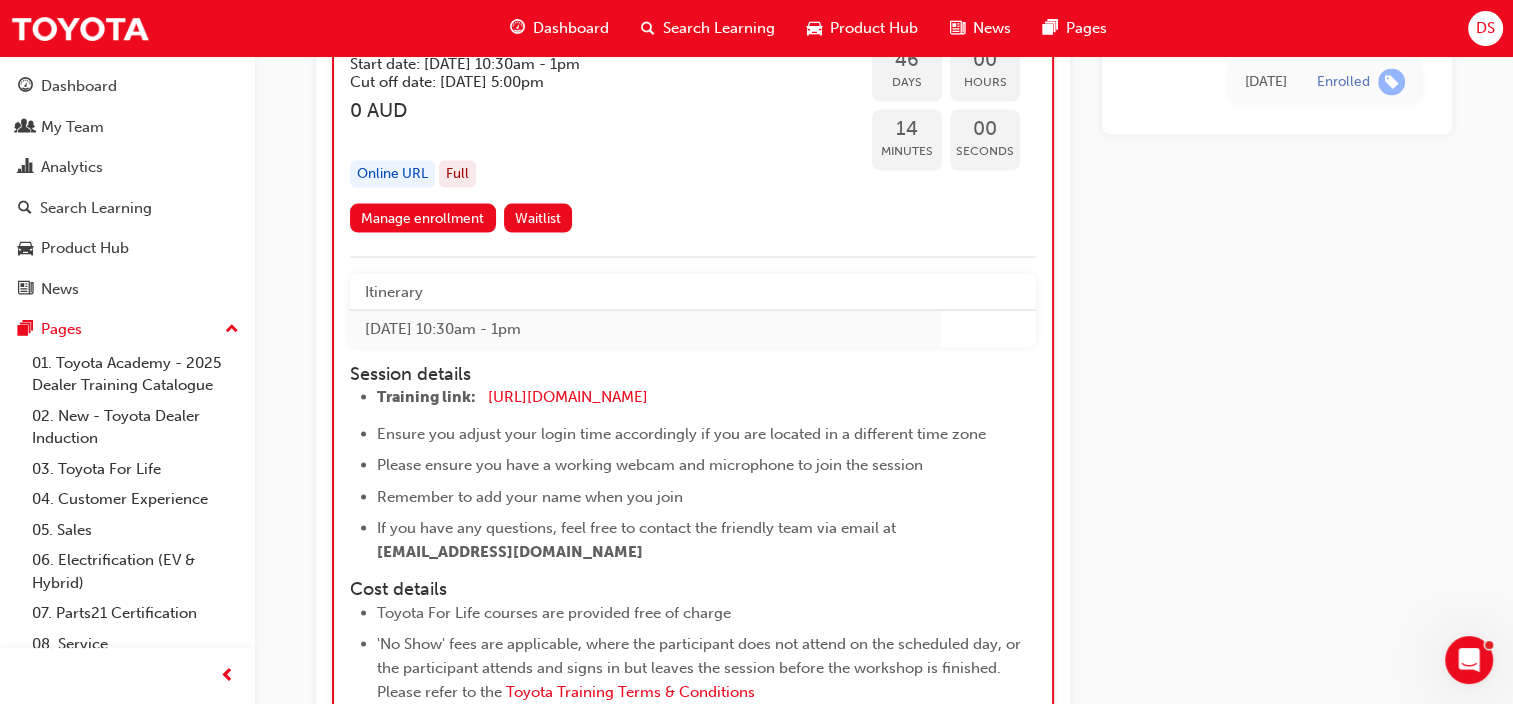 scroll, scrollTop: 11204, scrollLeft: 0, axis: vertical 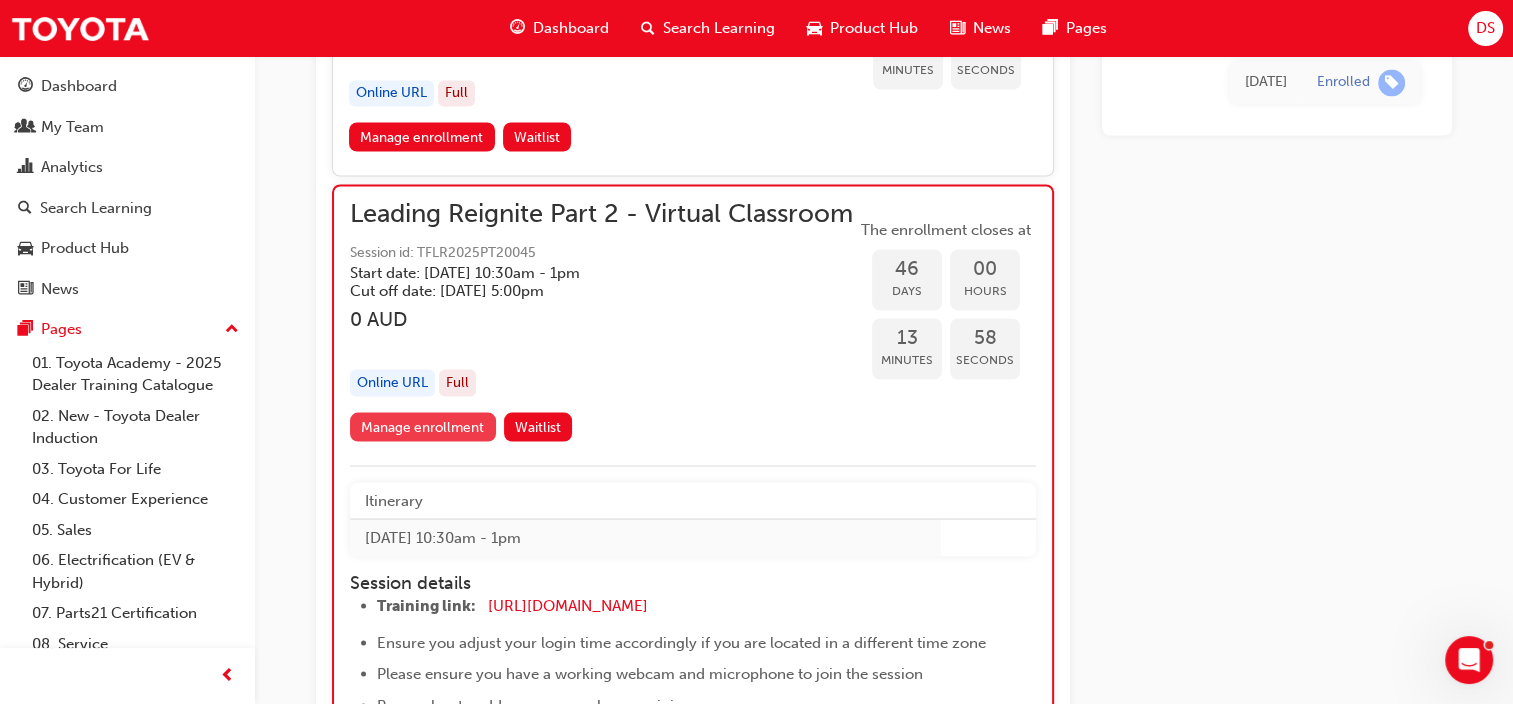 click on "Manage enrollment" at bounding box center (423, 426) 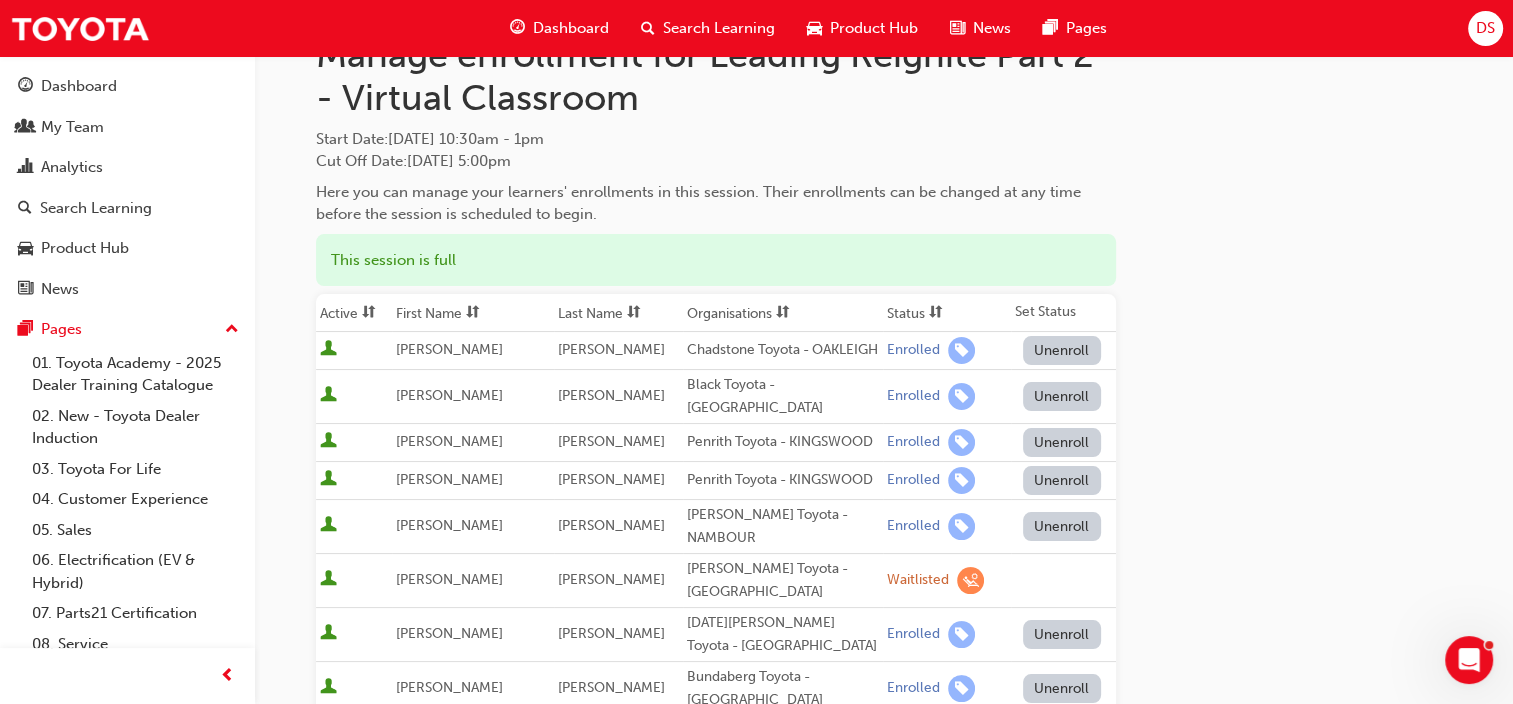 scroll, scrollTop: 0, scrollLeft: 0, axis: both 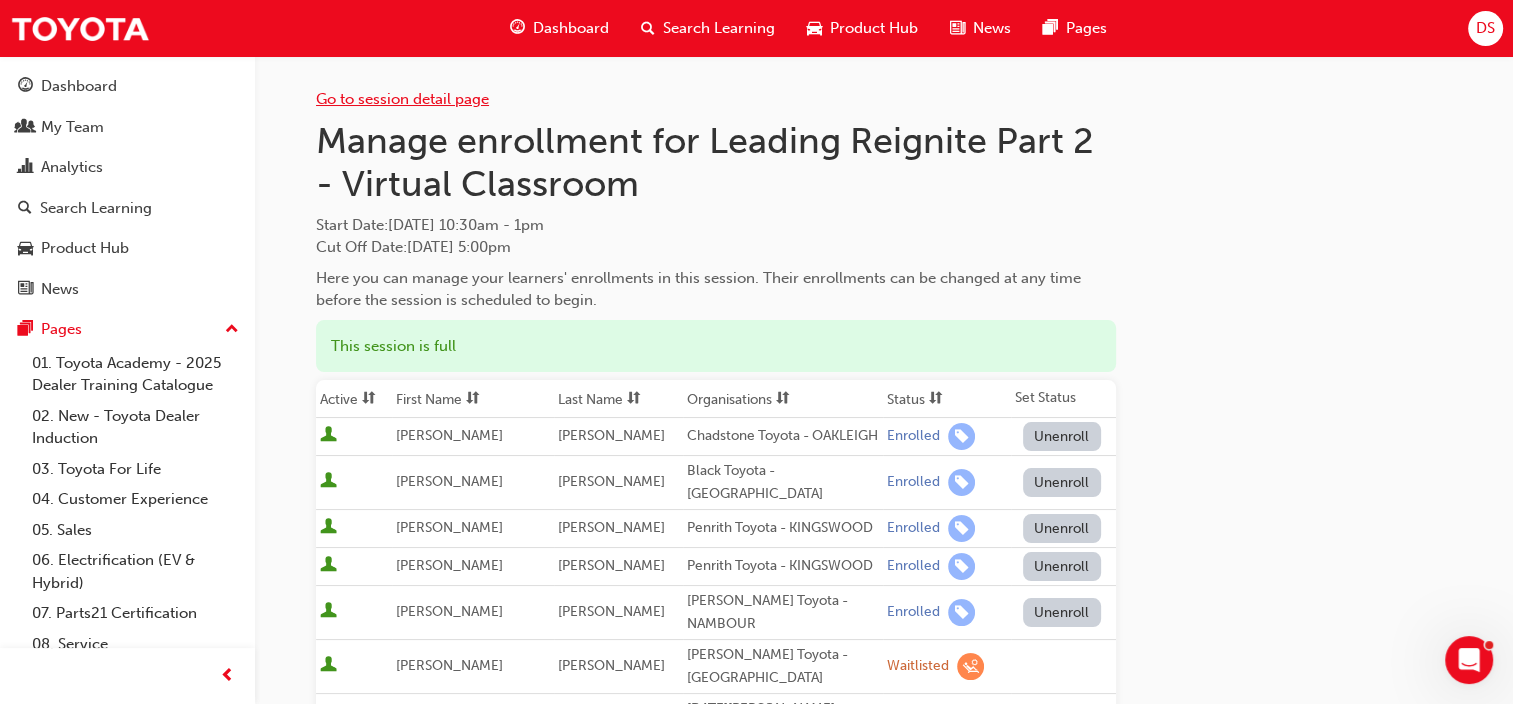 click on "Go to session detail page" at bounding box center (402, 99) 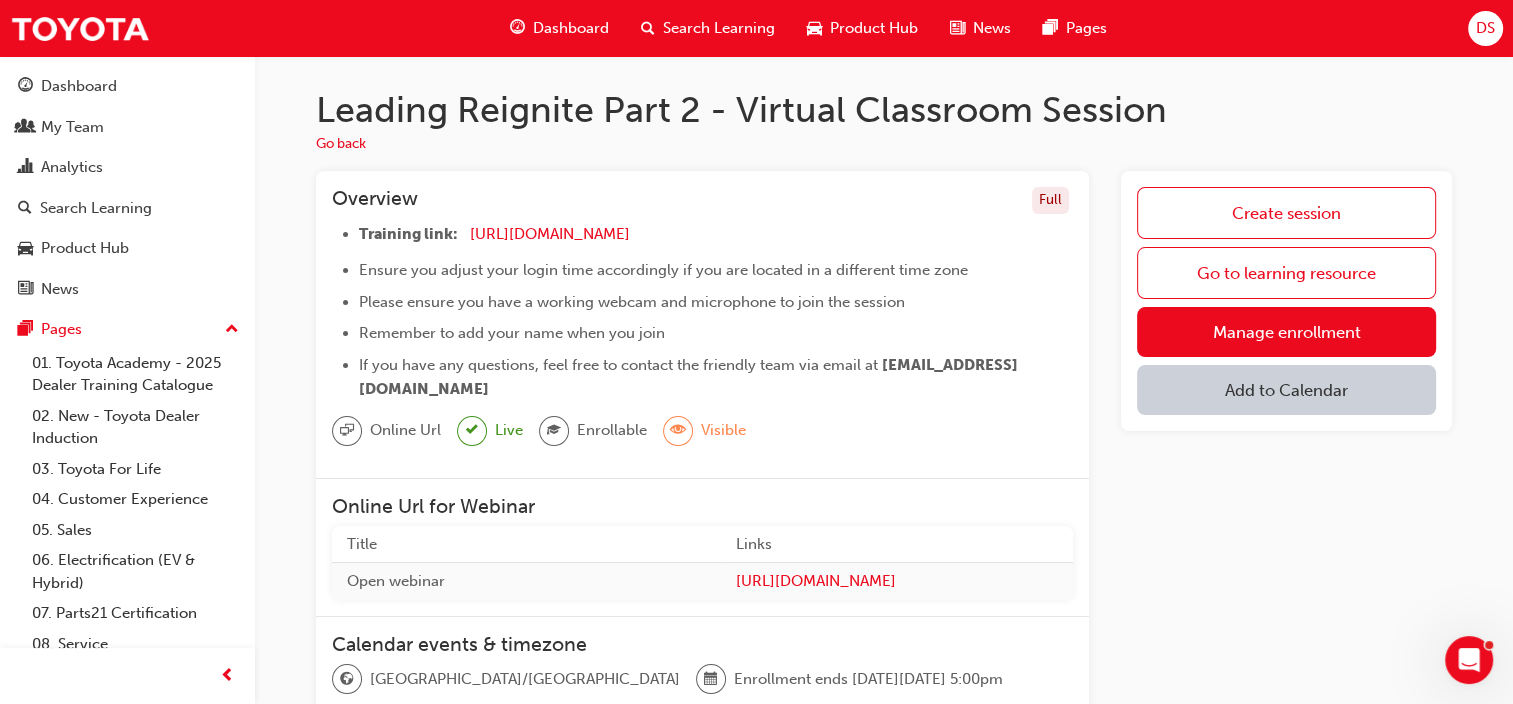 click on "Add to Calendar" at bounding box center [1286, 390] 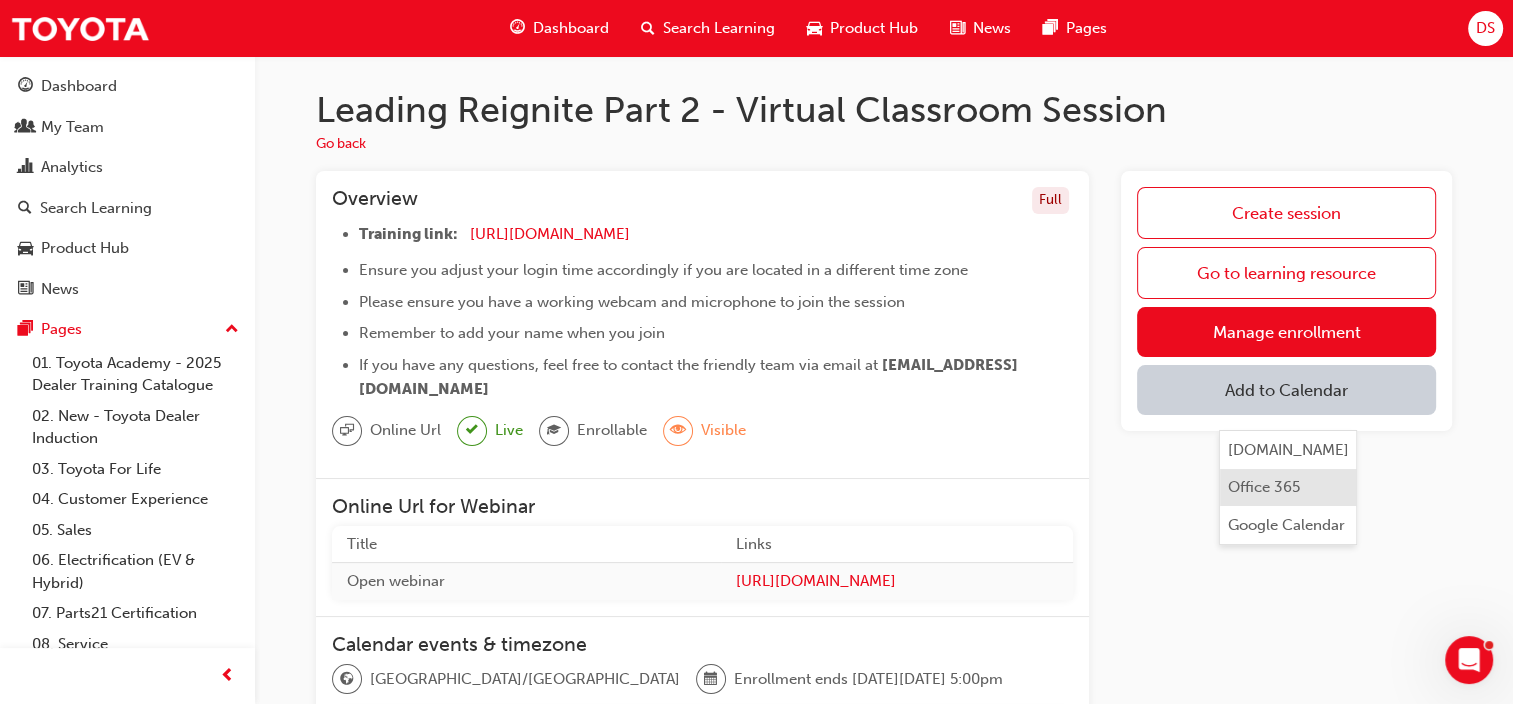 click on "Office 365" at bounding box center (1264, 487) 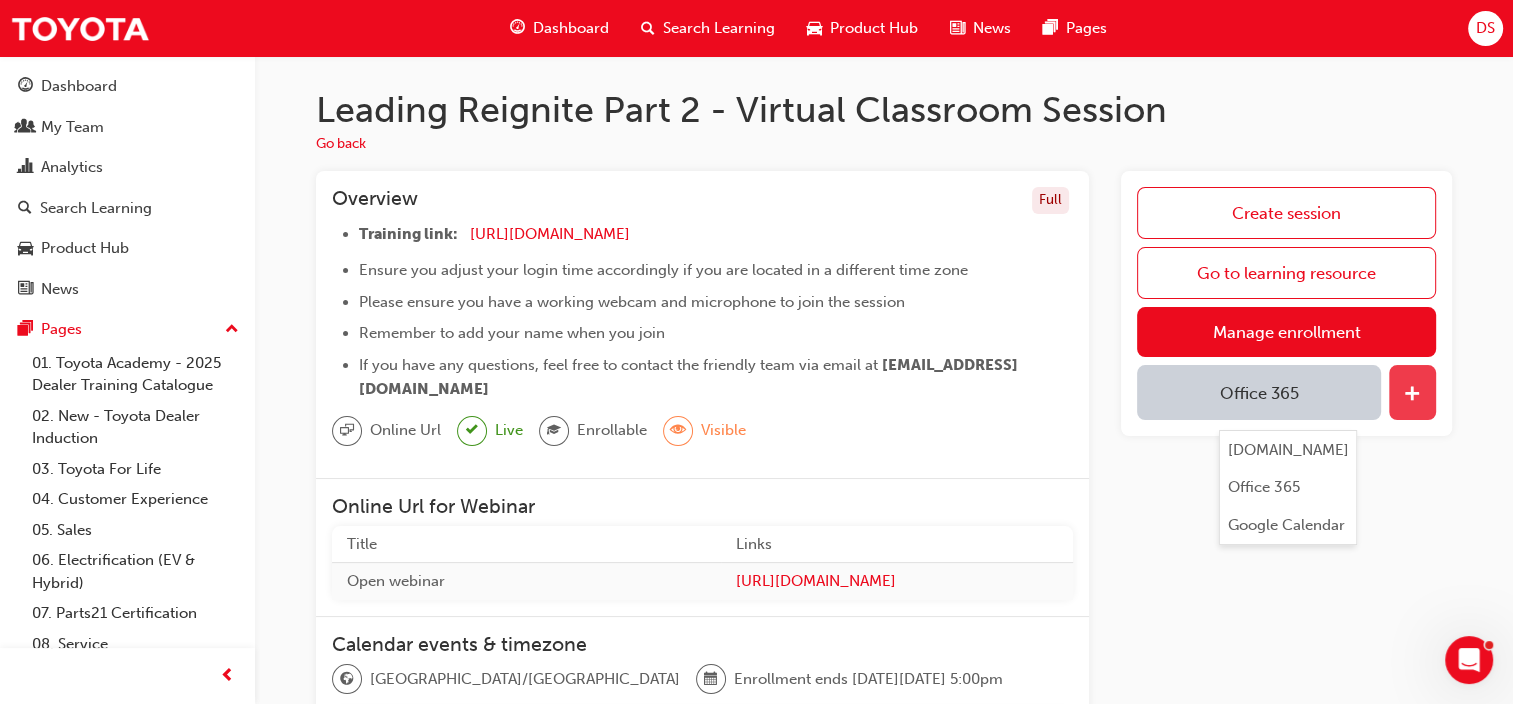 click at bounding box center (1412, 392) 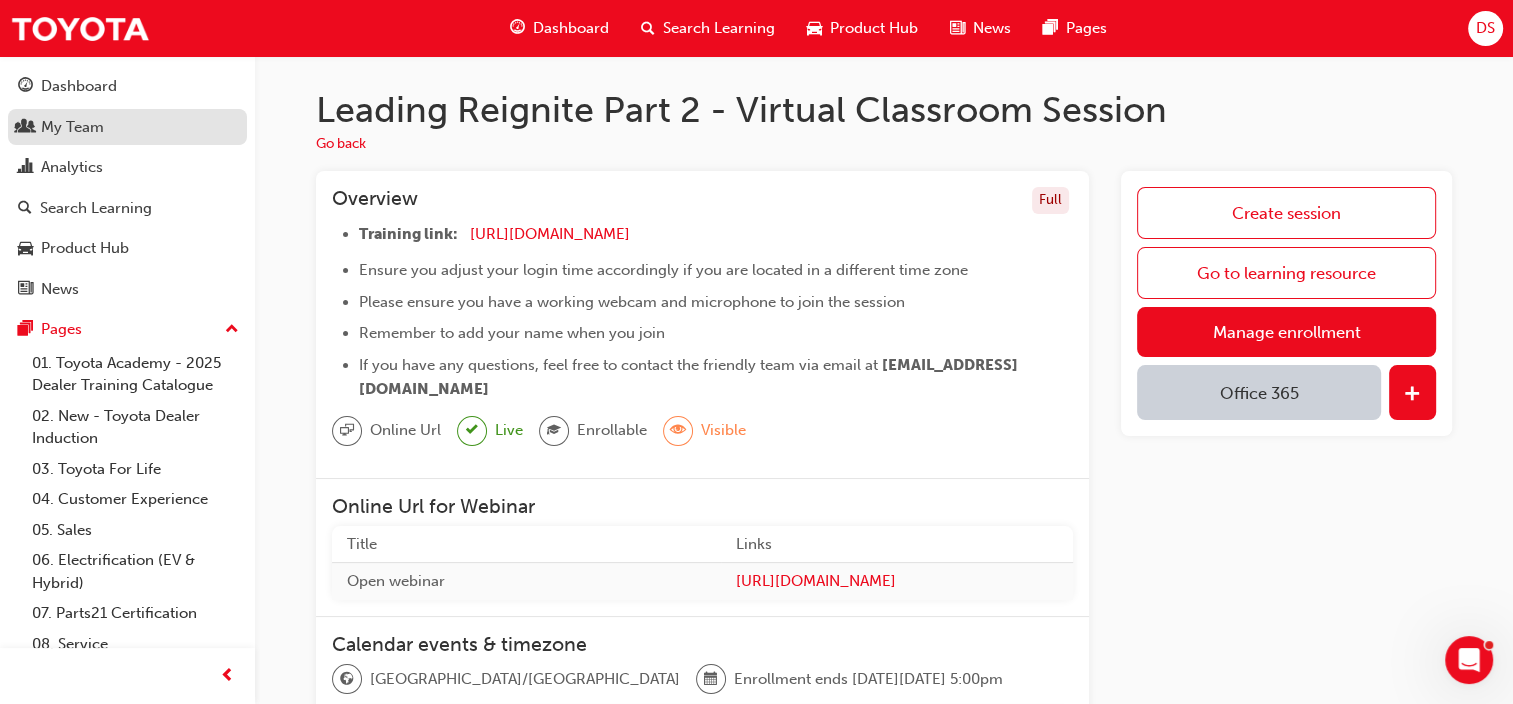 click on "My Team" at bounding box center (127, 127) 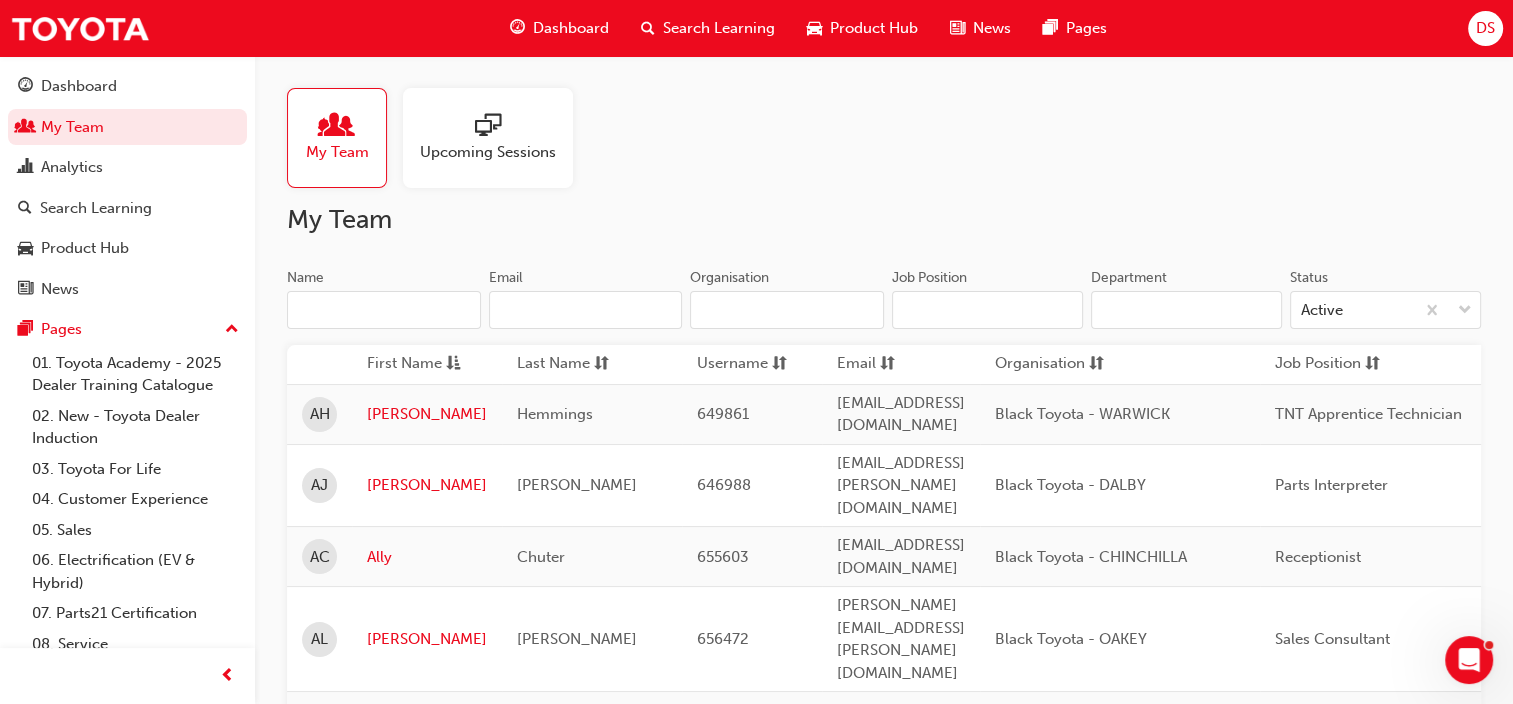 click on "Name" at bounding box center (384, 310) 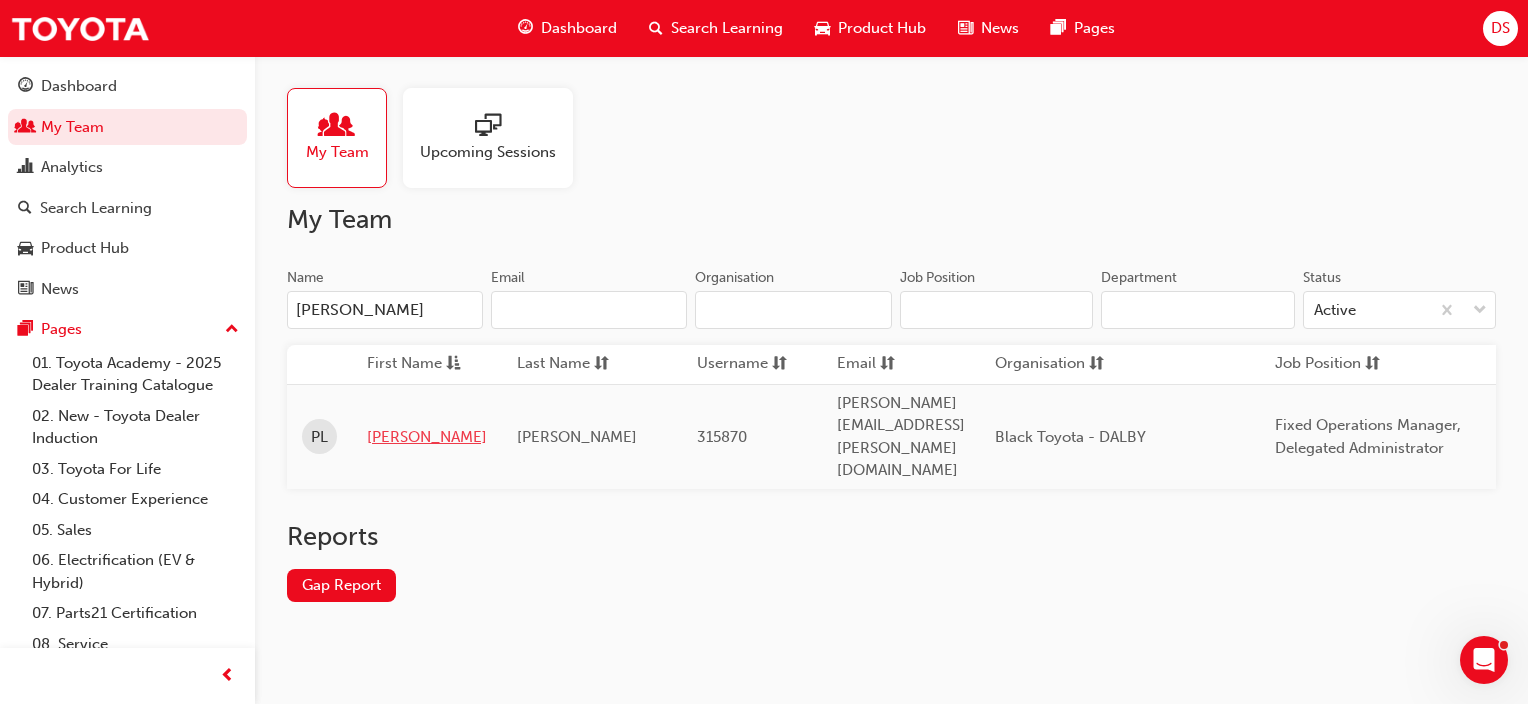 type on "[PERSON_NAME]" 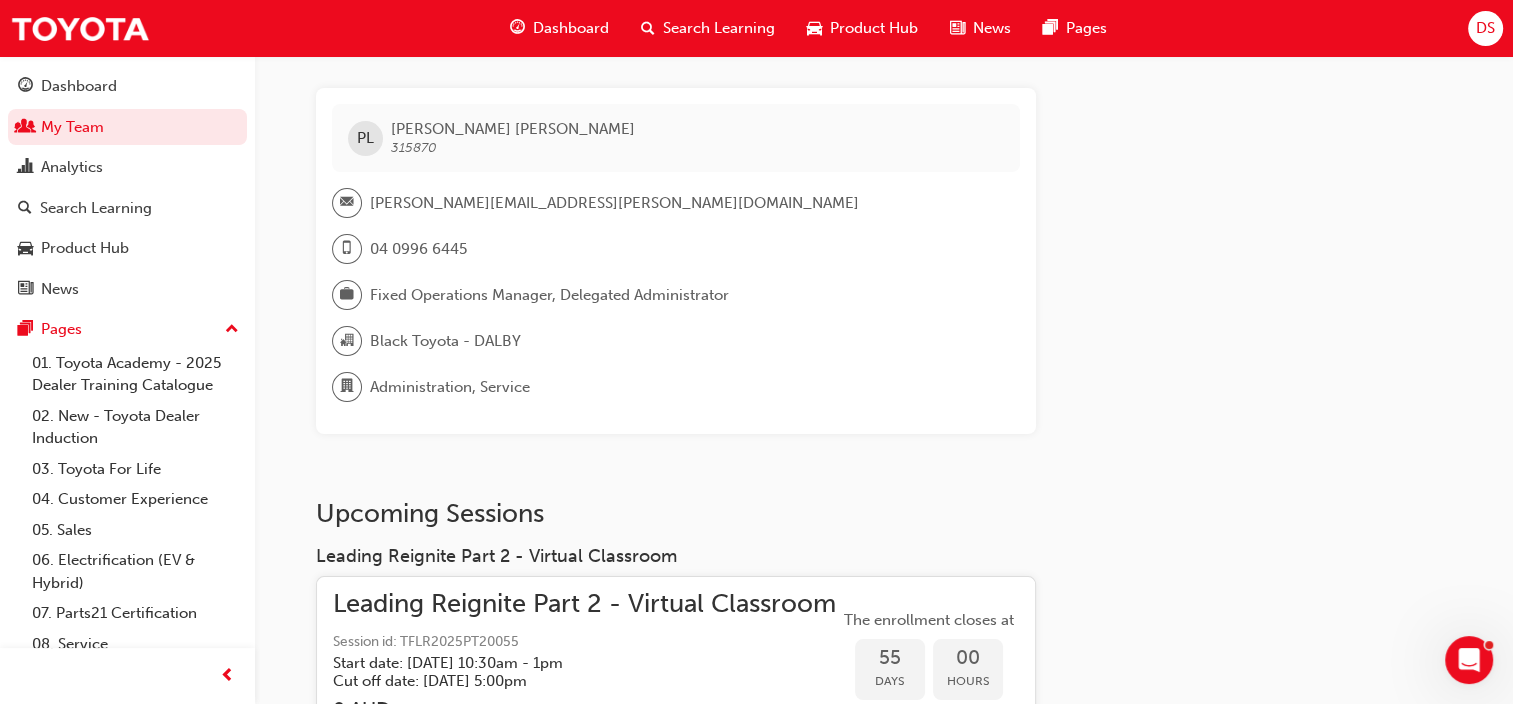 scroll, scrollTop: 200, scrollLeft: 0, axis: vertical 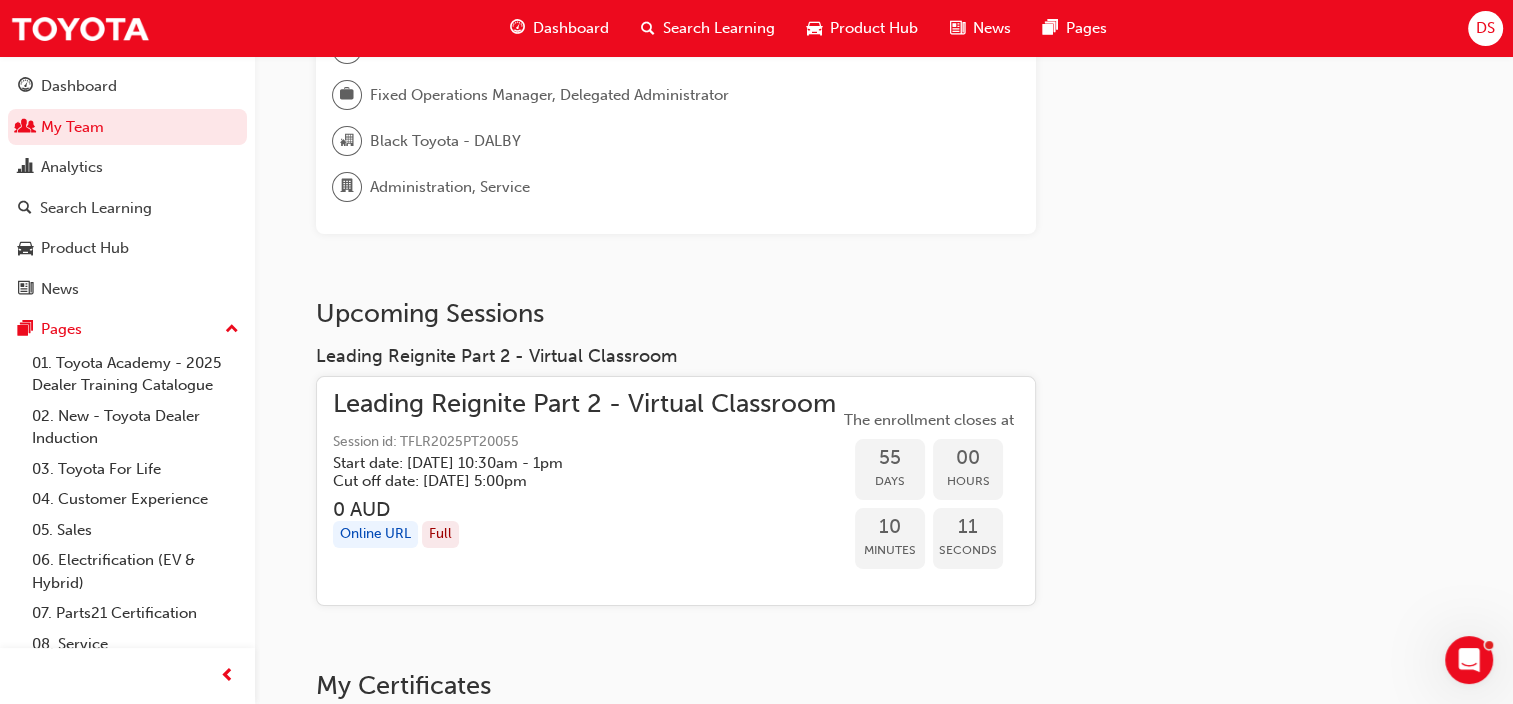 click on "Leading Reignite Part 2 - Virtual Classroom" at bounding box center [584, 404] 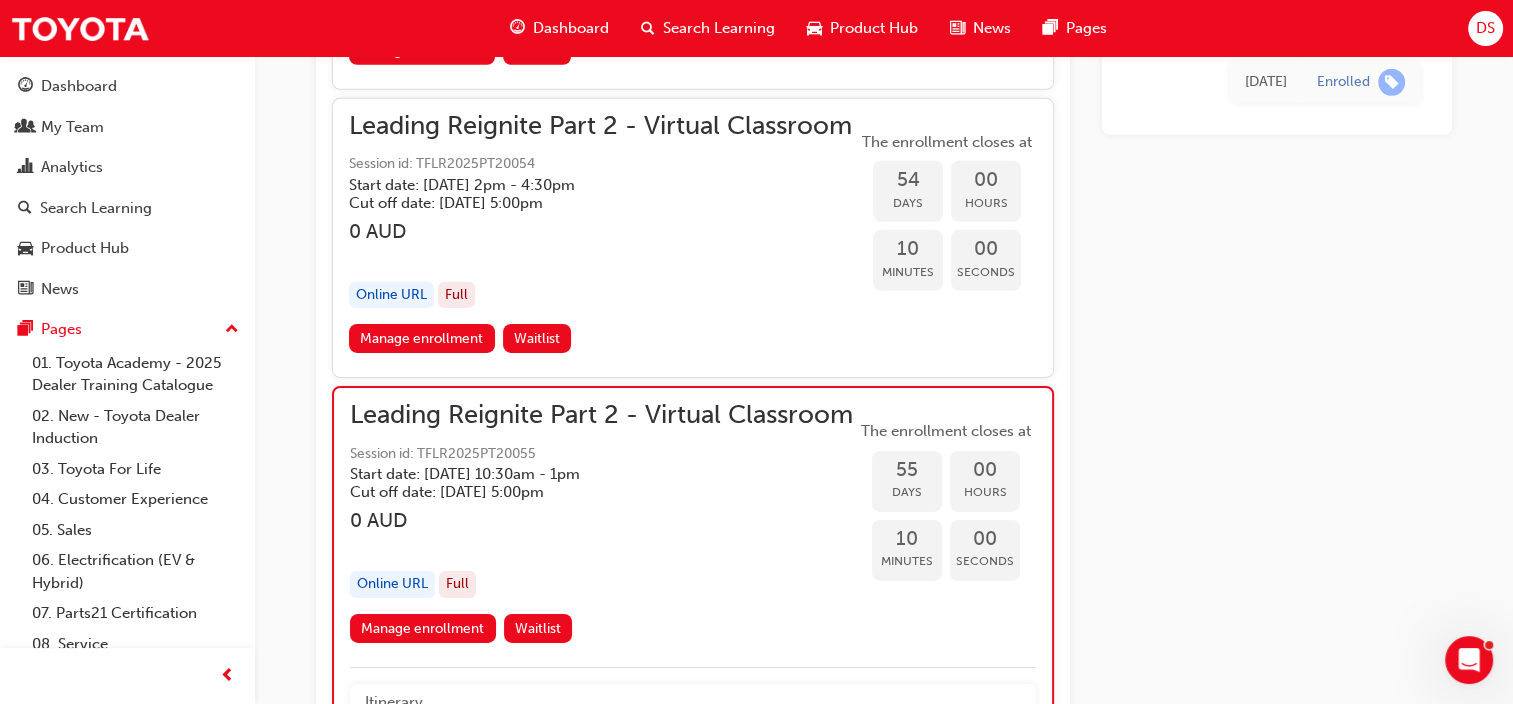 scroll, scrollTop: 14004, scrollLeft: 0, axis: vertical 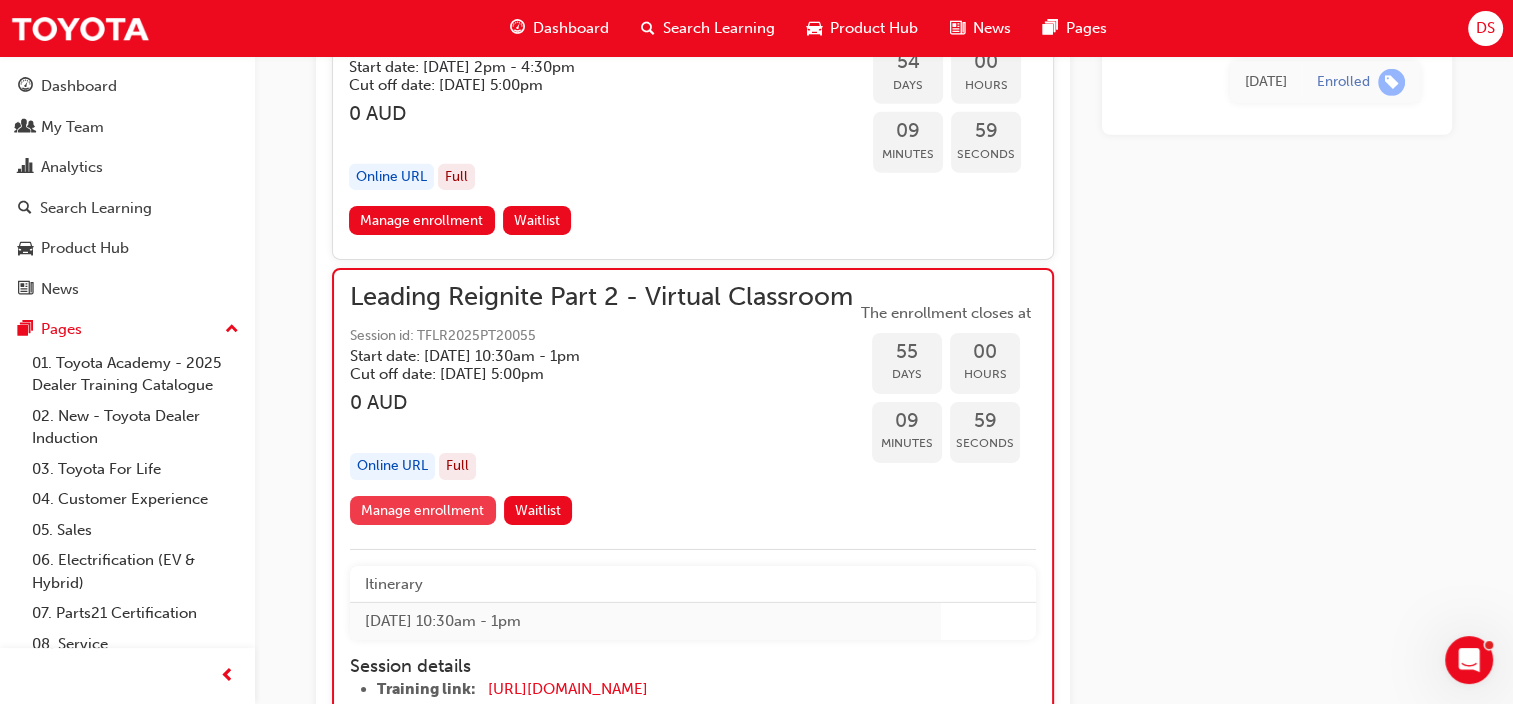 click on "Manage enrollment" at bounding box center (423, 510) 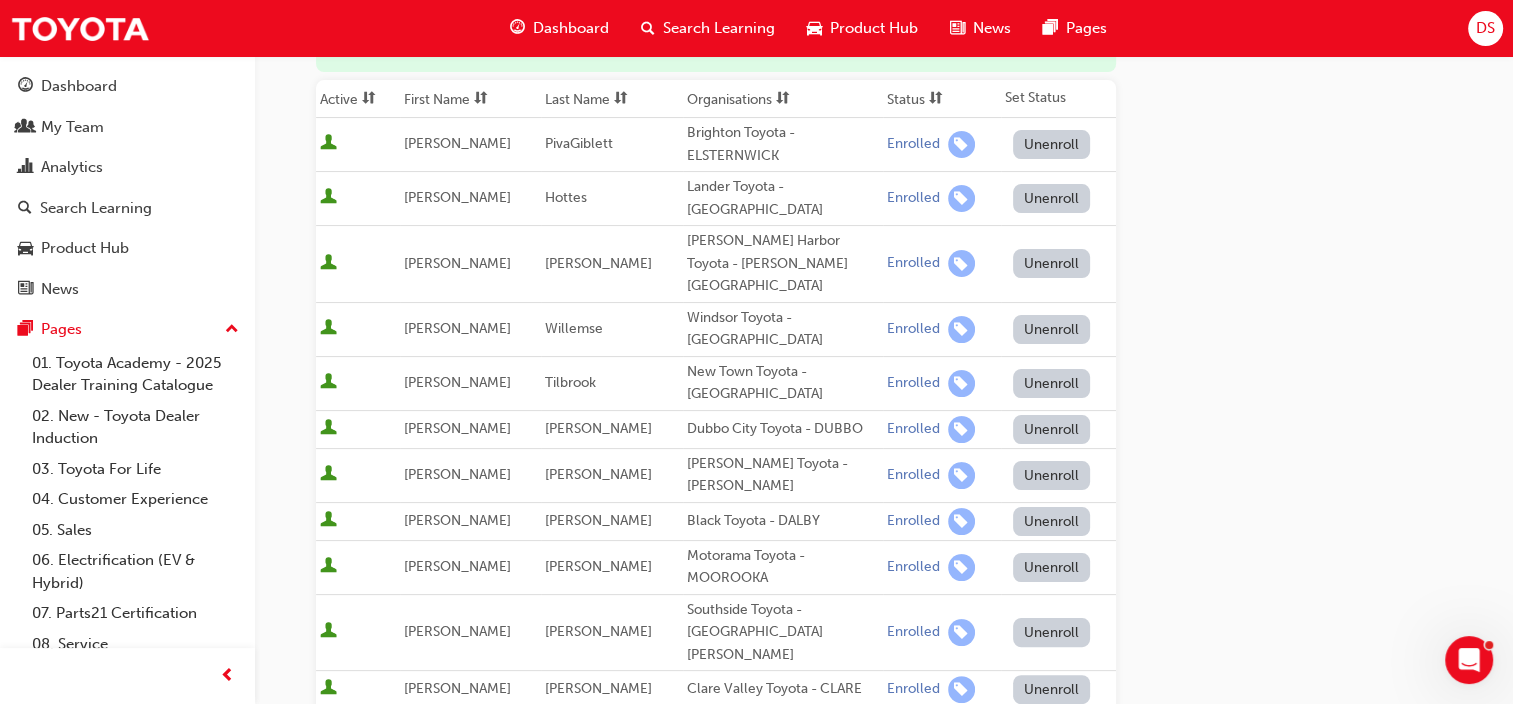 scroll, scrollTop: 0, scrollLeft: 0, axis: both 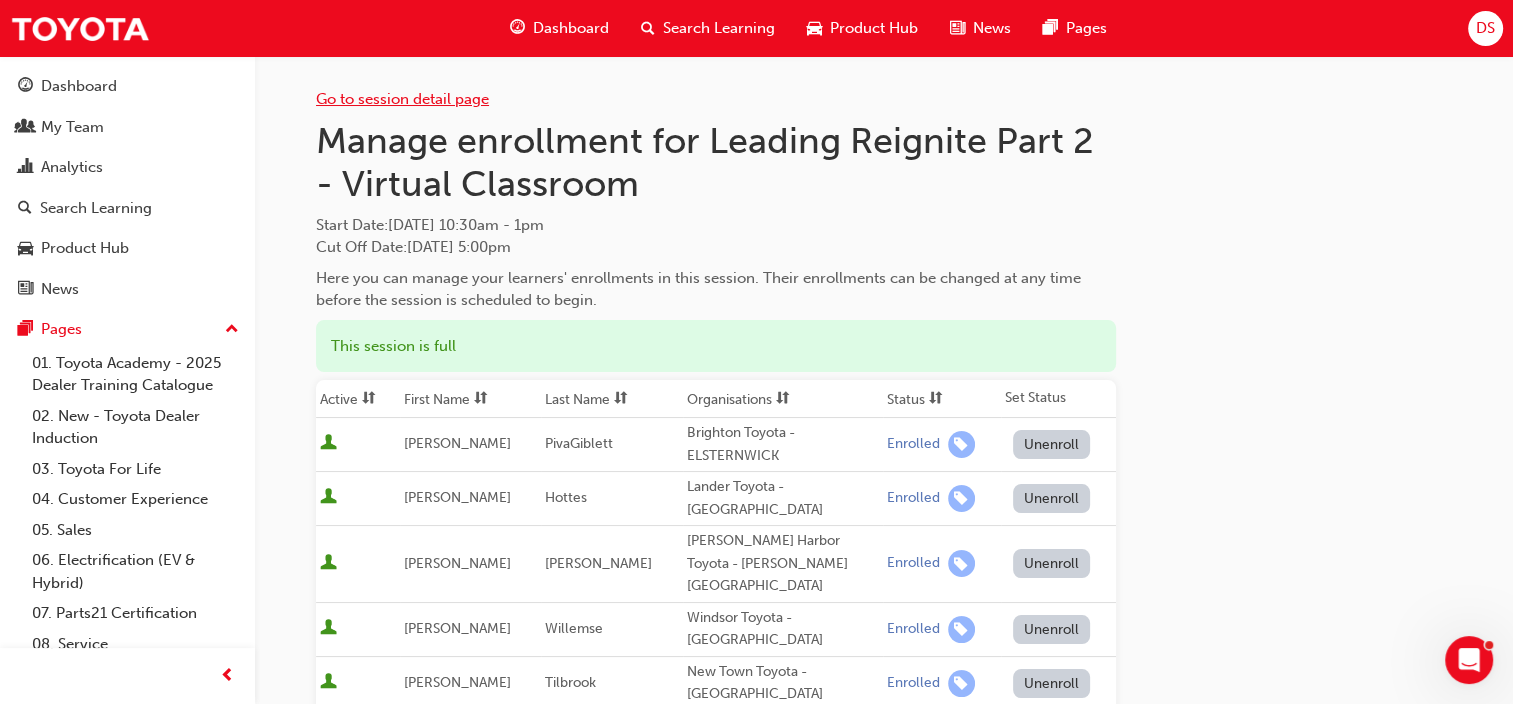 click on "Go to session detail page" at bounding box center (402, 99) 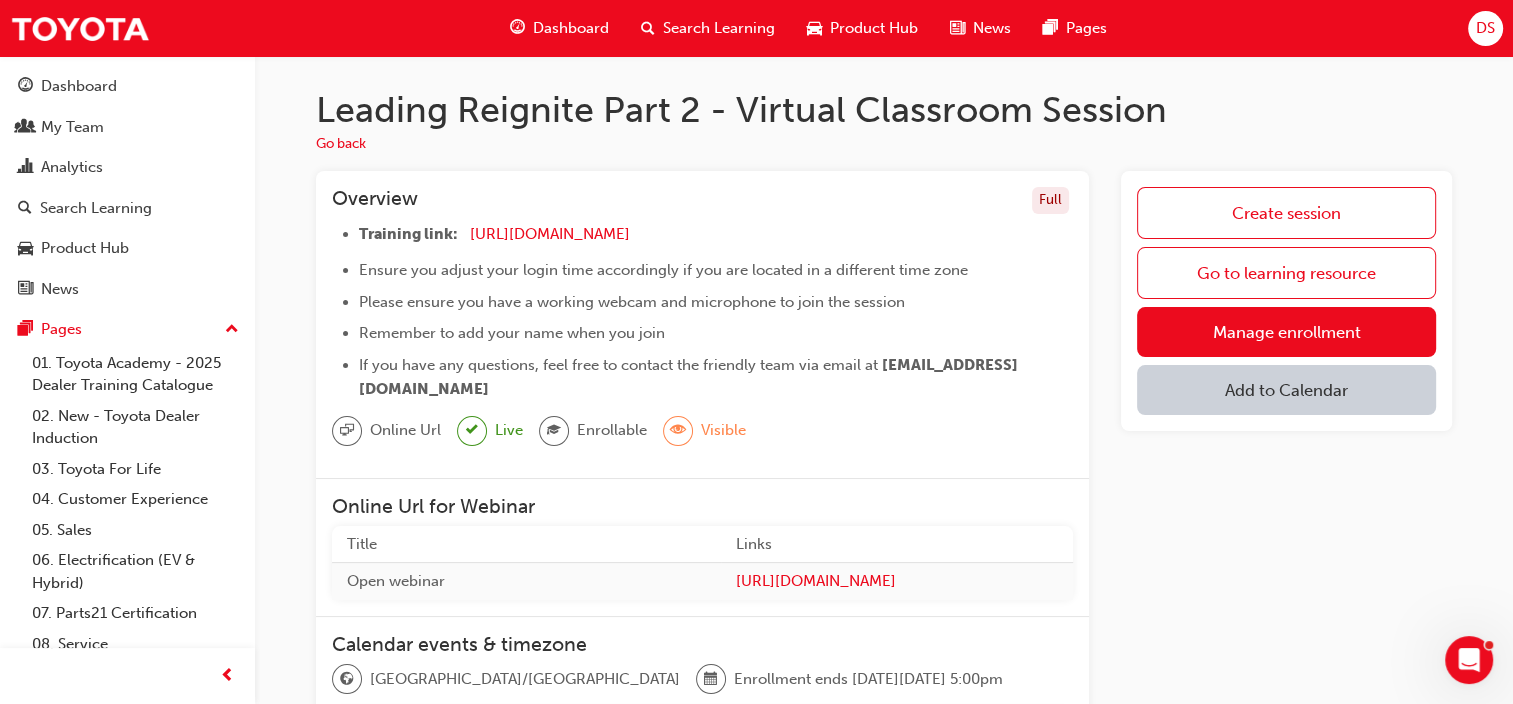 click on "Add to Calendar" at bounding box center [1286, 390] 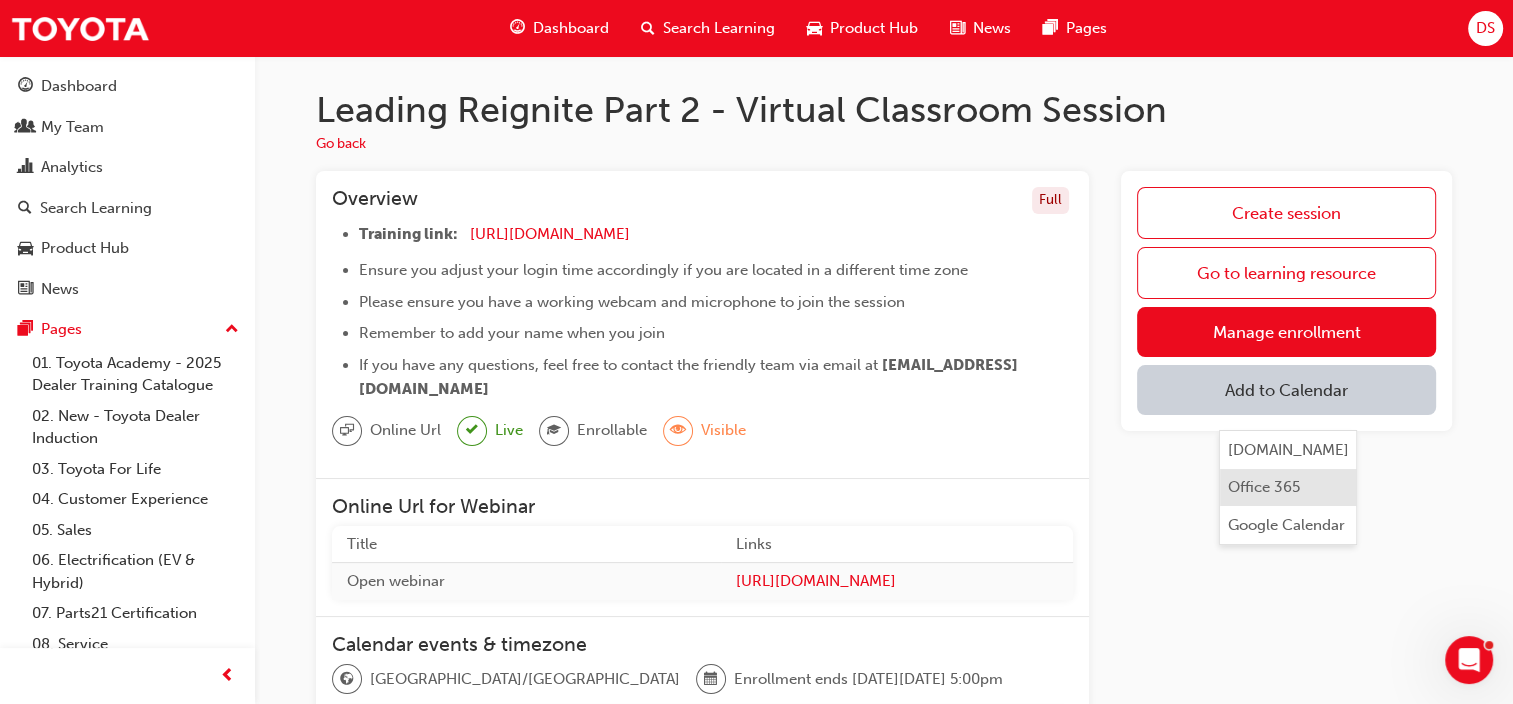 click on "Office 365" at bounding box center [1288, 488] 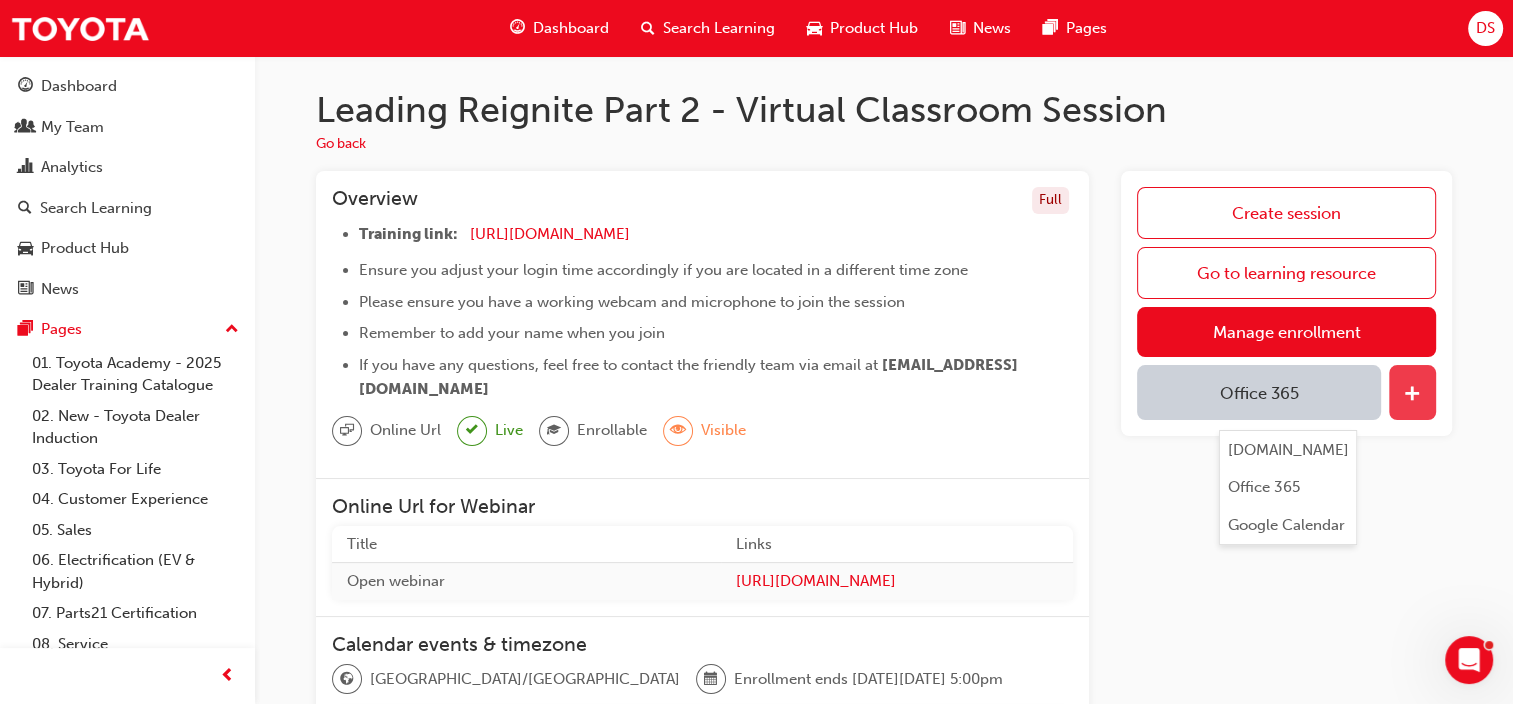 click at bounding box center (1412, 395) 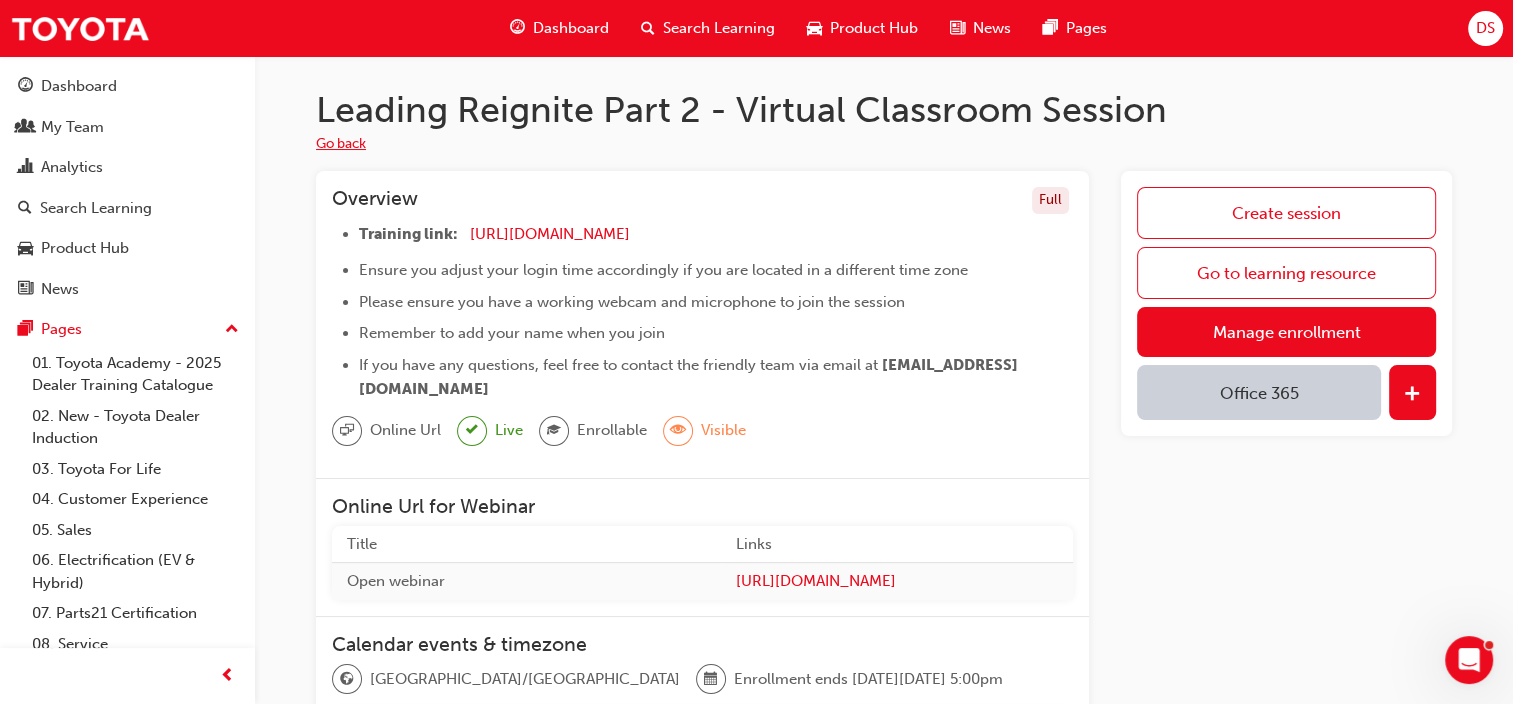 click on "Go back" at bounding box center (341, 144) 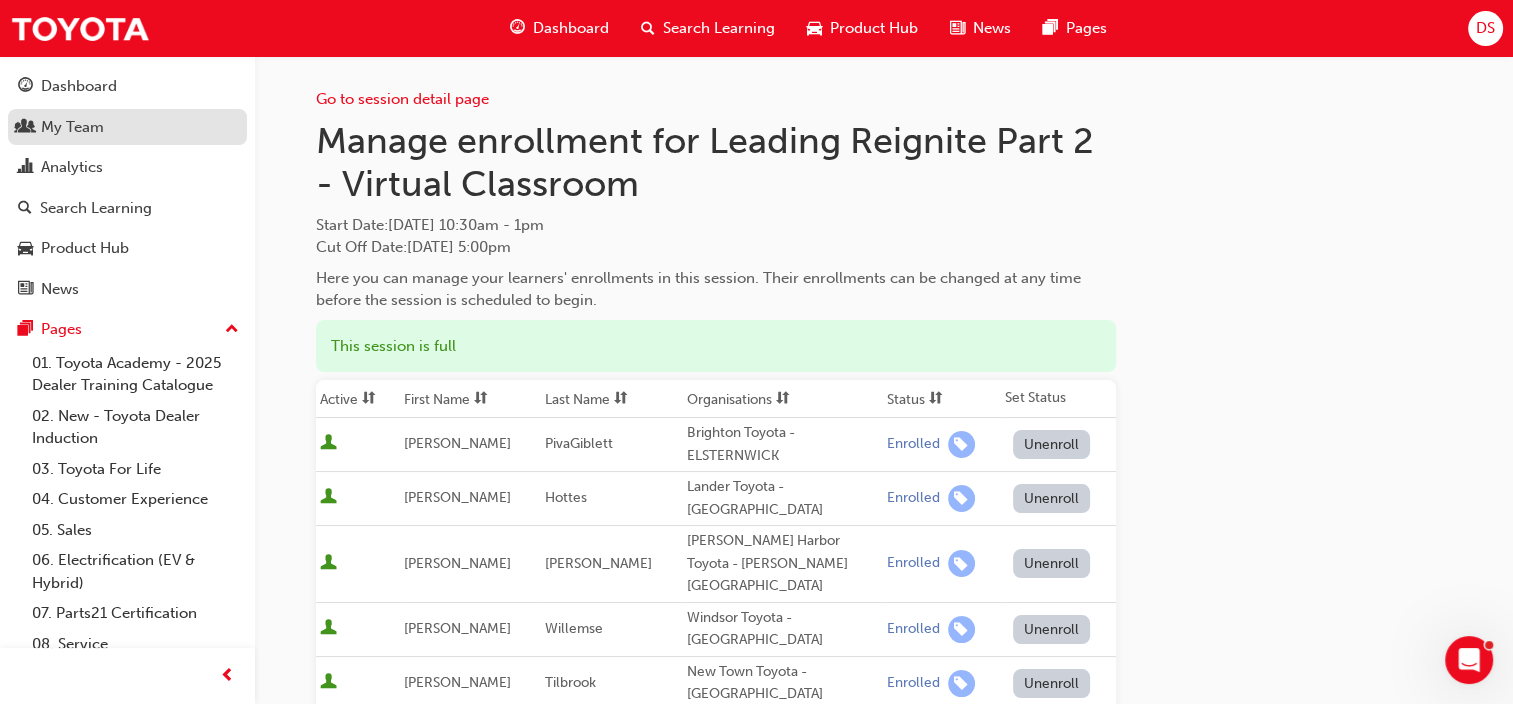 click on "My Team" at bounding box center [127, 127] 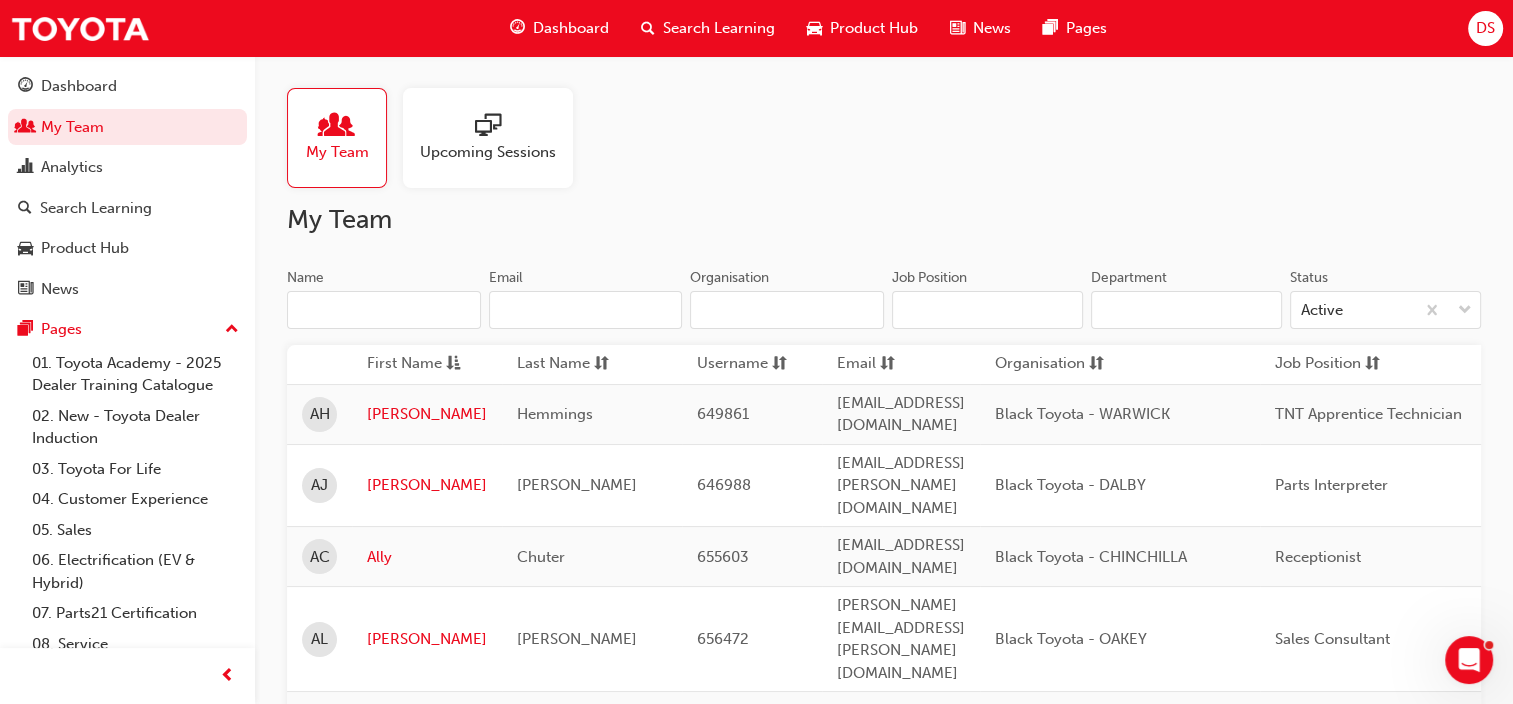 click on "Name" at bounding box center (384, 310) 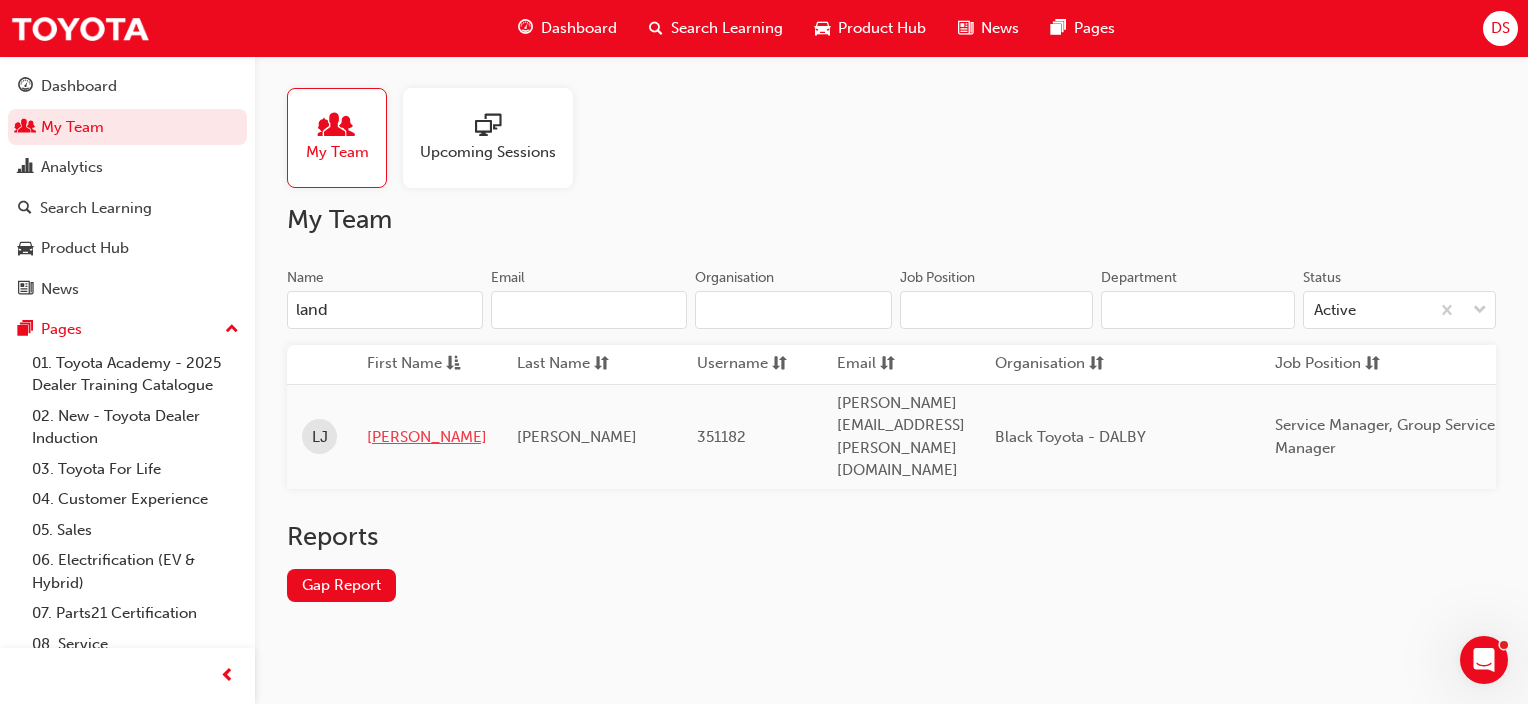 type on "land" 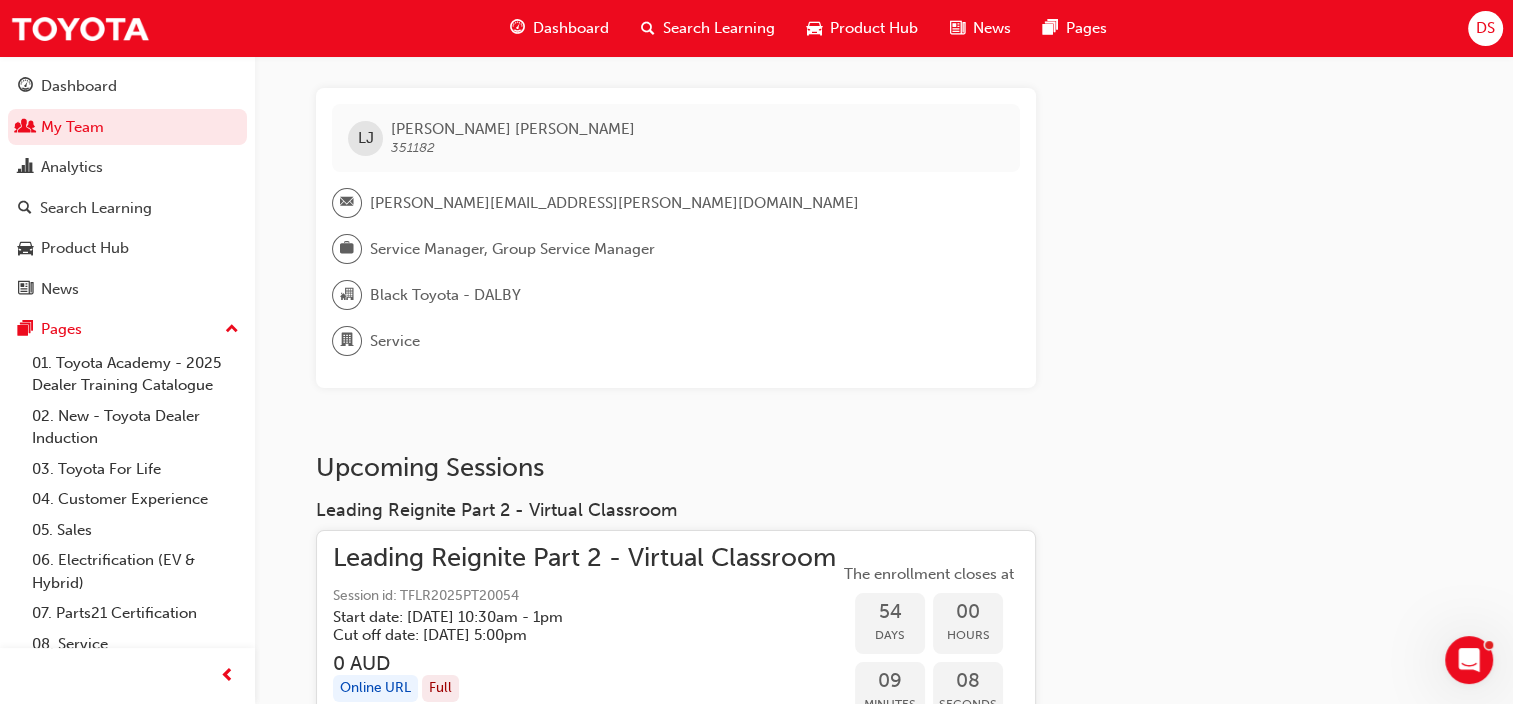 click on "Leading Reignite Part 2 - Virtual Classroom" at bounding box center [584, 558] 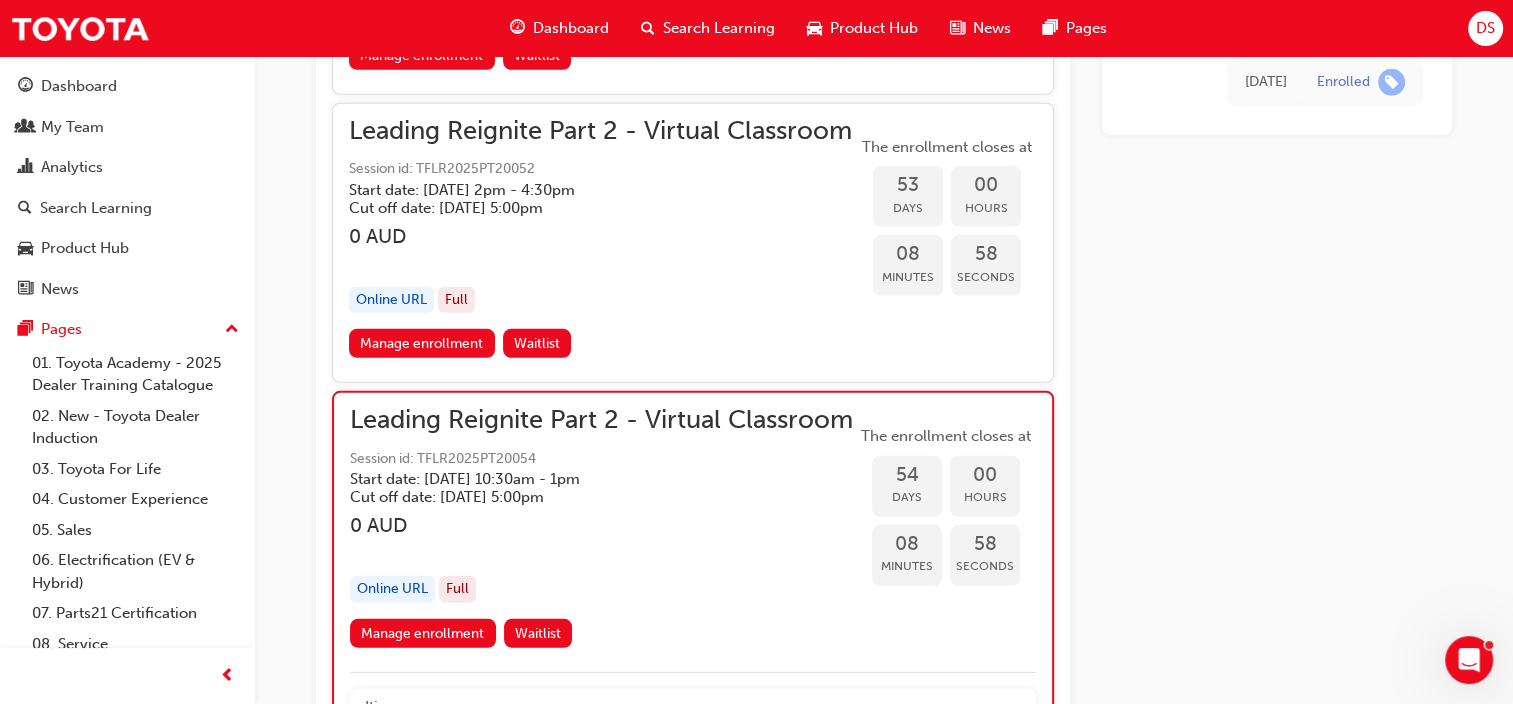 scroll, scrollTop: 13304, scrollLeft: 0, axis: vertical 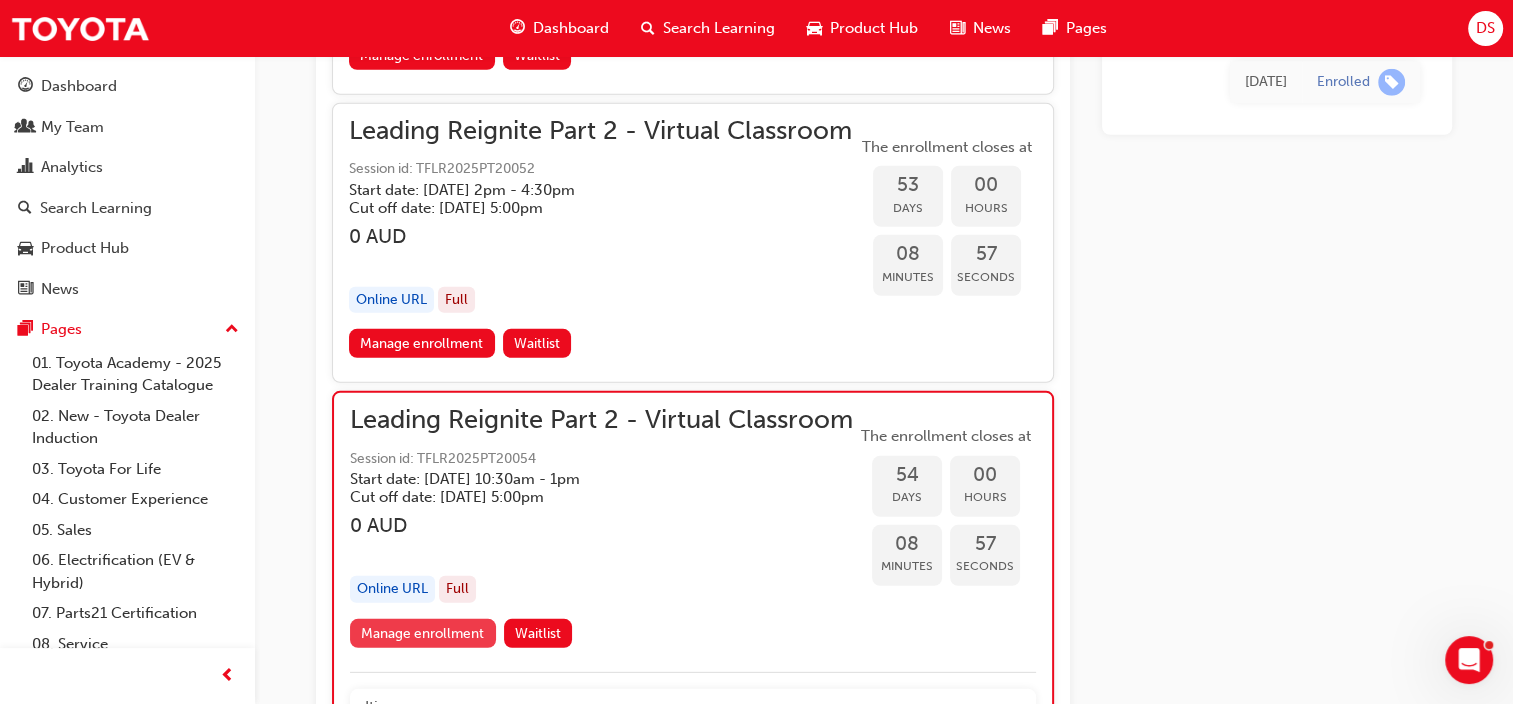 click on "Manage enrollment" at bounding box center (423, 633) 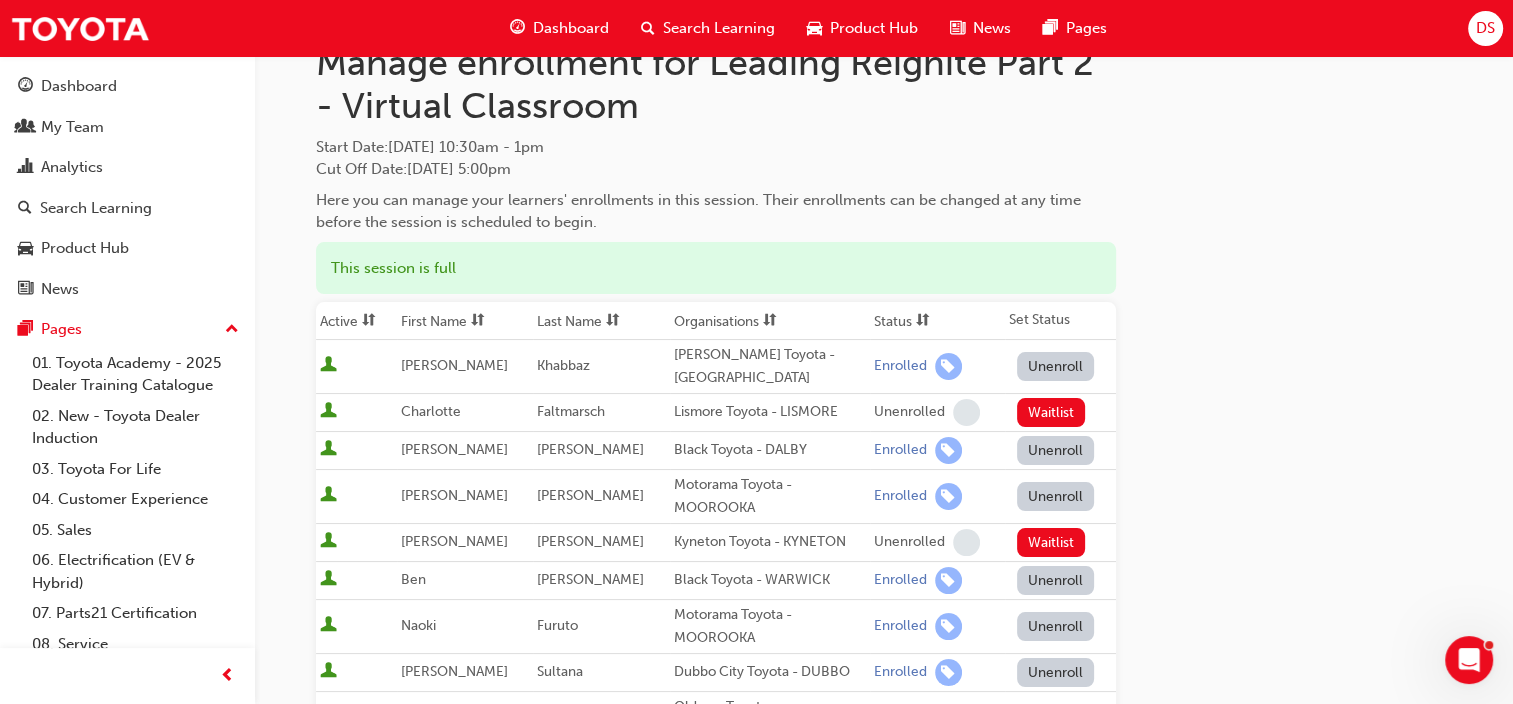 scroll, scrollTop: 0, scrollLeft: 0, axis: both 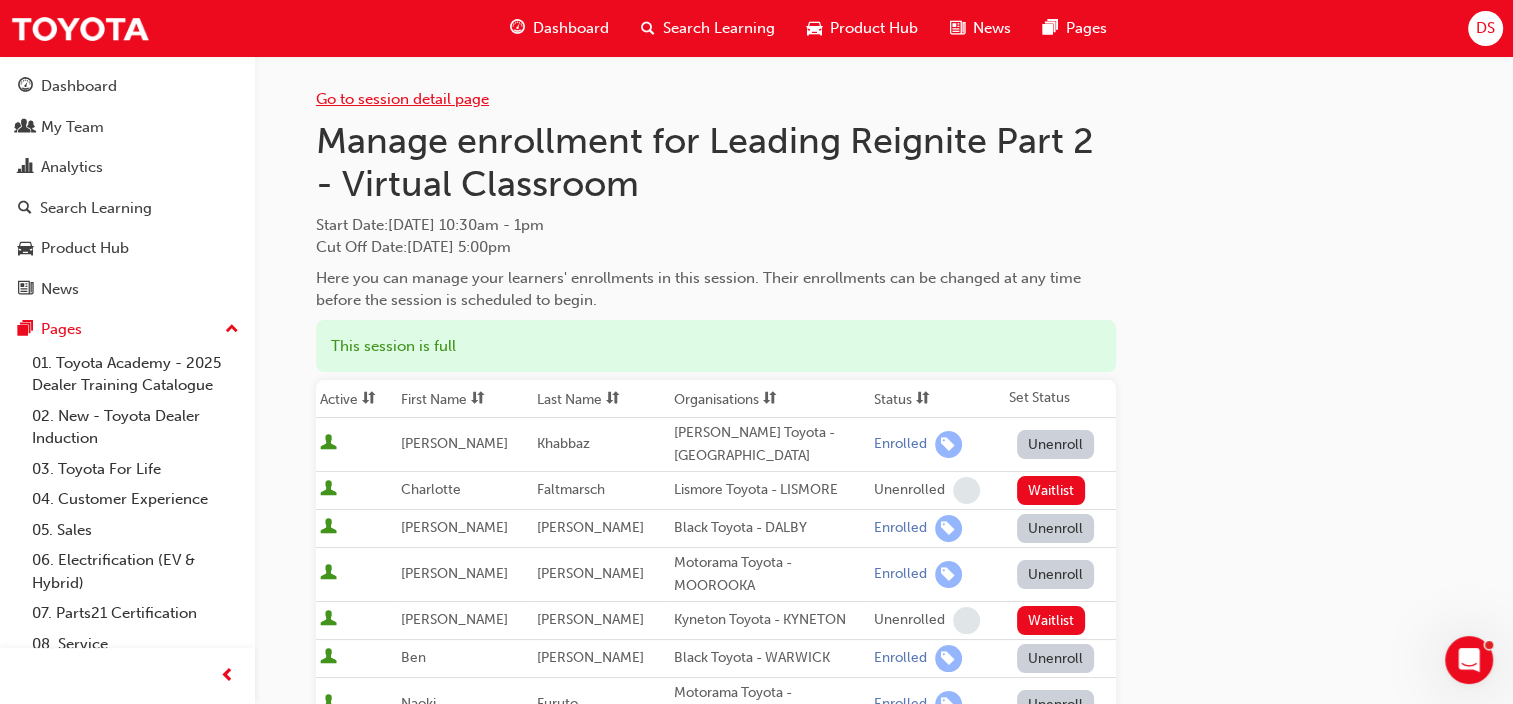 click on "Go to session detail page" at bounding box center [402, 99] 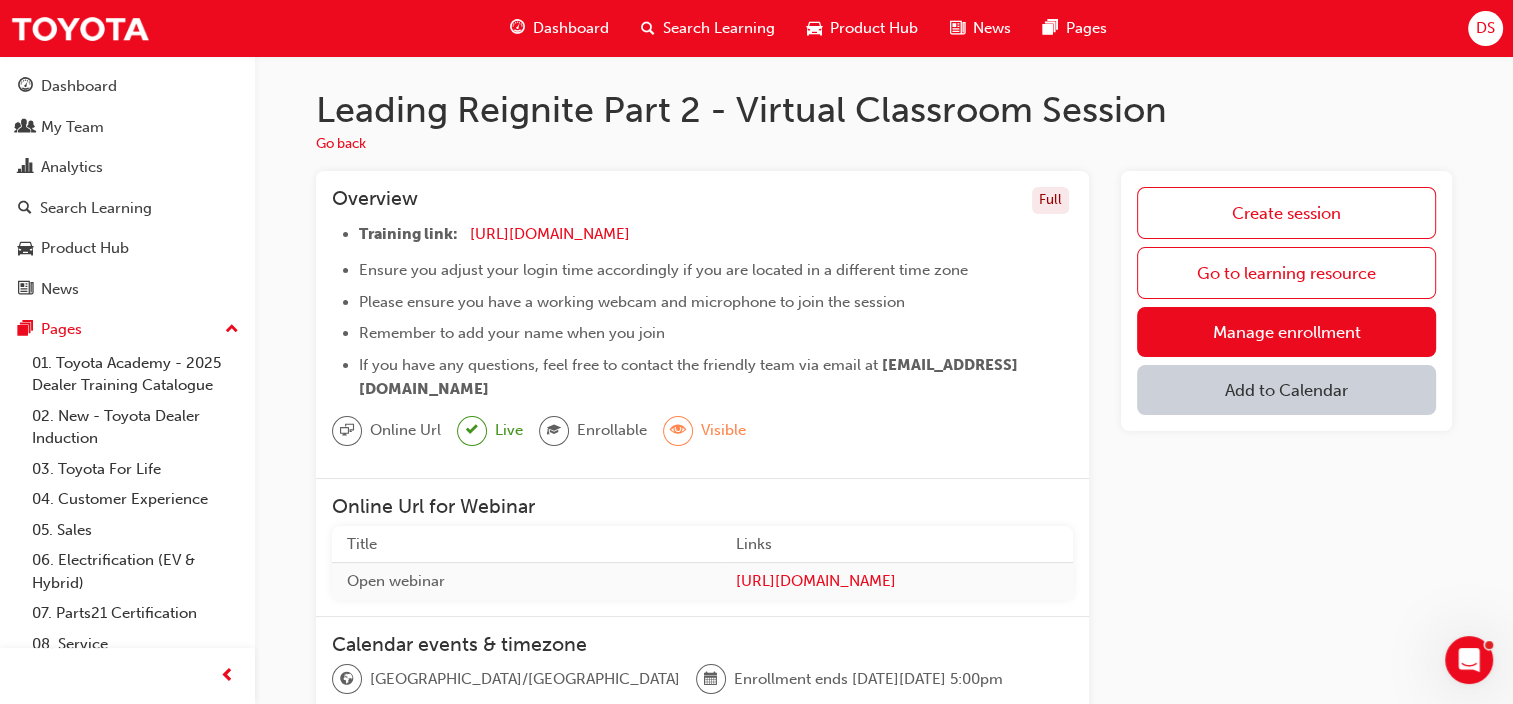 click on "Add to Calendar" at bounding box center (1286, 390) 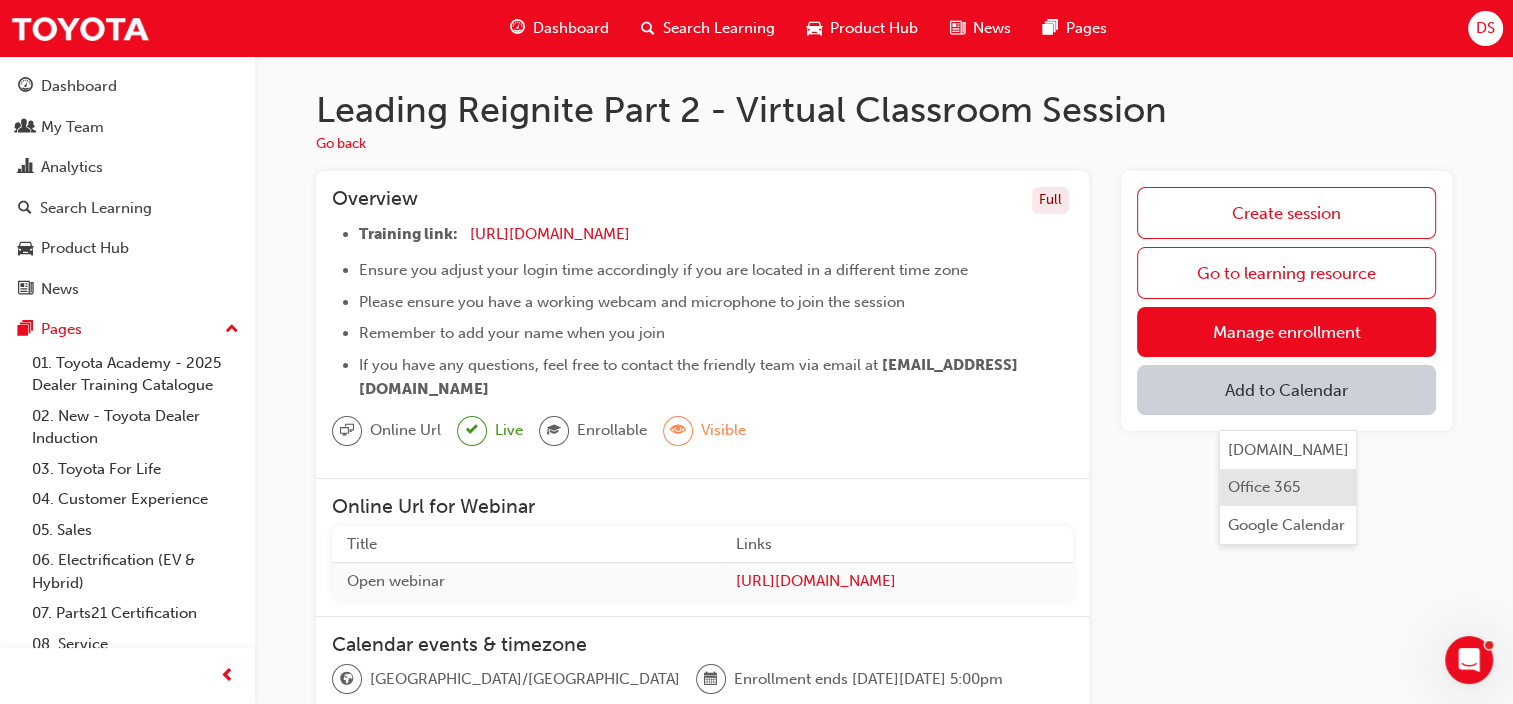click on "Office 365" at bounding box center [1264, 487] 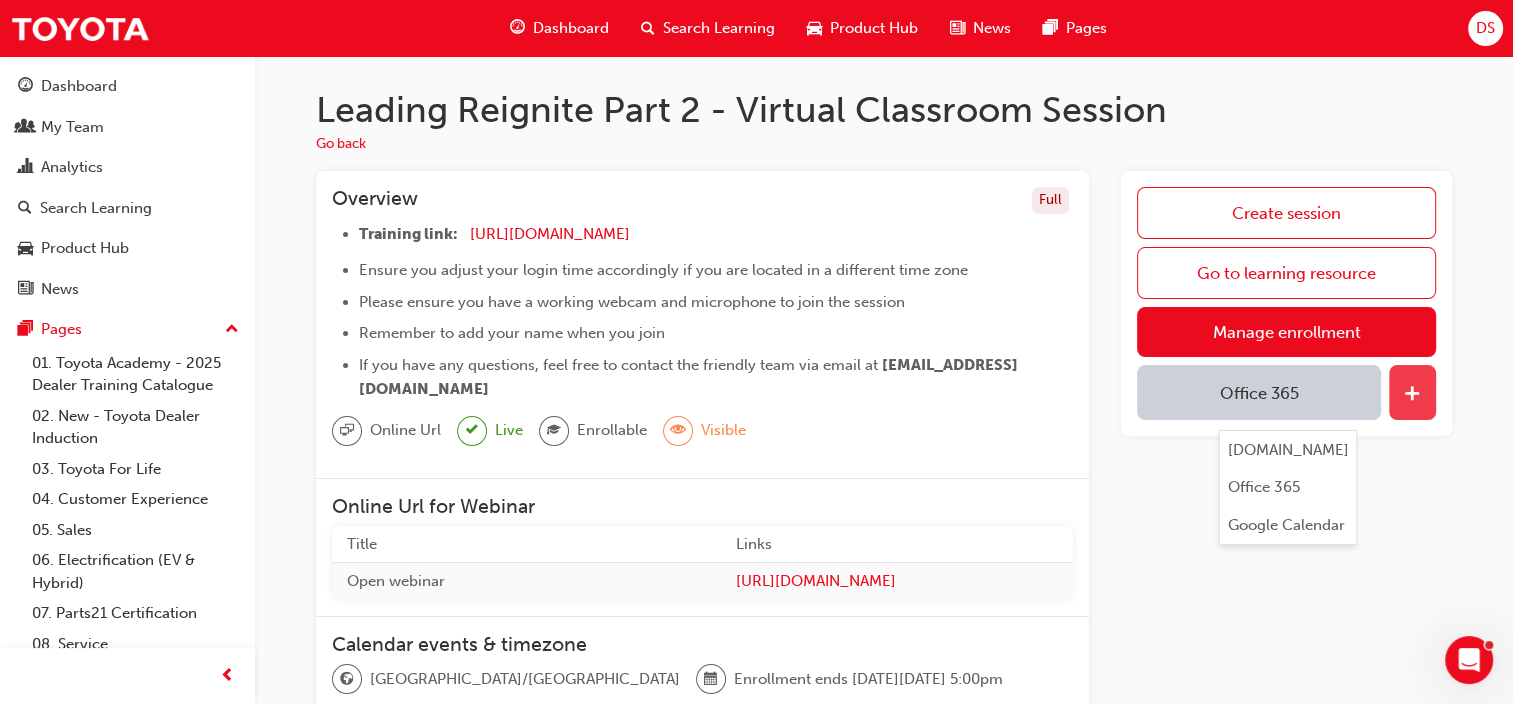 click at bounding box center [1412, 392] 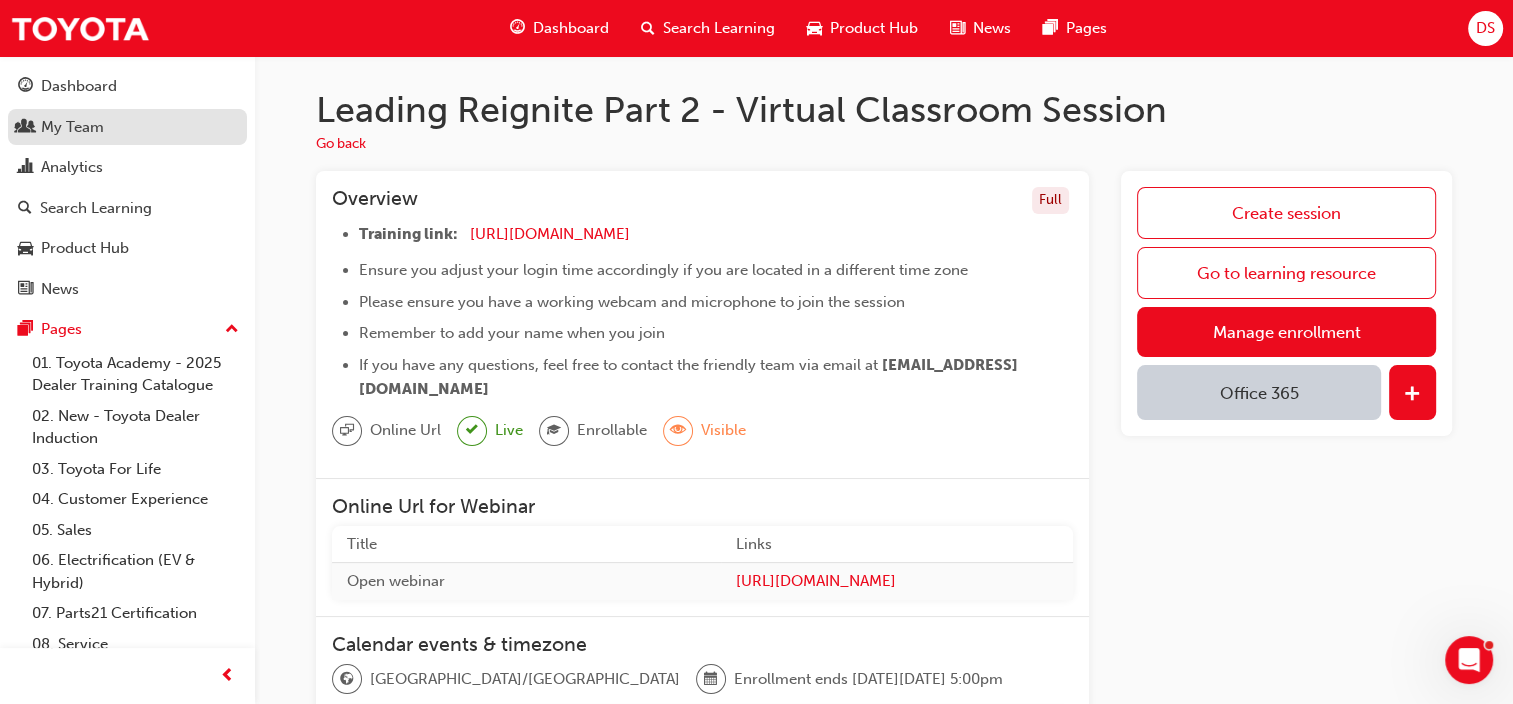 click on "My Team" at bounding box center (72, 127) 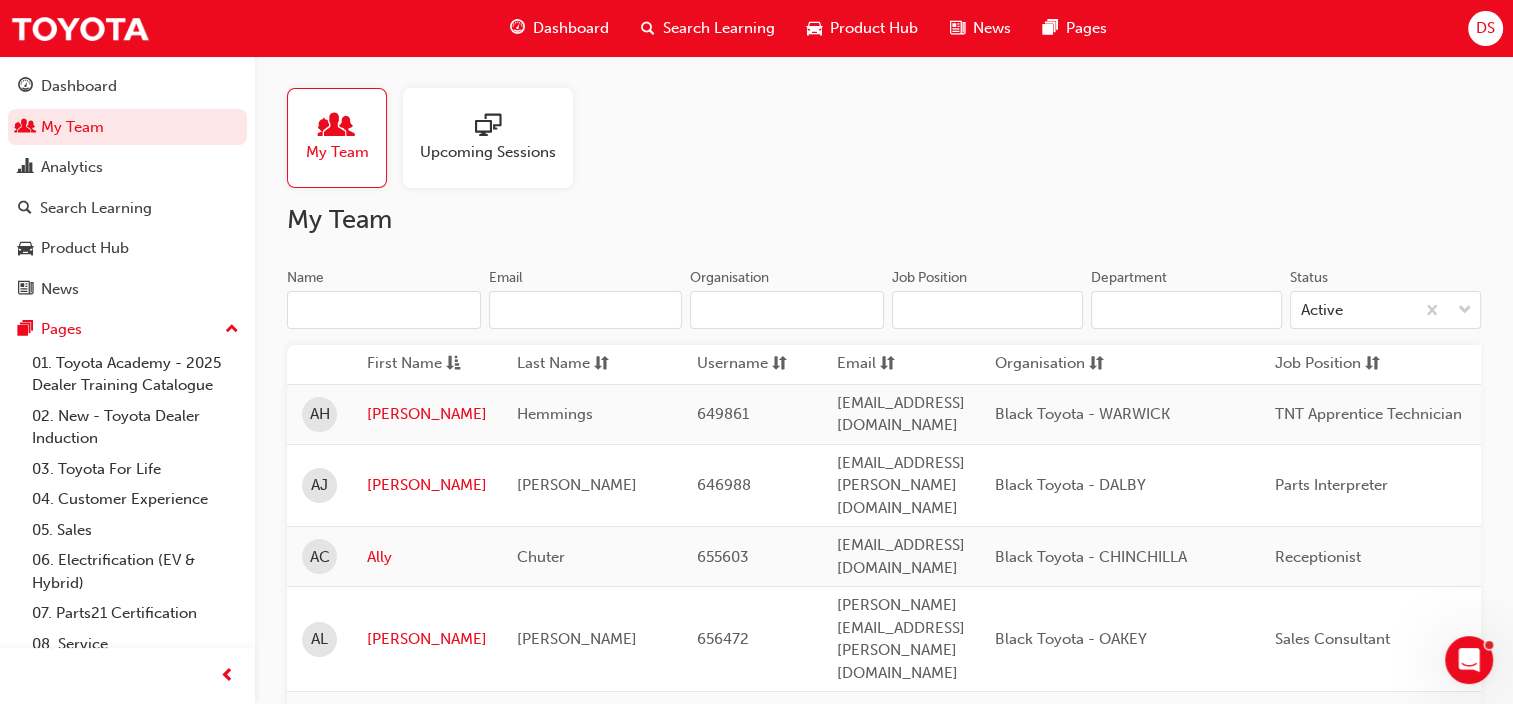 click on "Name Email Organisation" at bounding box center [585, 307] 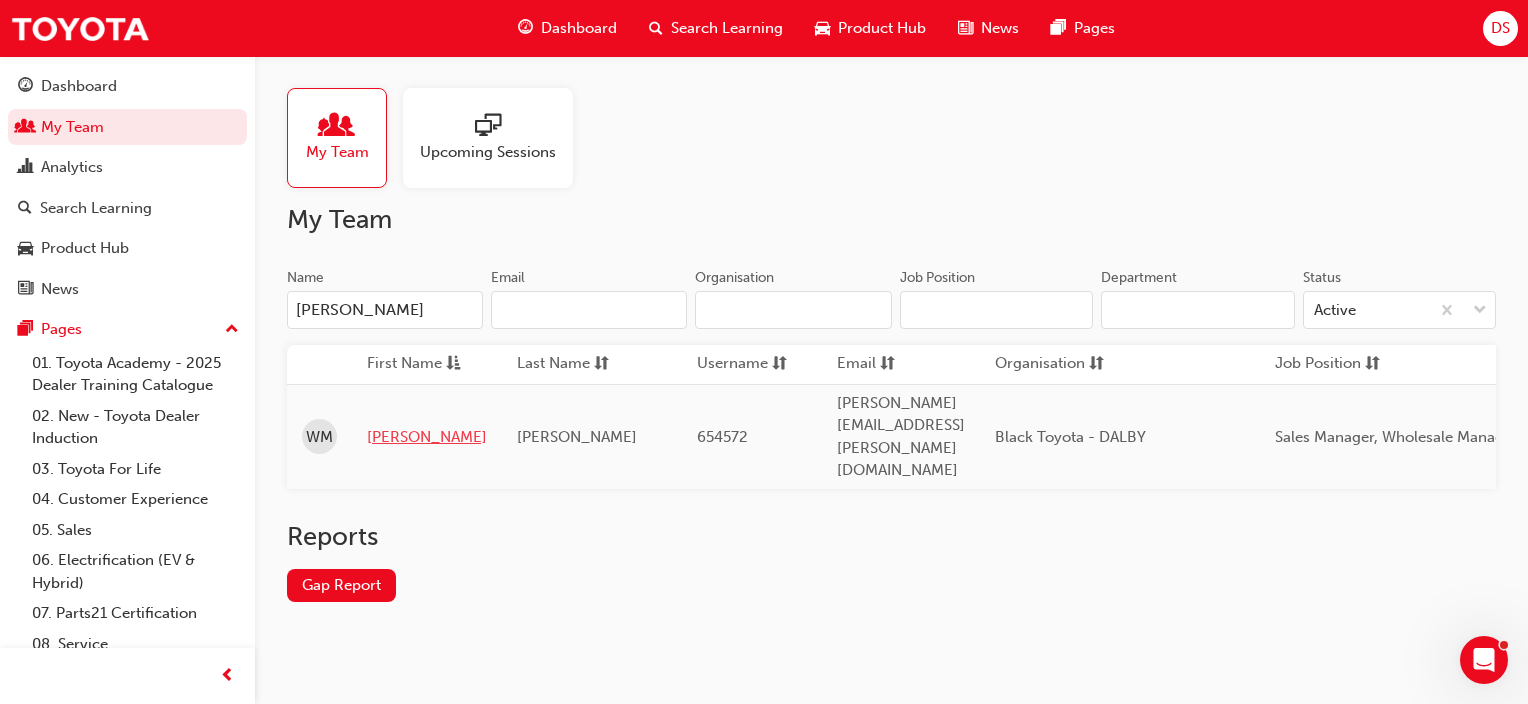 type on "[PERSON_NAME]" 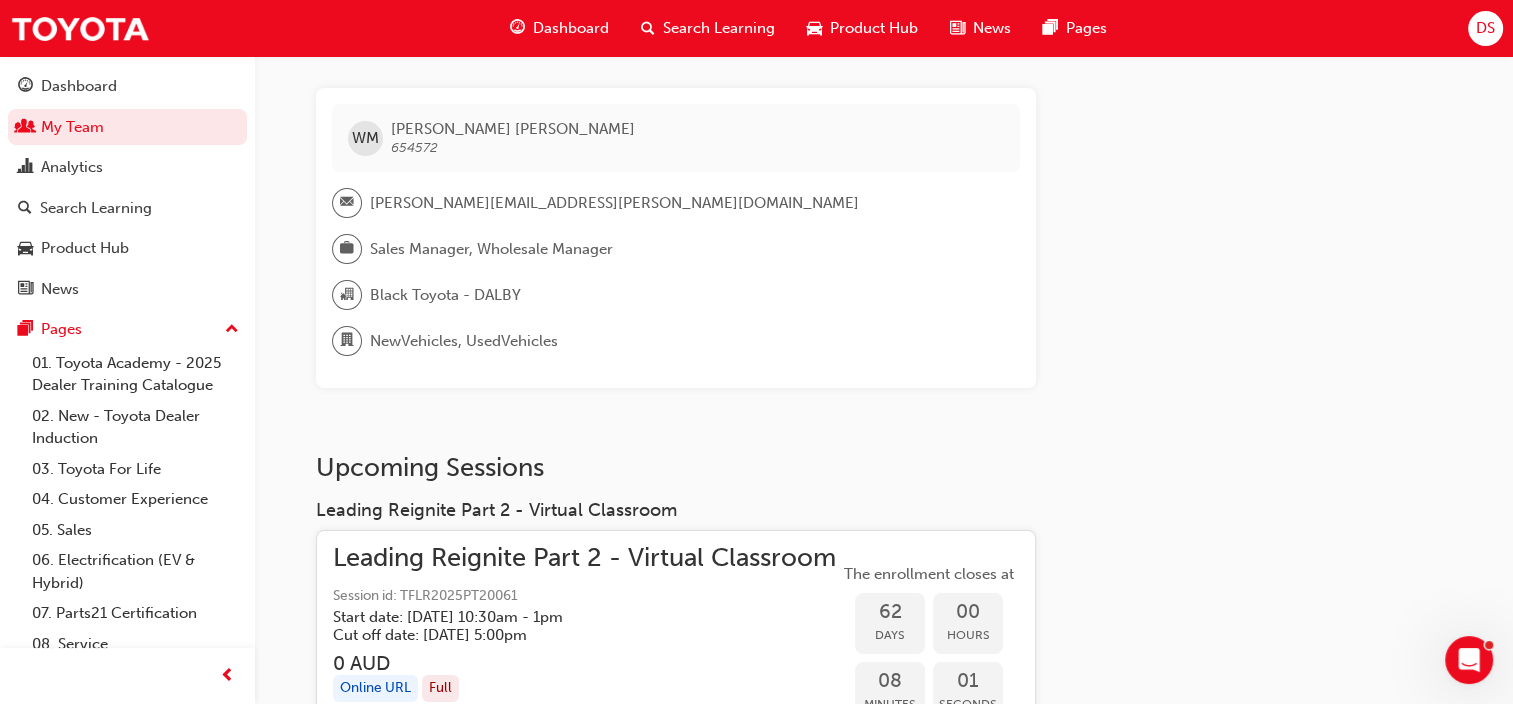 click on "Leading Reignite Part 2 - Virtual Classroom" at bounding box center (584, 558) 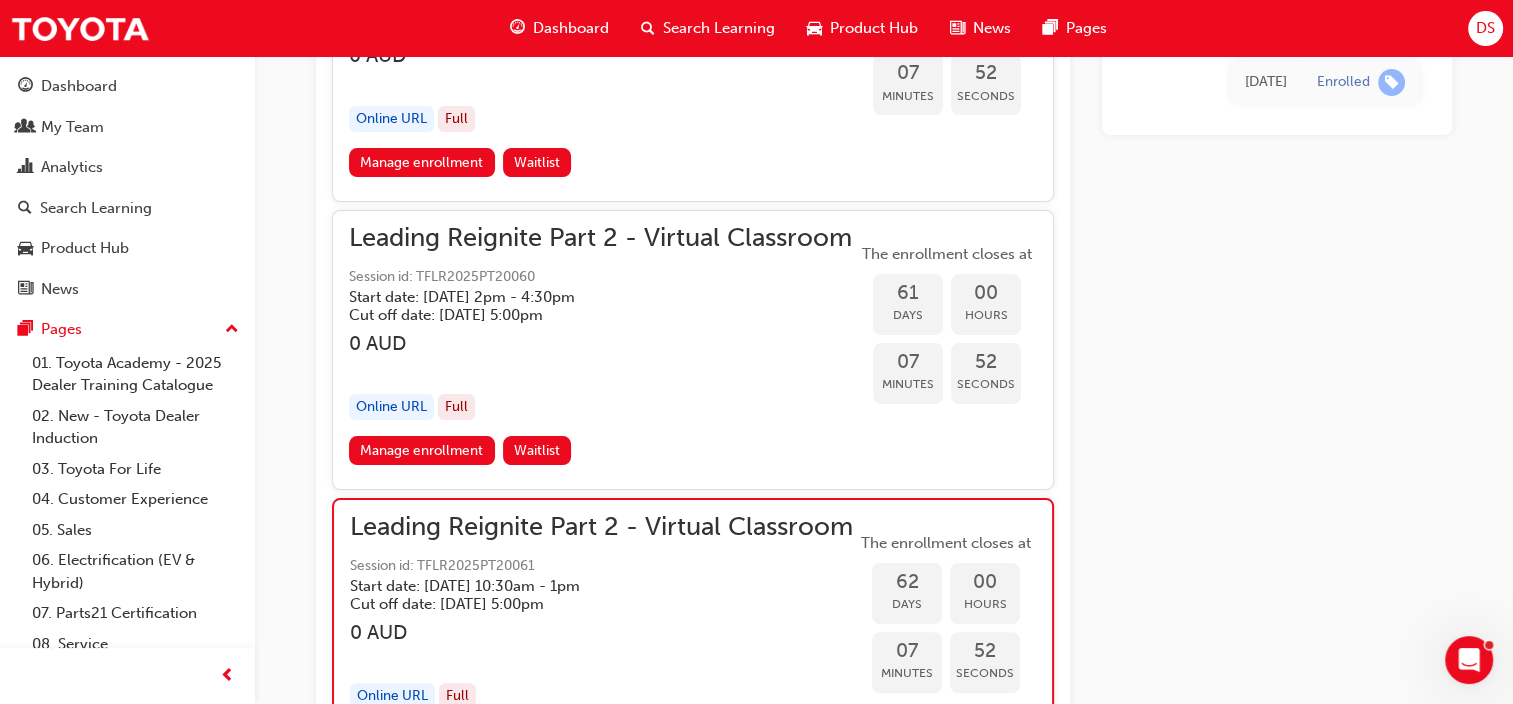 scroll, scrollTop: 15804, scrollLeft: 0, axis: vertical 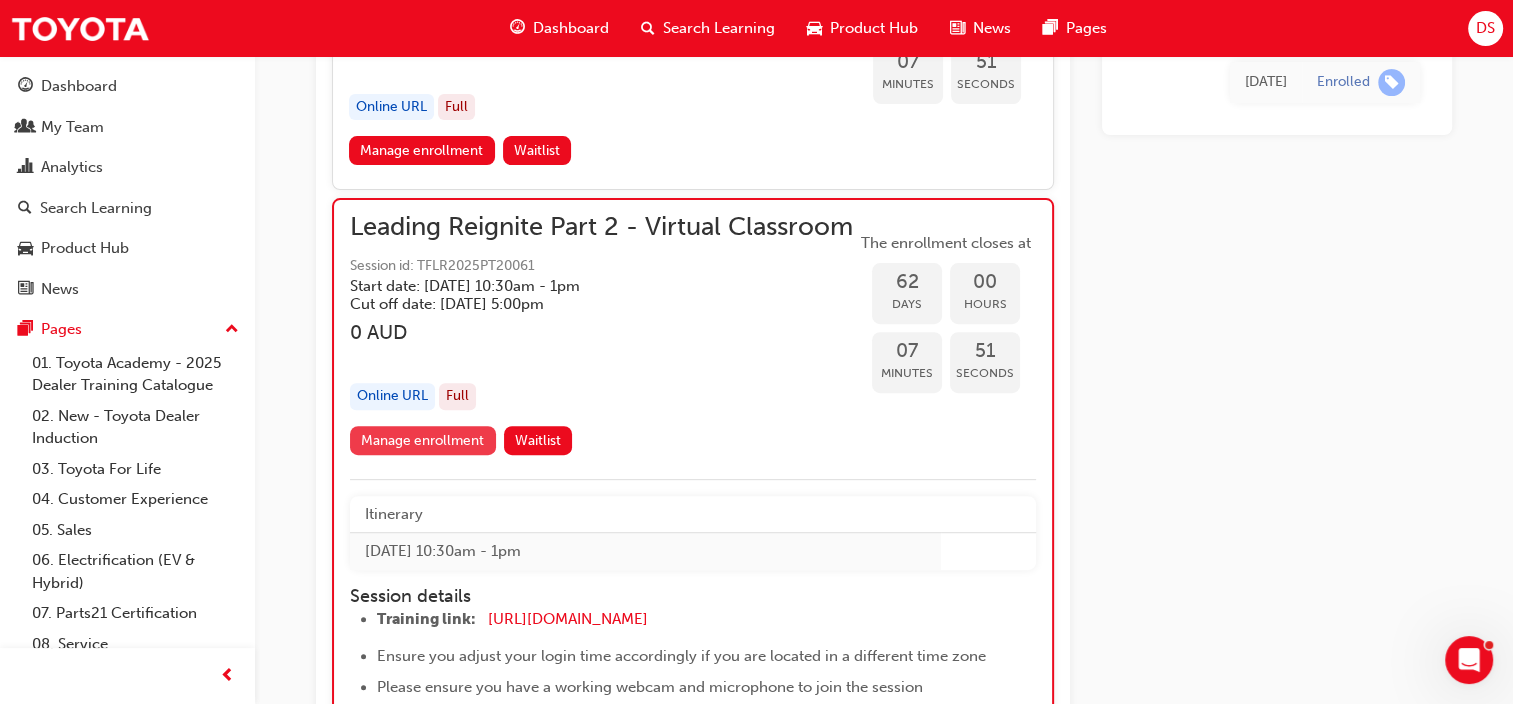 click on "Manage enrollment" at bounding box center [423, 440] 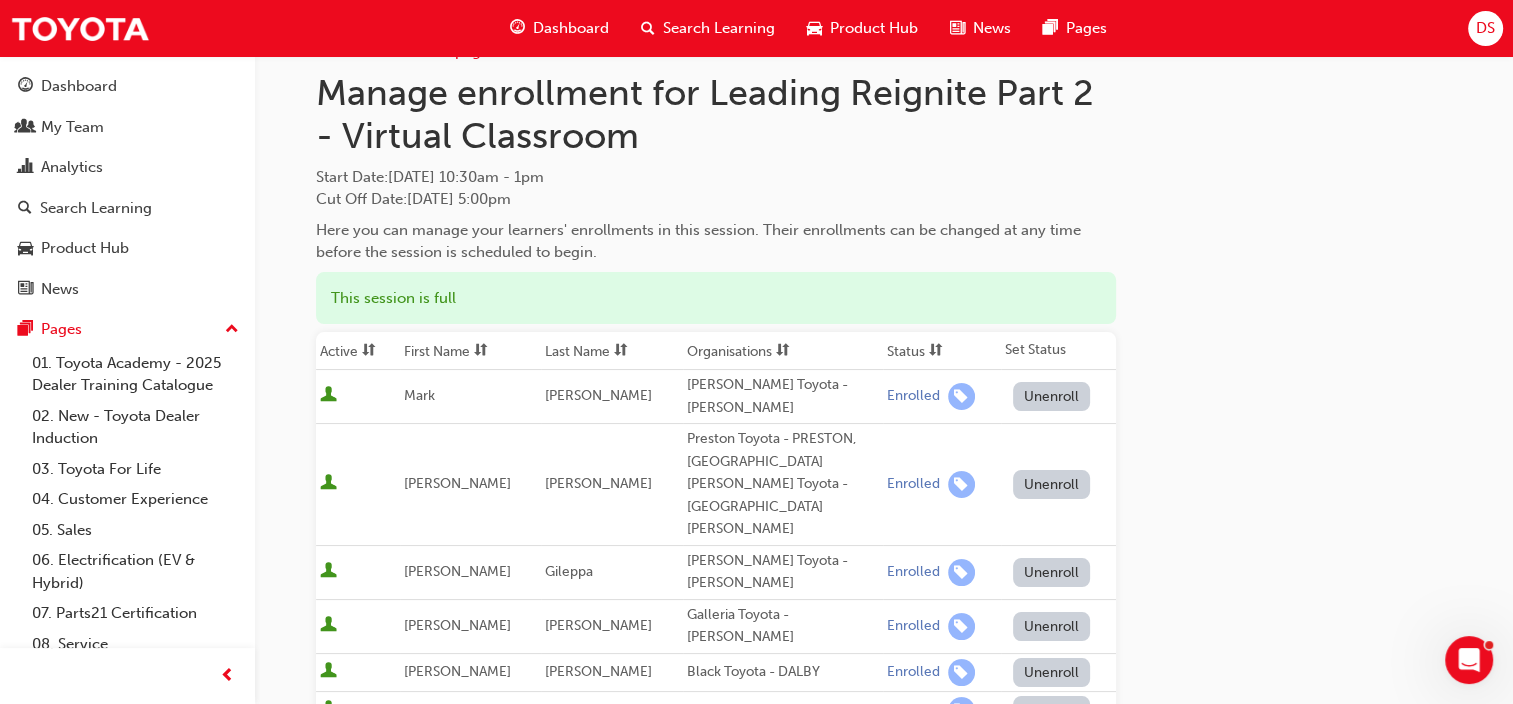 scroll, scrollTop: 0, scrollLeft: 0, axis: both 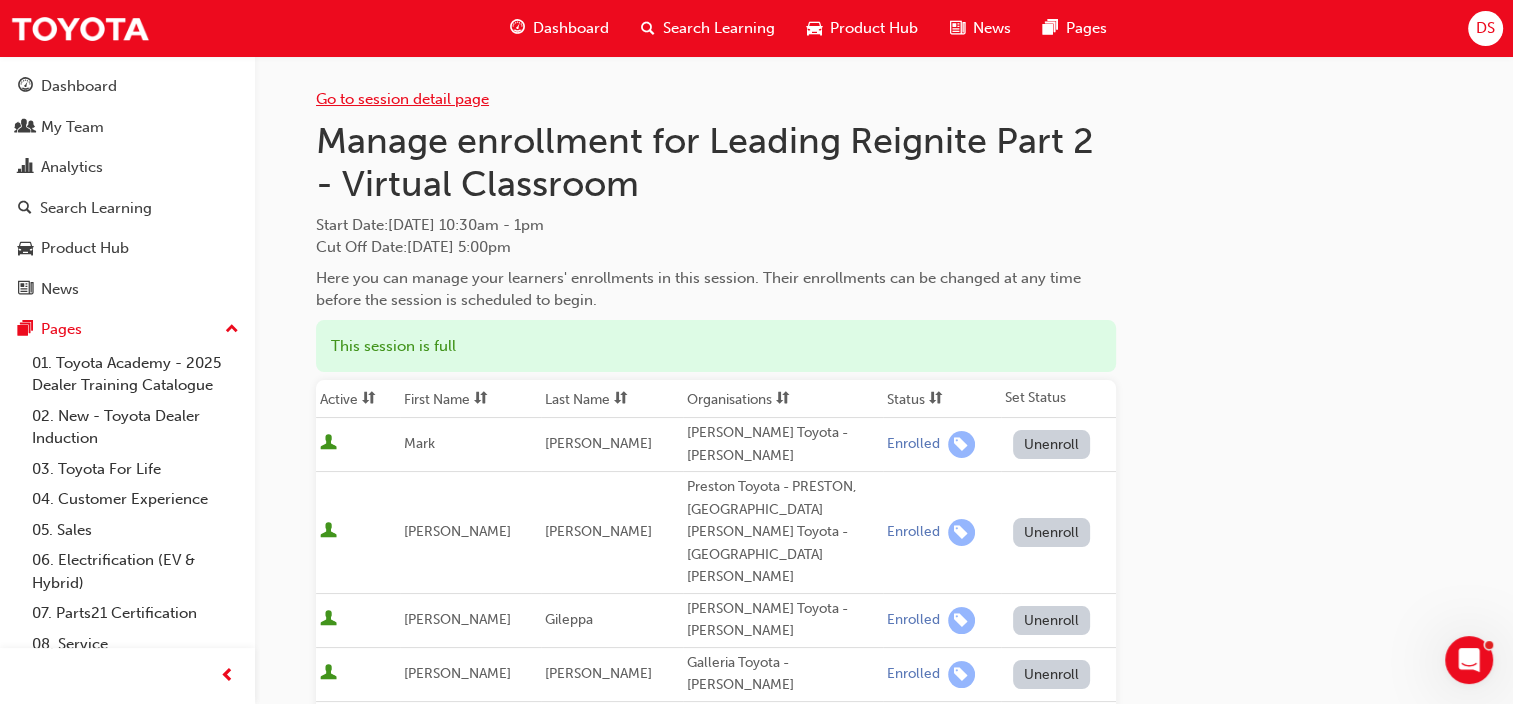 click on "Go to session detail page" at bounding box center [402, 99] 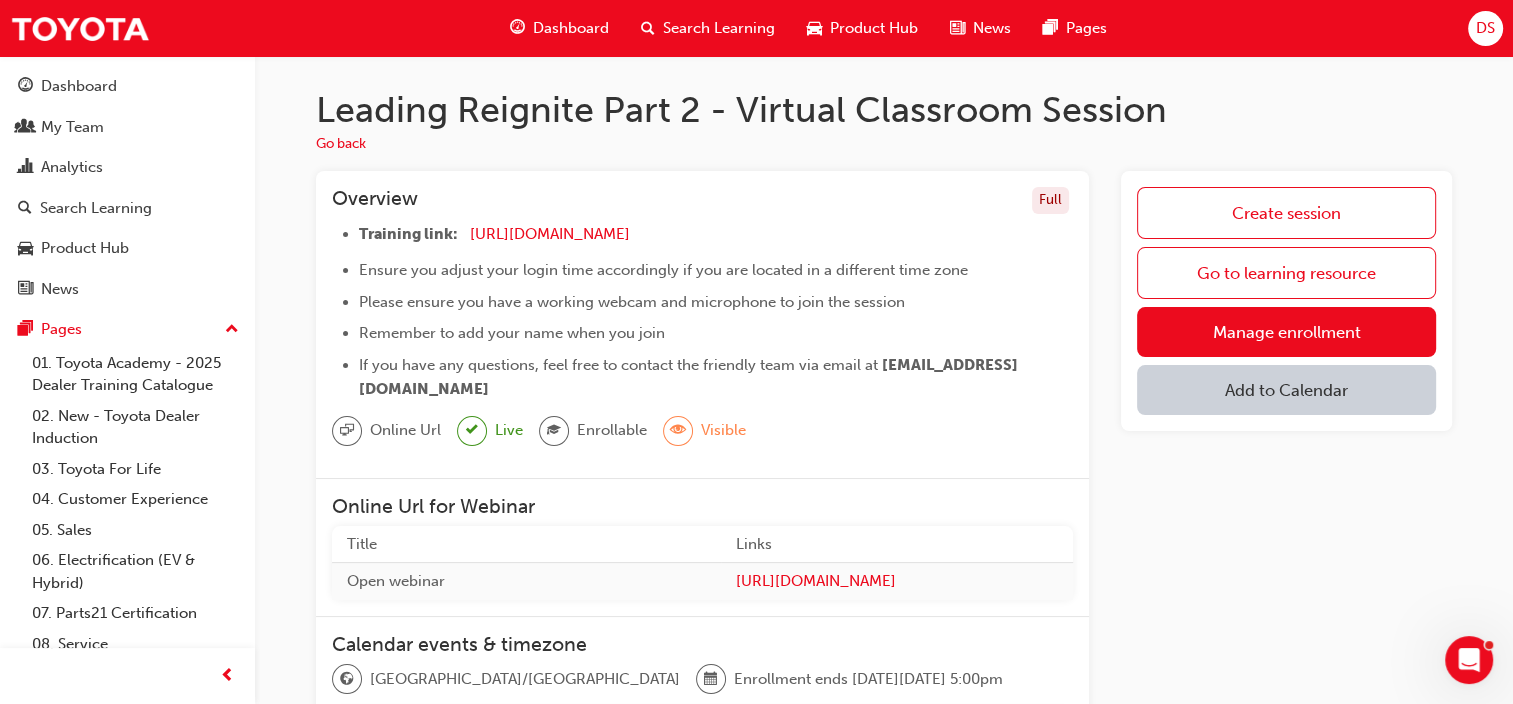 click on "Add to Calendar" at bounding box center [1286, 390] 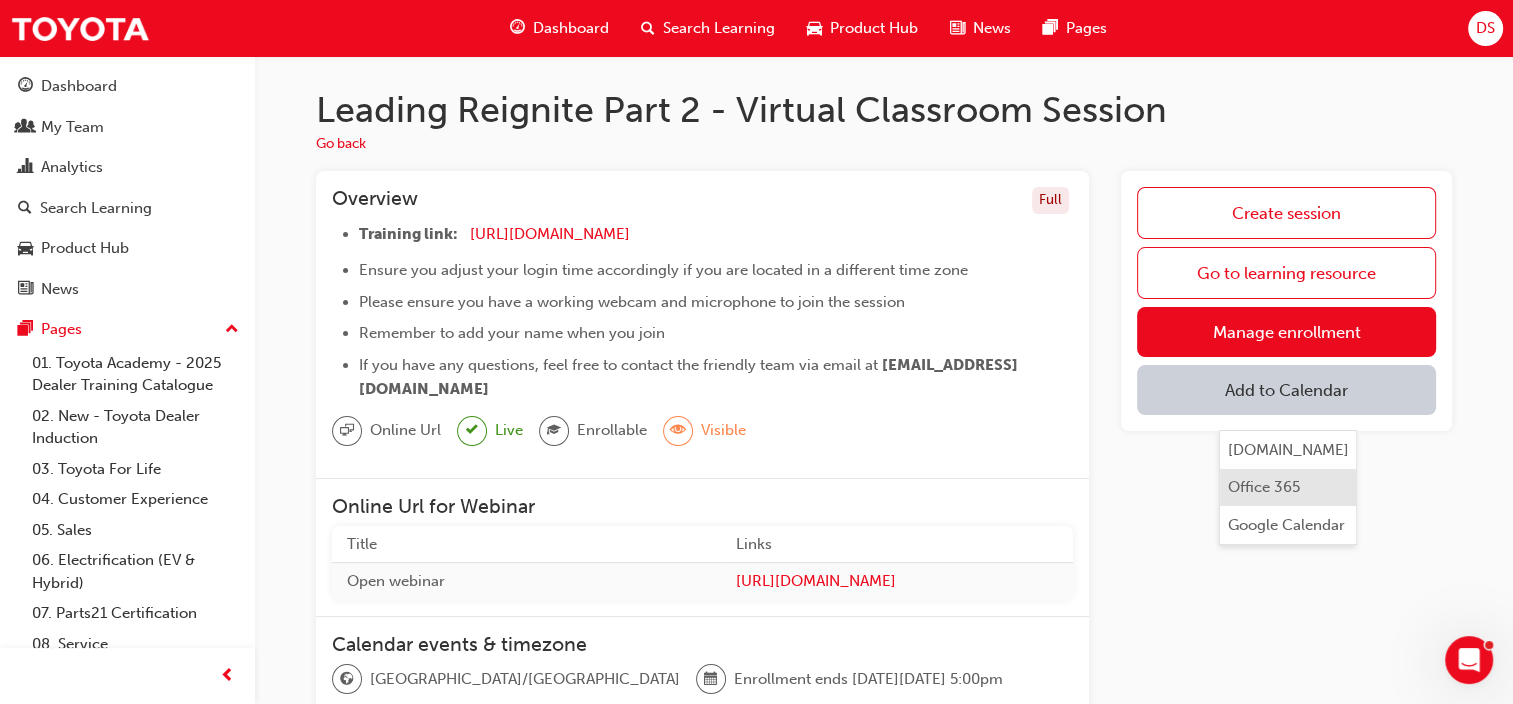 click on "Office 365" at bounding box center [1288, 487] 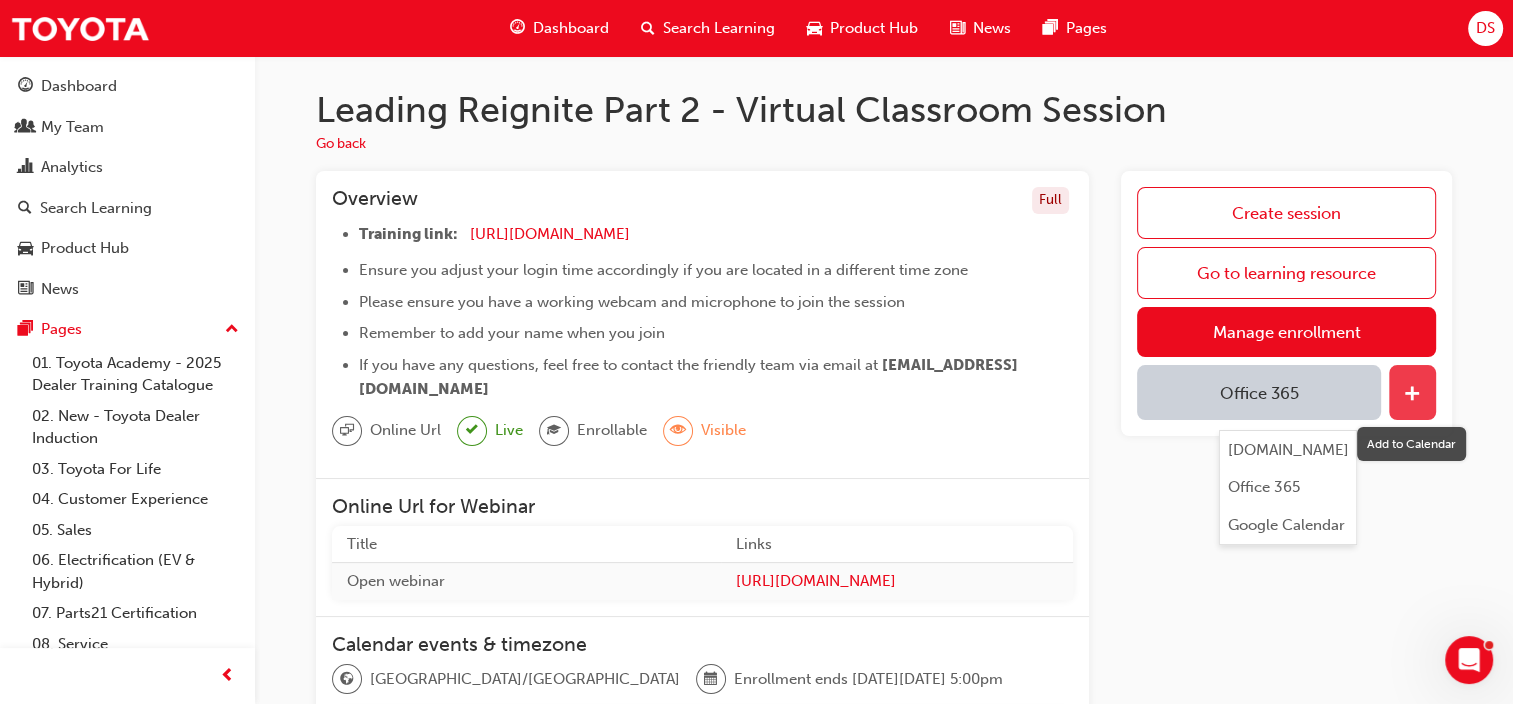 click at bounding box center [1412, 395] 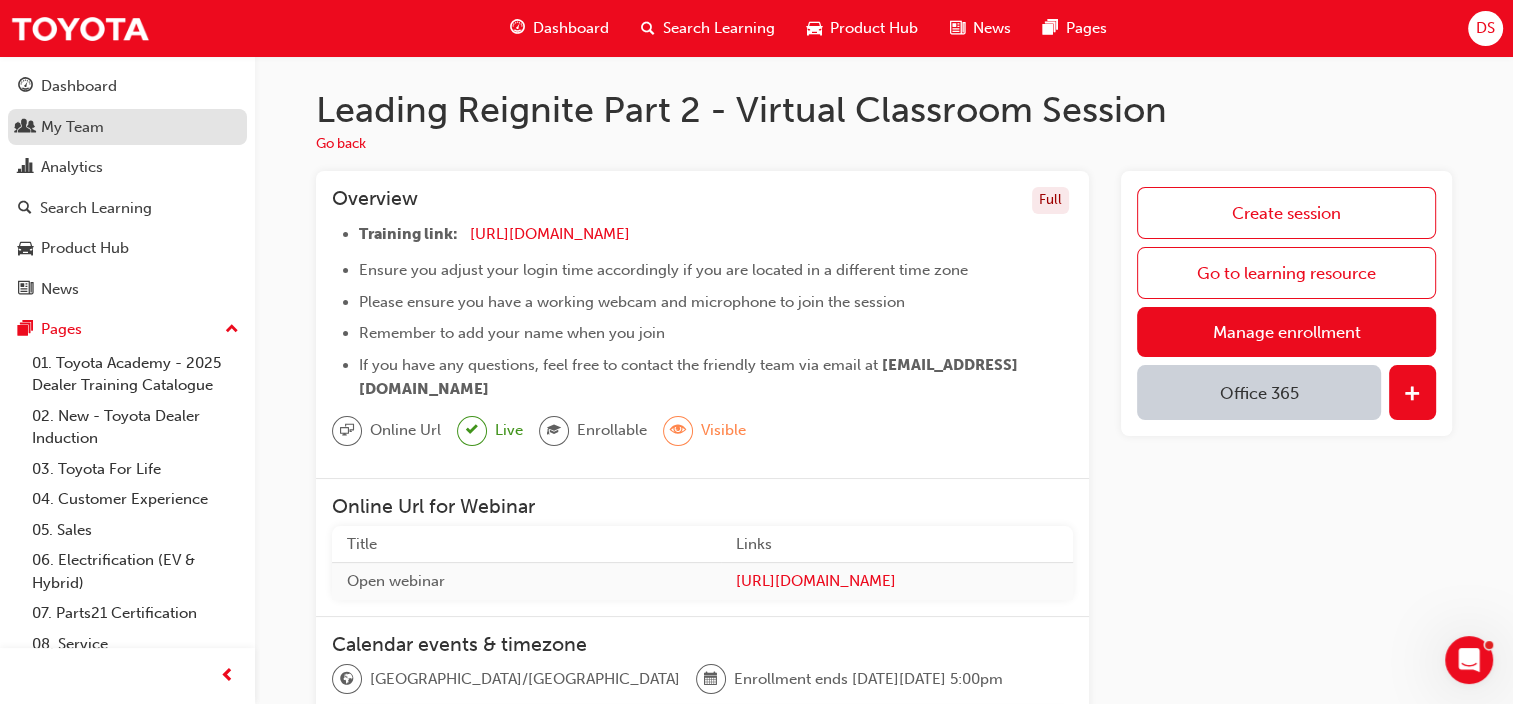 click on "My Team" at bounding box center [72, 127] 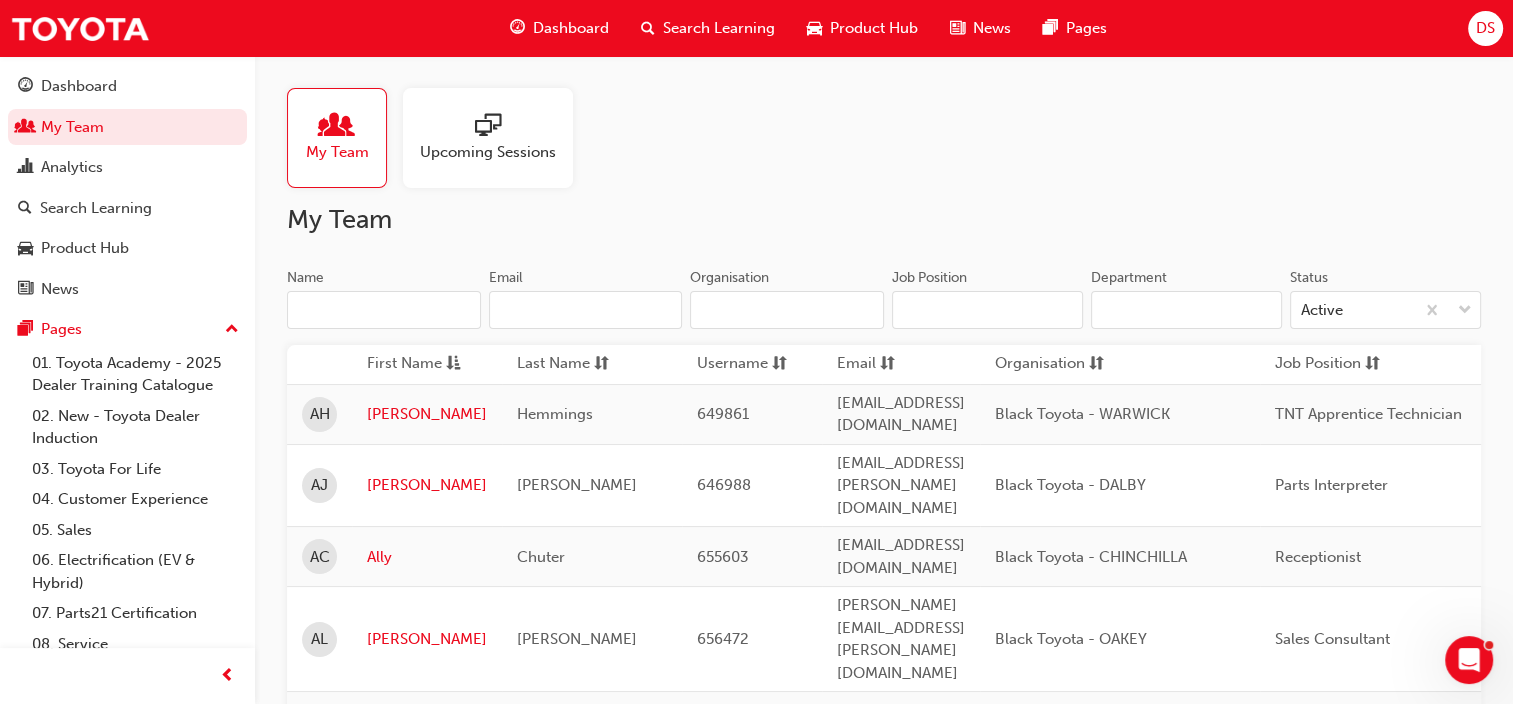 click on "Name" at bounding box center [384, 310] 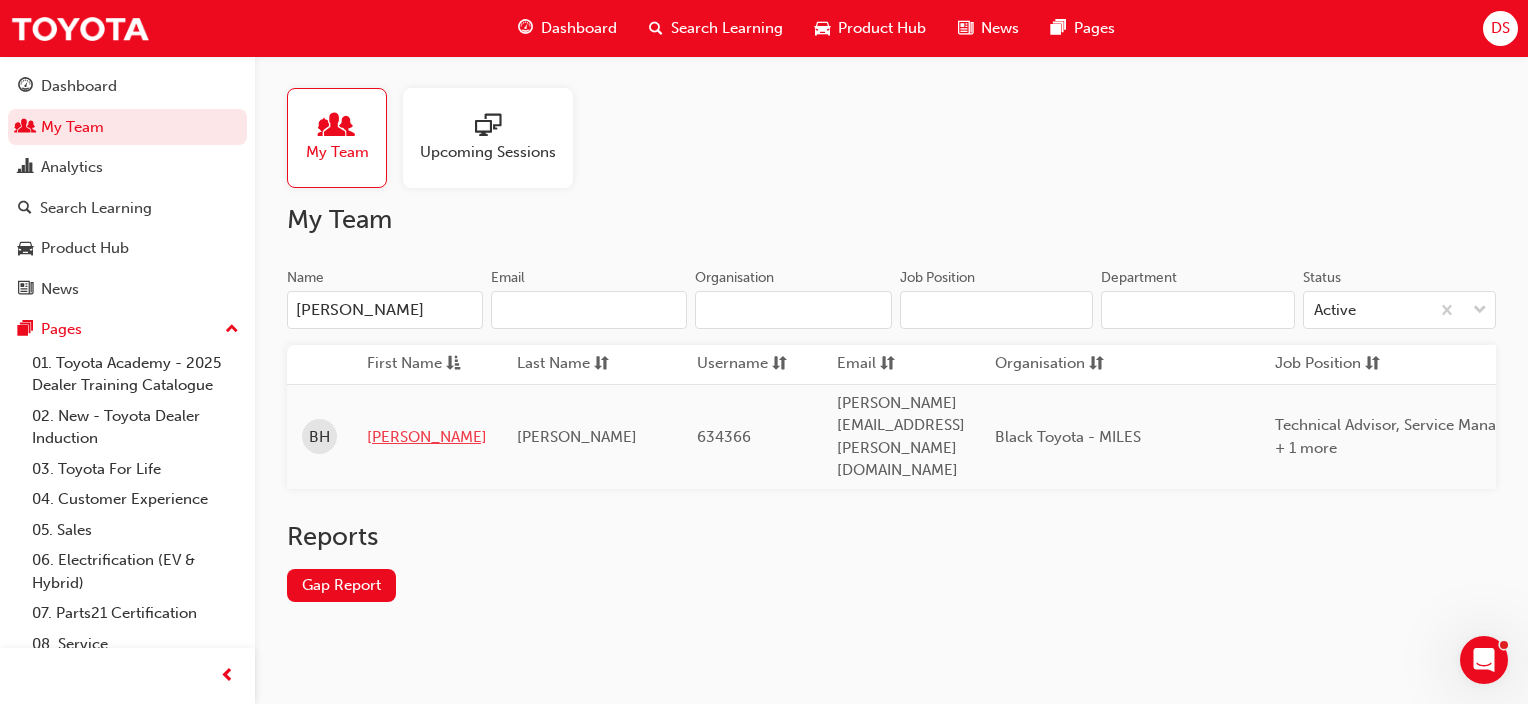 type on "[PERSON_NAME]" 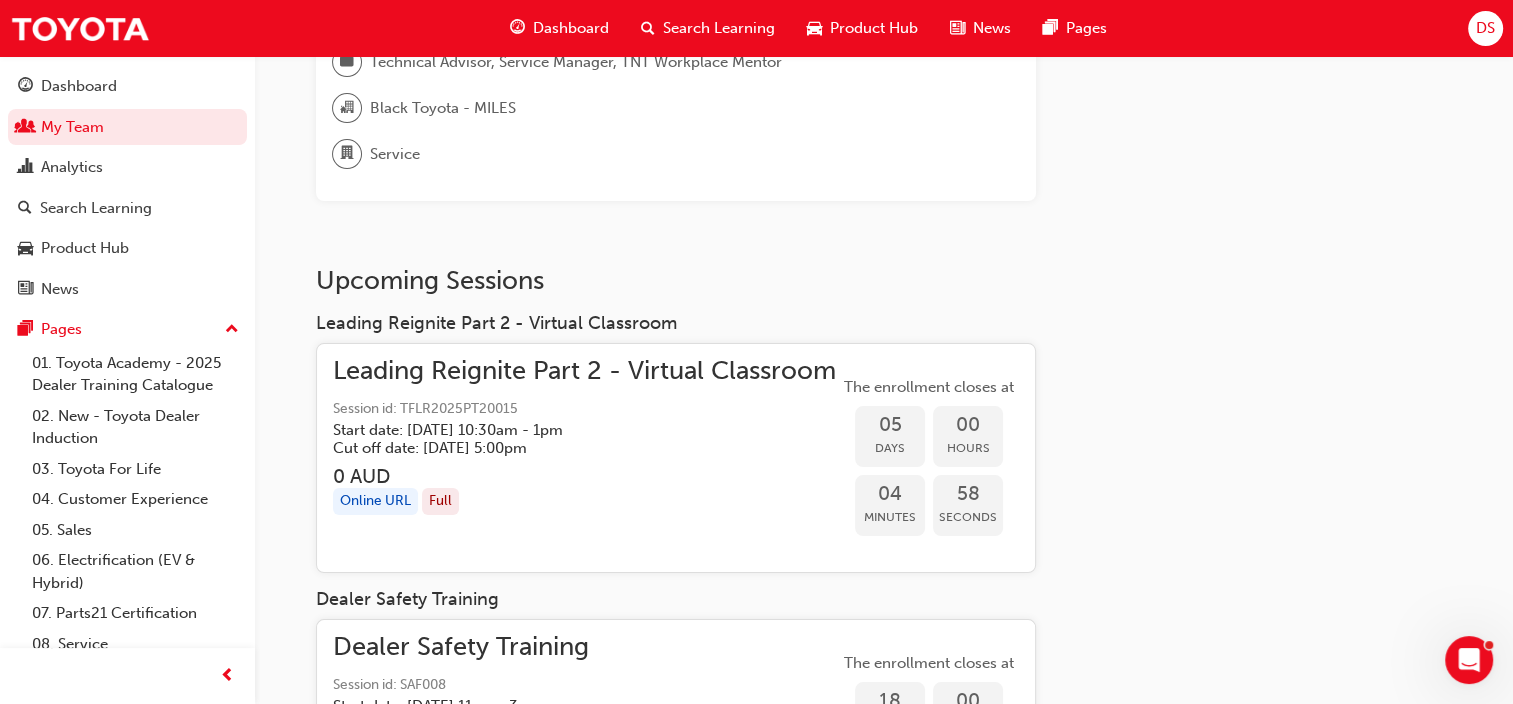 scroll, scrollTop: 200, scrollLeft: 0, axis: vertical 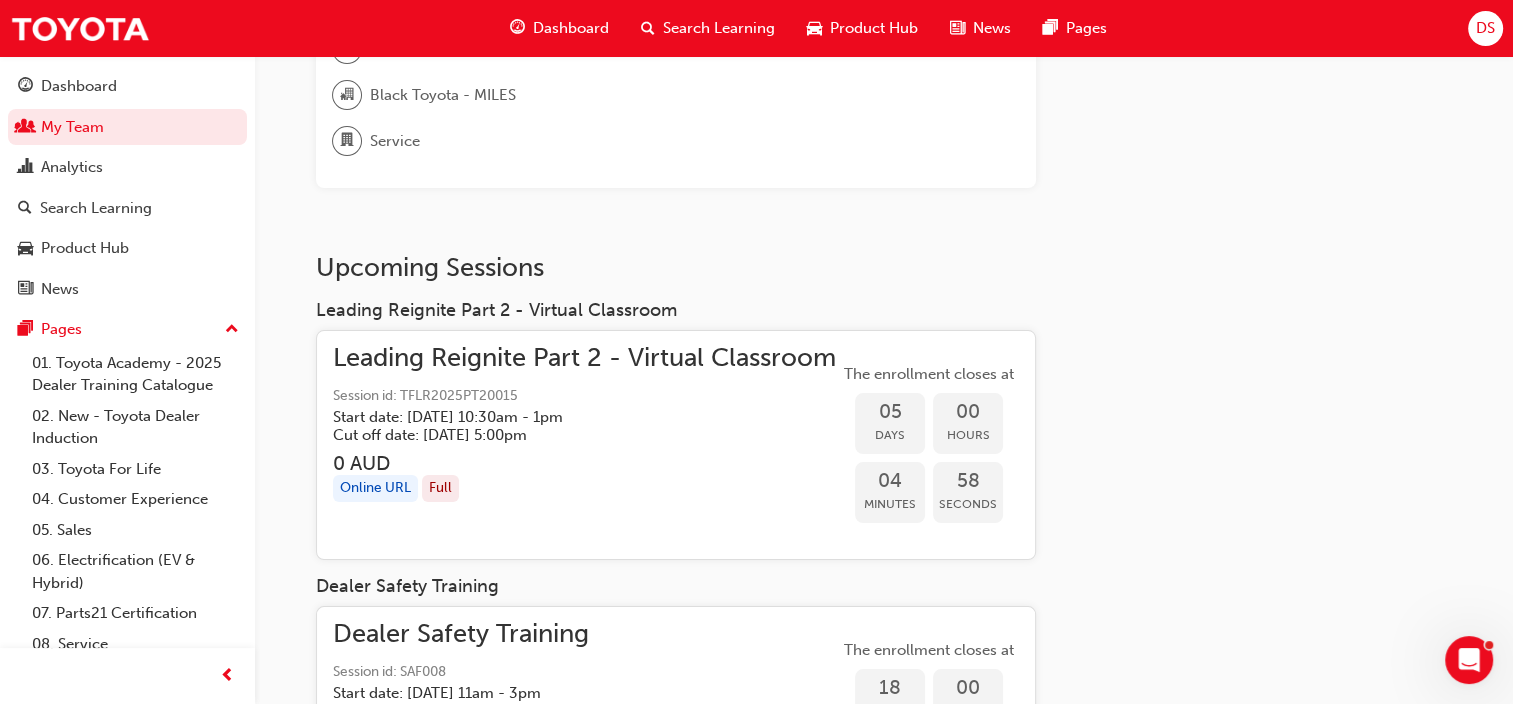 click on "Leading Reignite Part 2 - Virtual Classroom" at bounding box center [584, 358] 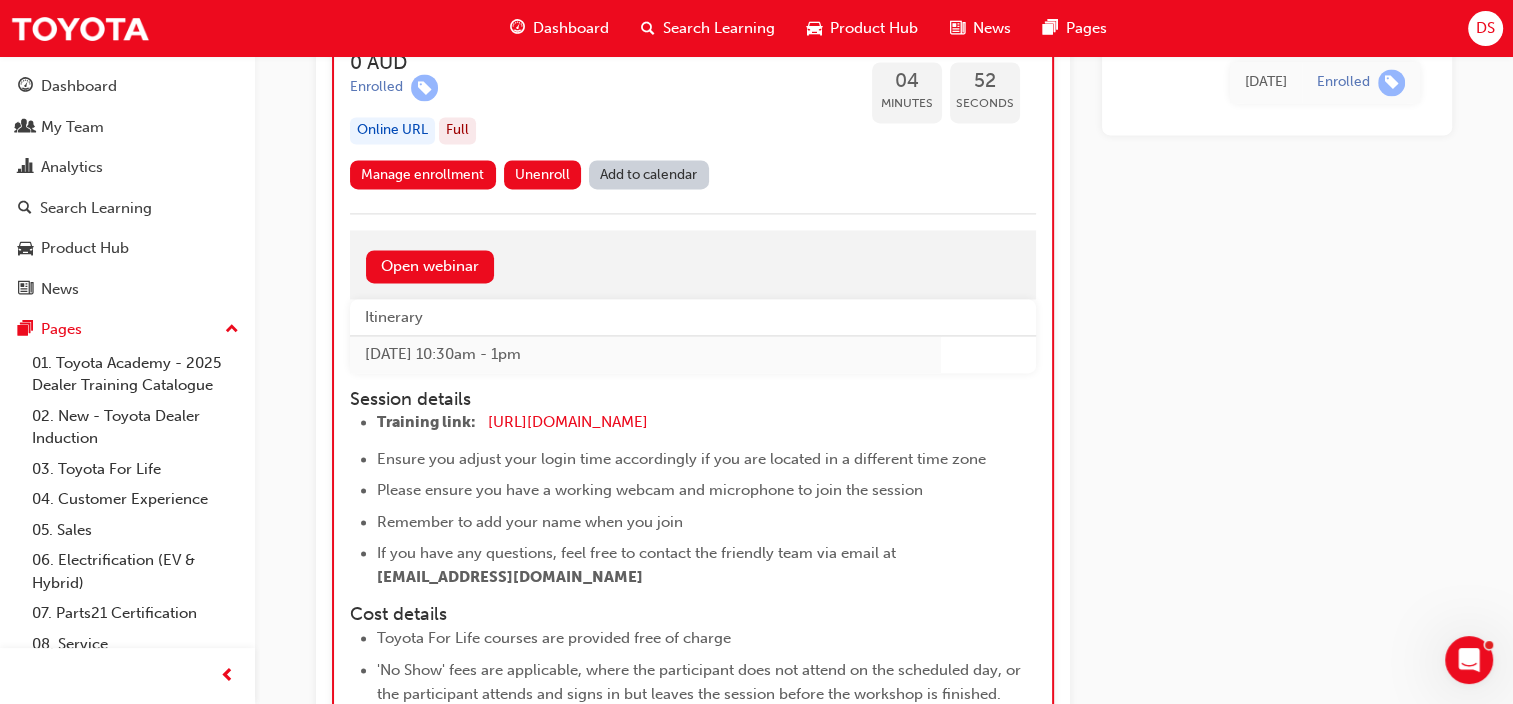 scroll, scrollTop: 2604, scrollLeft: 0, axis: vertical 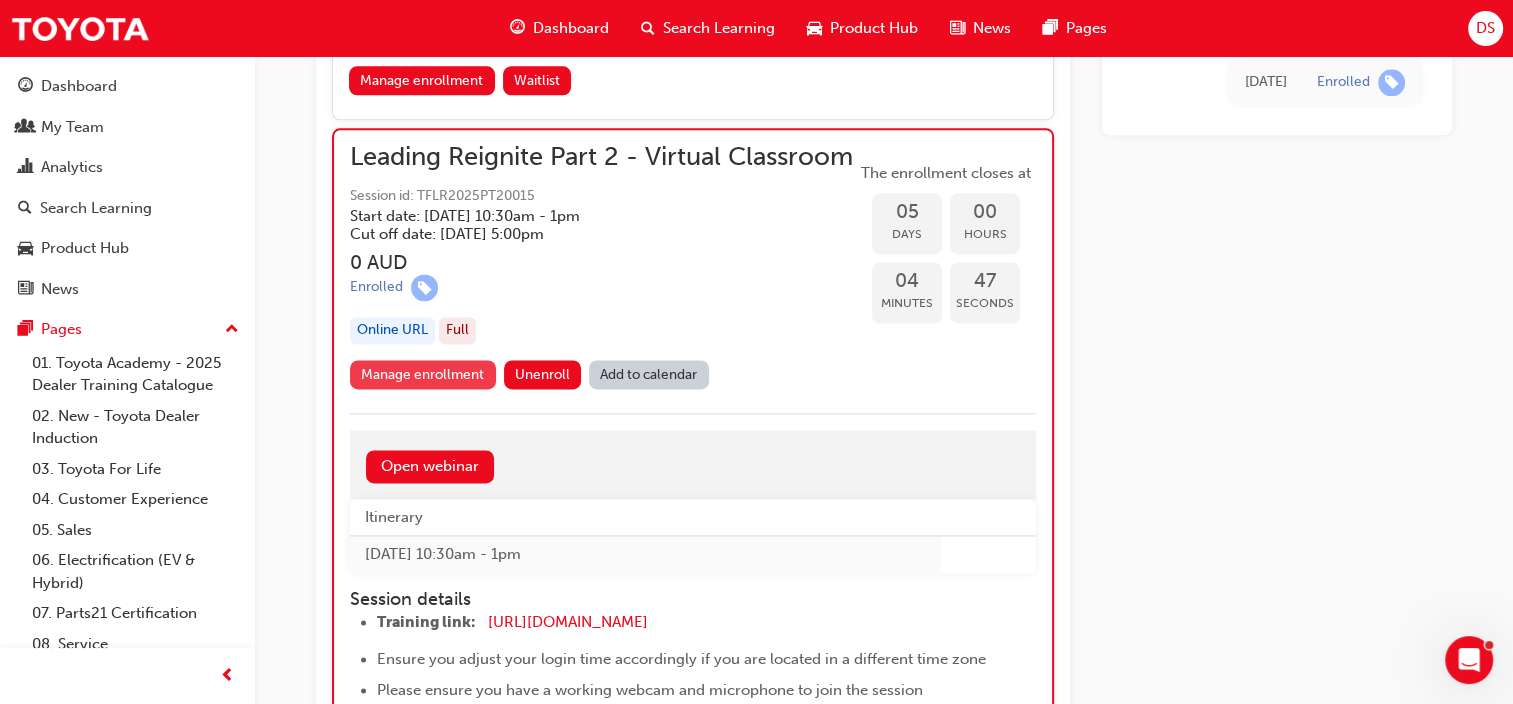 click on "Manage enrollment" at bounding box center [423, 374] 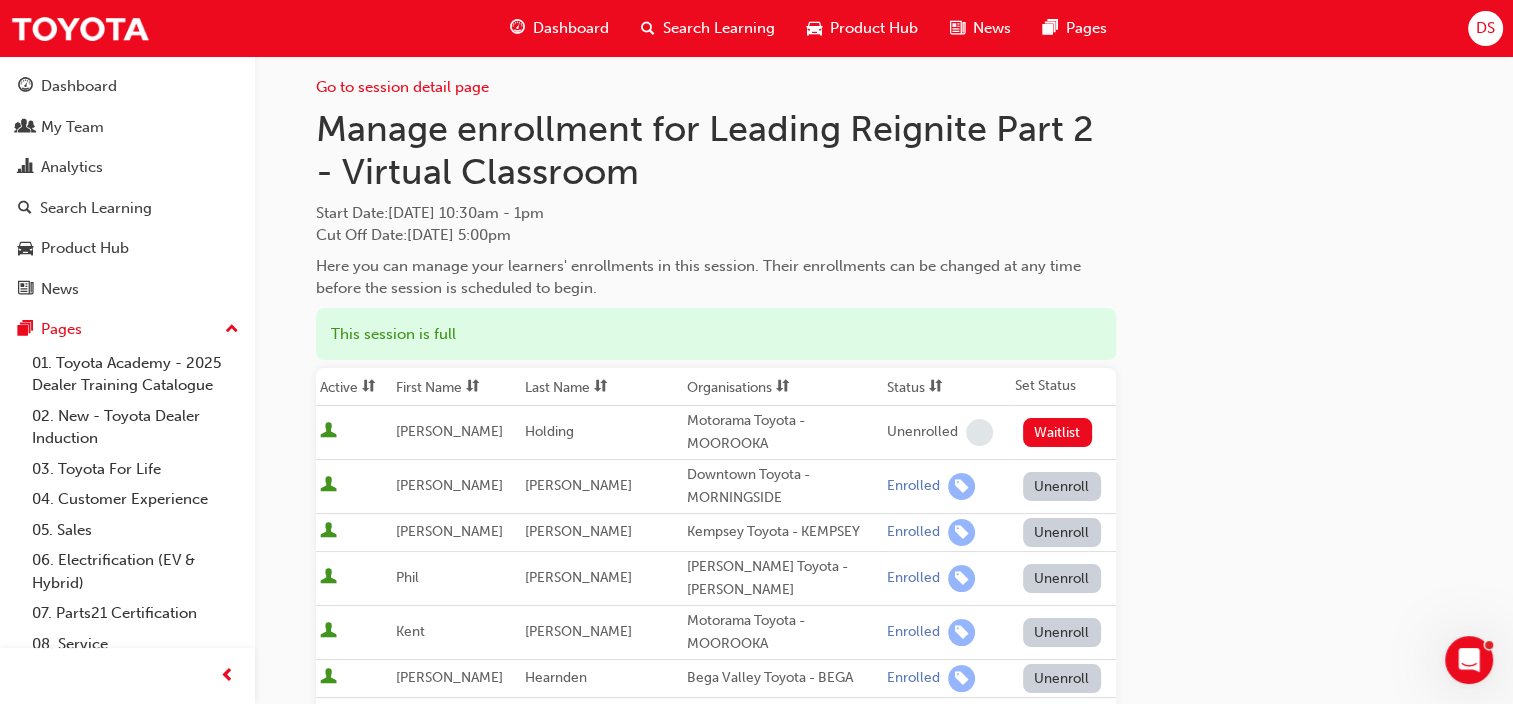 scroll, scrollTop: 0, scrollLeft: 0, axis: both 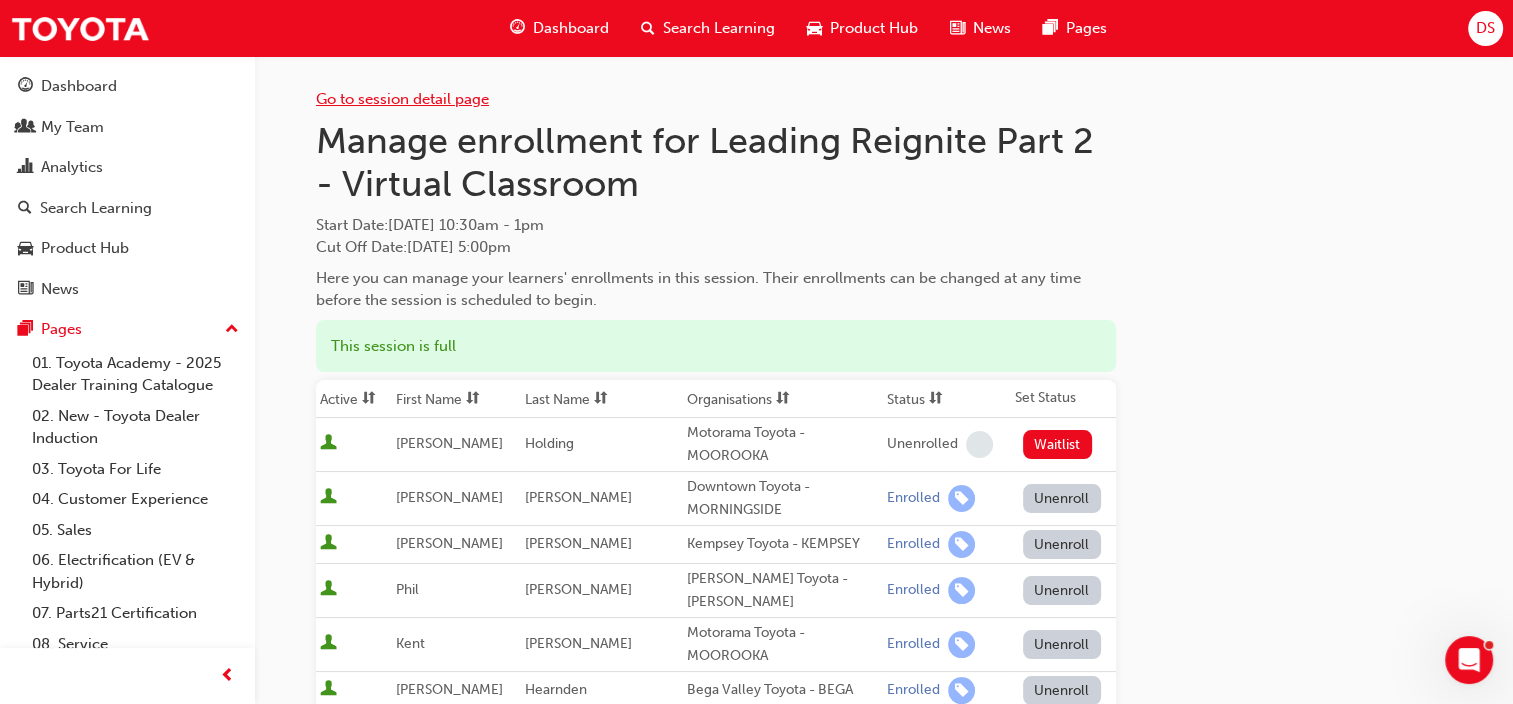 click on "Go to session detail page" at bounding box center [402, 99] 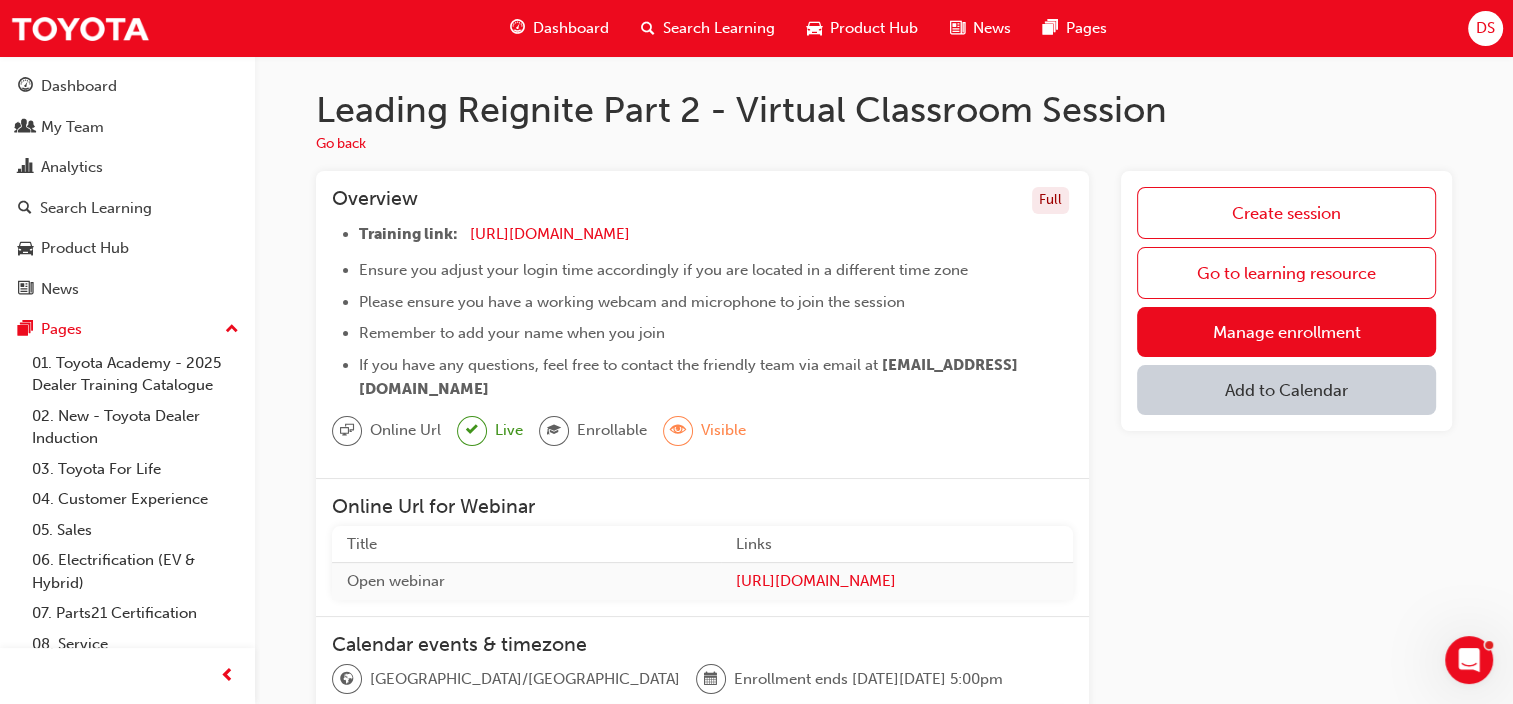 click on "Add to Calendar" at bounding box center [1286, 390] 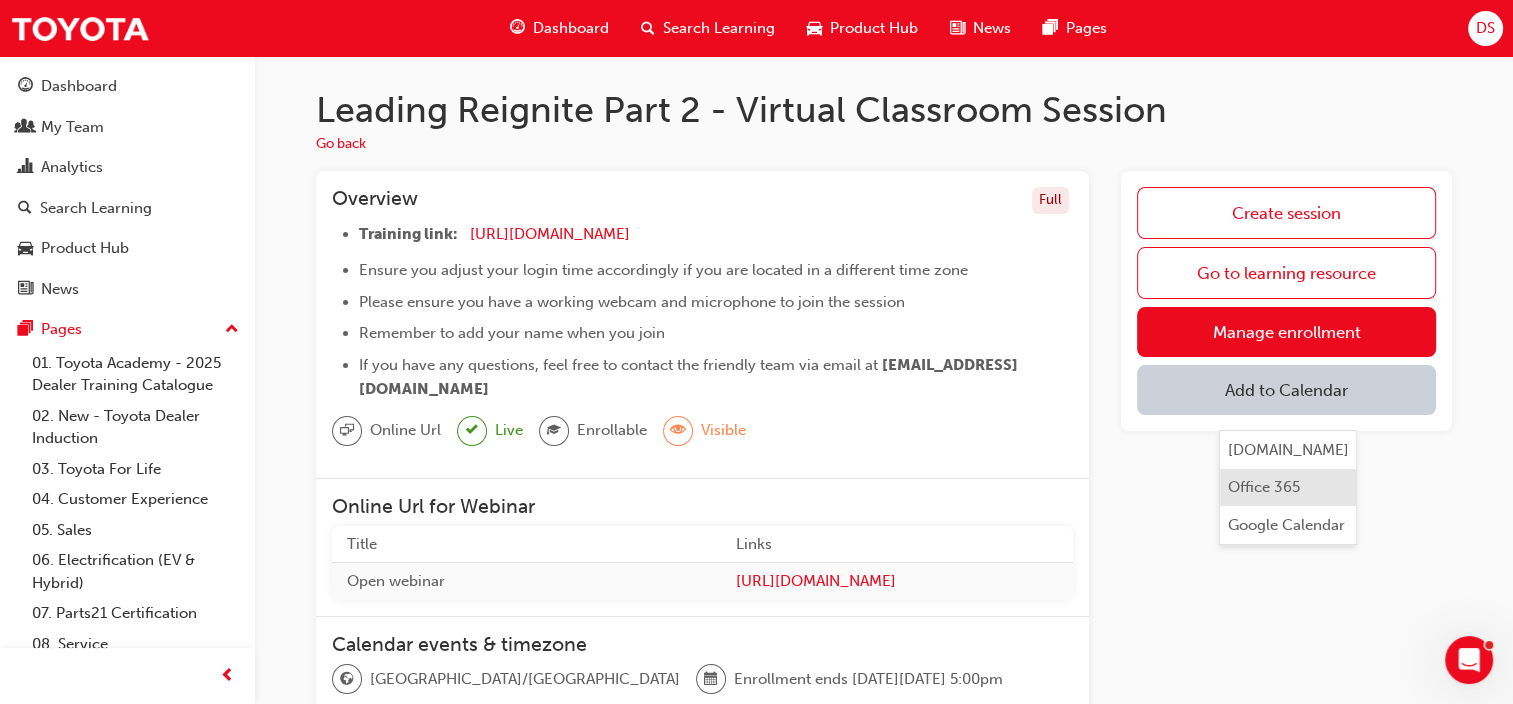 click on "Office 365" at bounding box center [1264, 487] 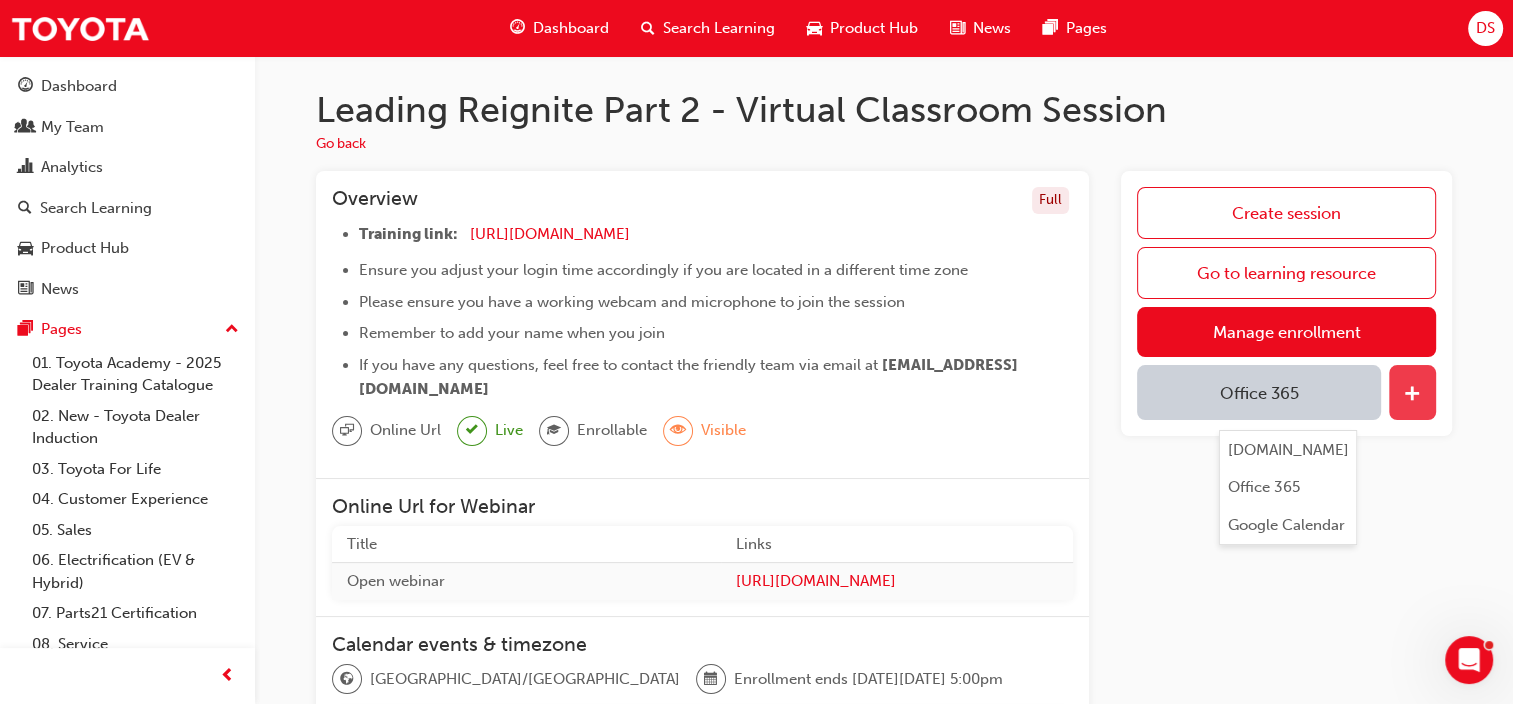 click at bounding box center [1412, 392] 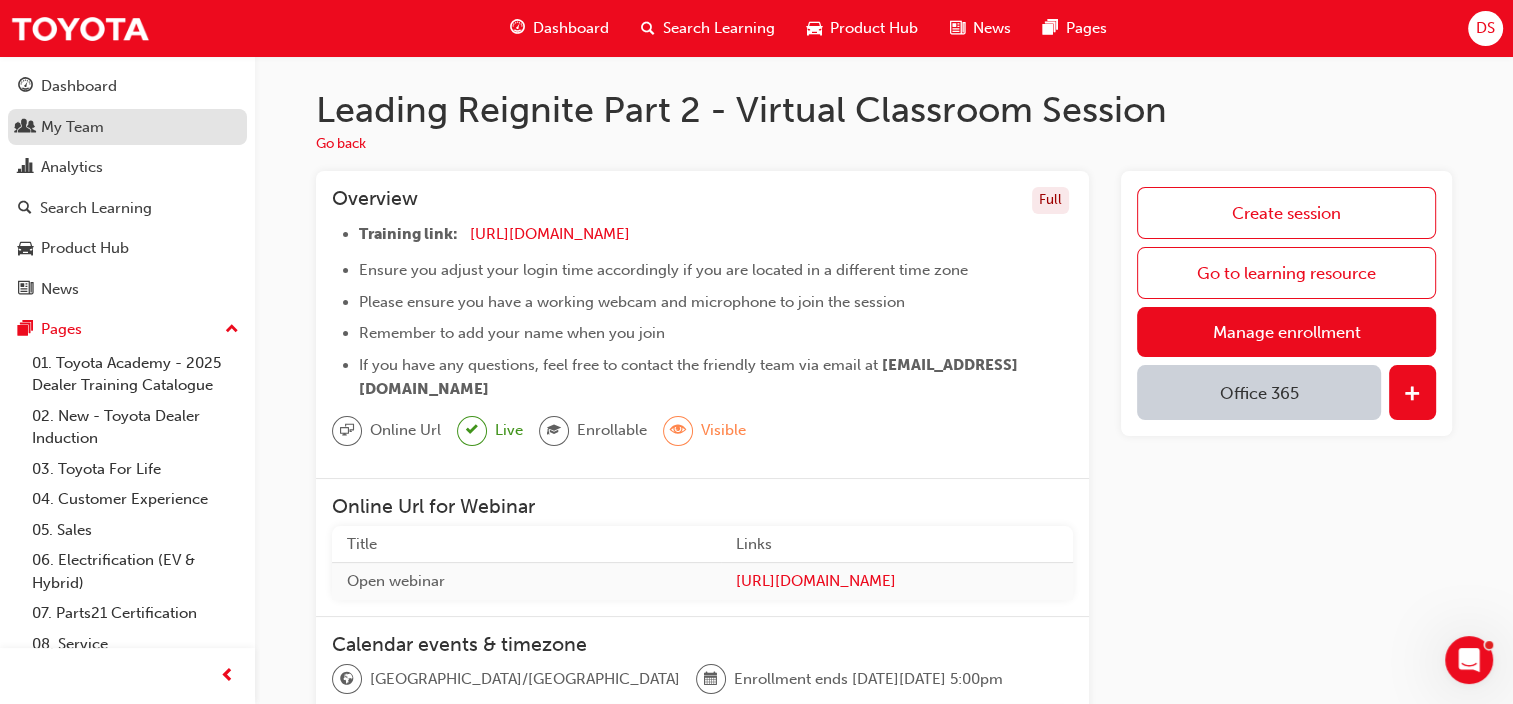 click on "My Team" at bounding box center [127, 127] 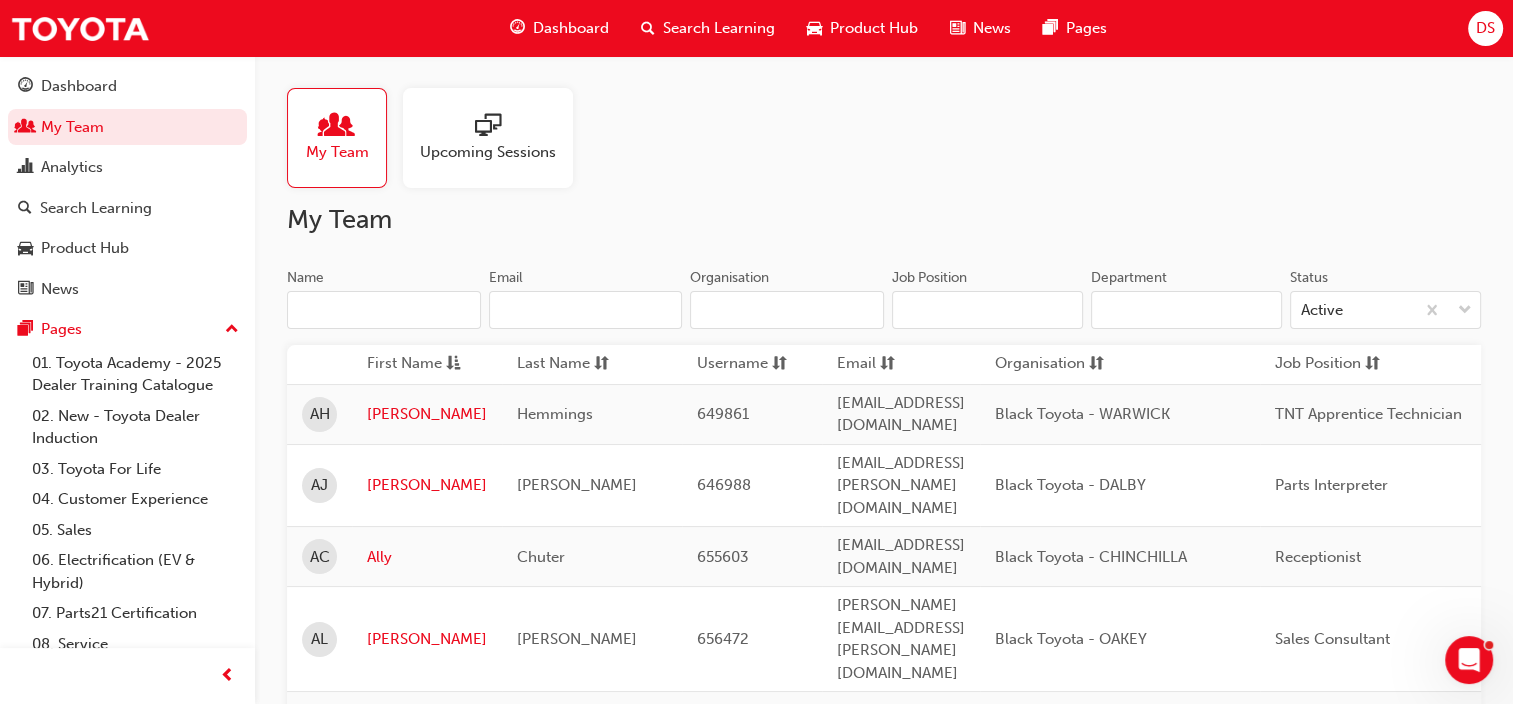 click on "Name" at bounding box center (384, 310) 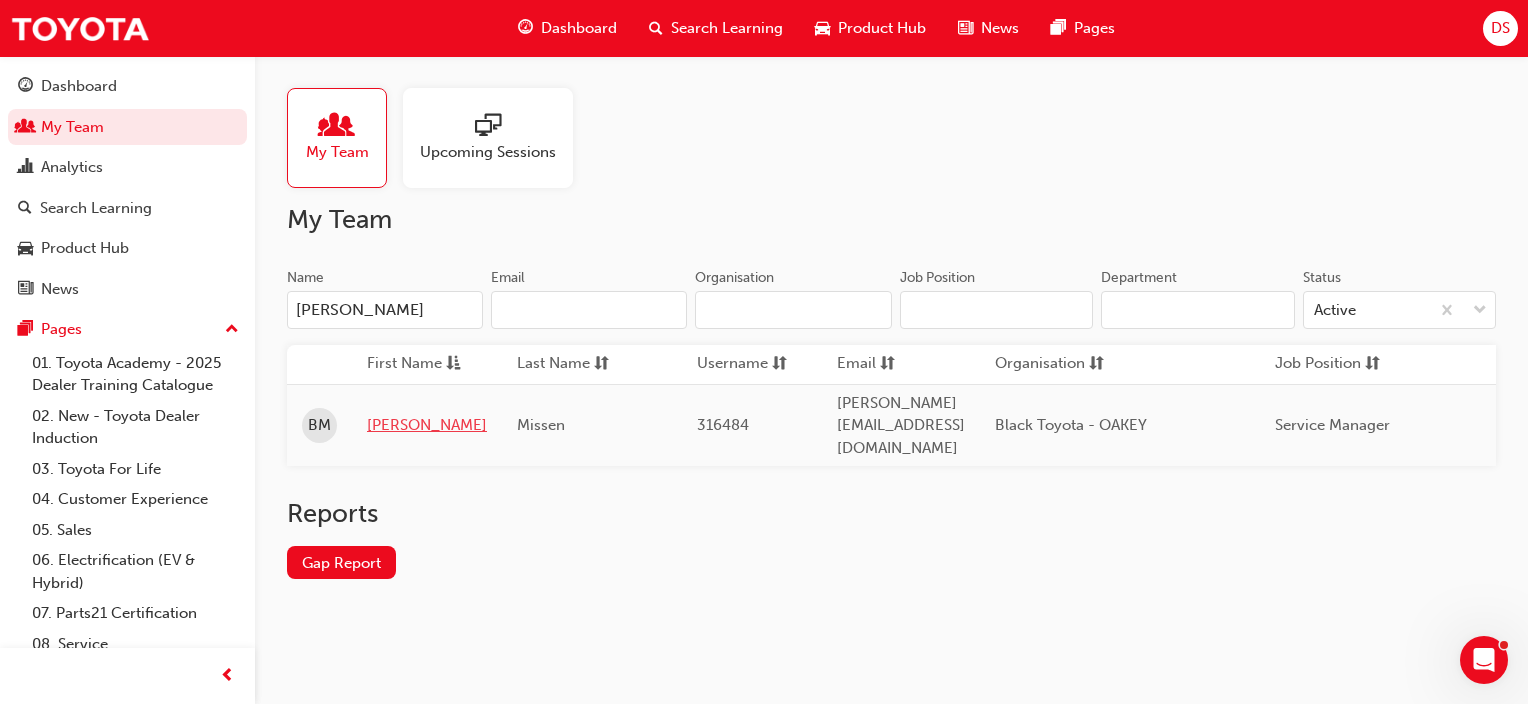 type on "[PERSON_NAME]" 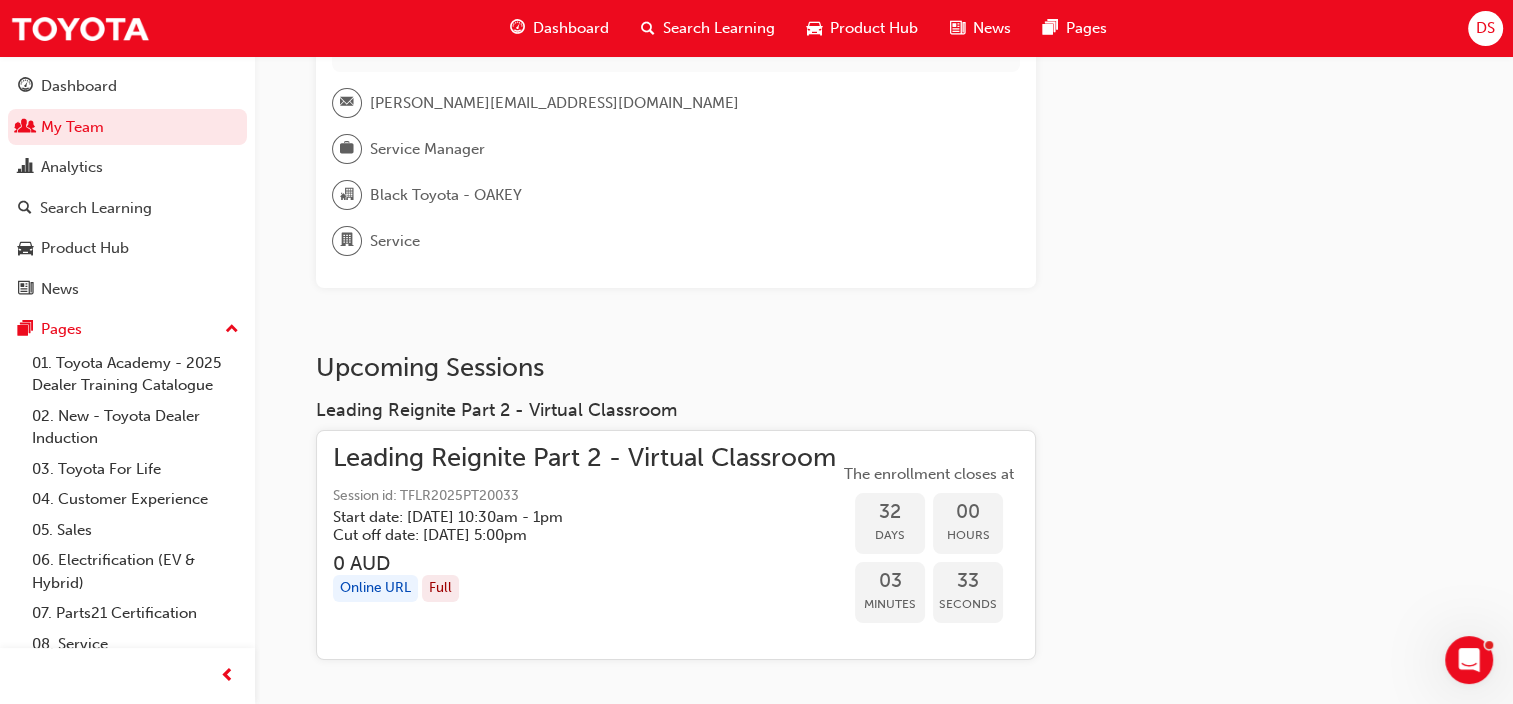 click on "Leading Reignite Part 2 - Virtual Classroom" at bounding box center (584, 458) 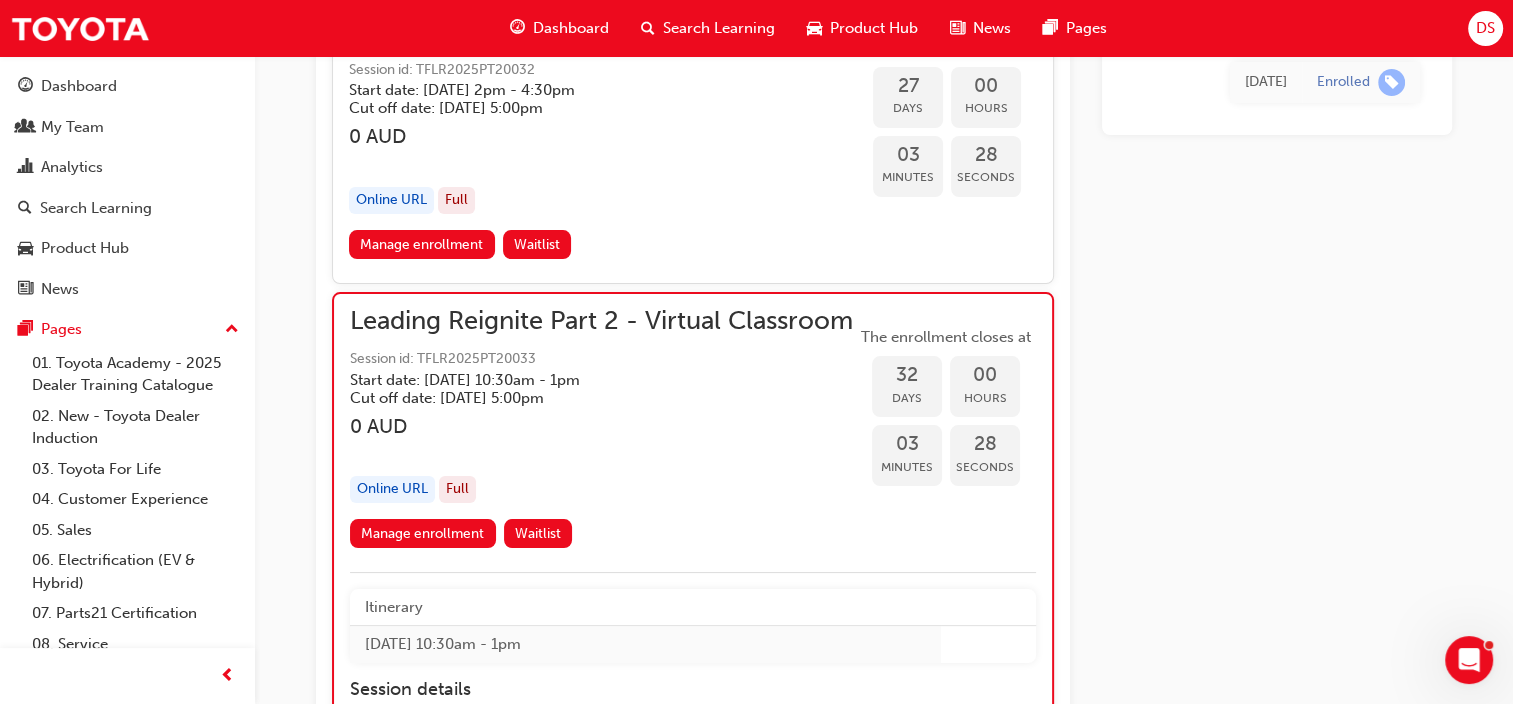 scroll, scrollTop: 7804, scrollLeft: 0, axis: vertical 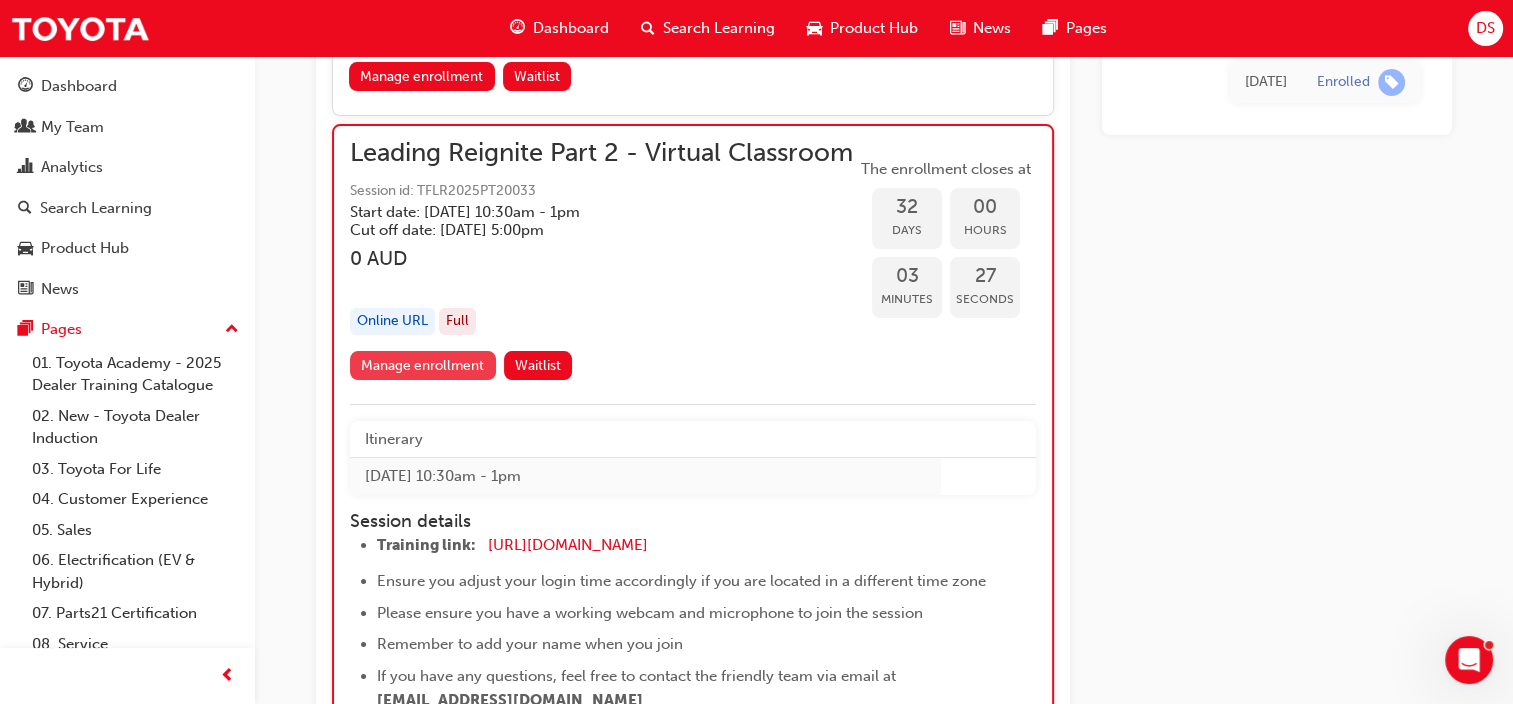 click on "Manage enrollment" at bounding box center [423, 365] 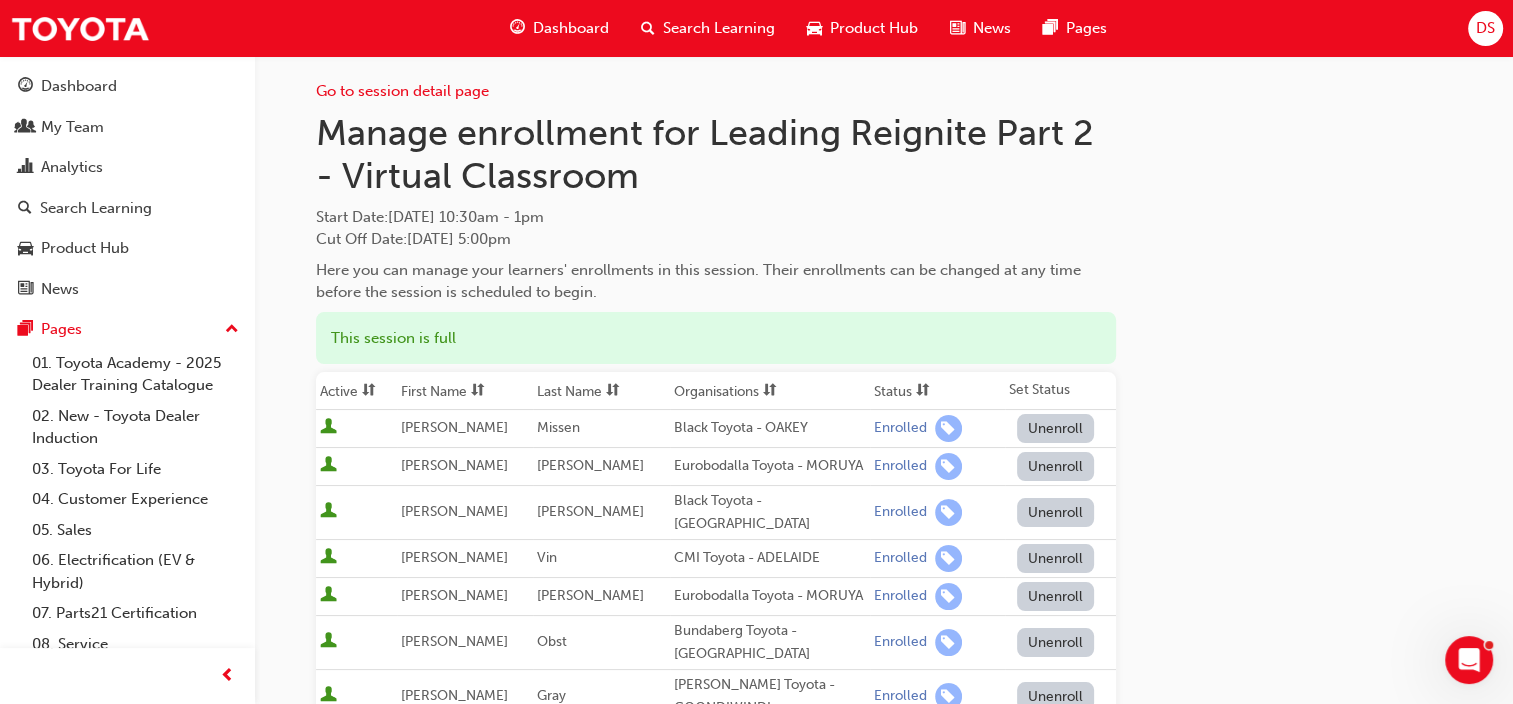 scroll, scrollTop: 0, scrollLeft: 0, axis: both 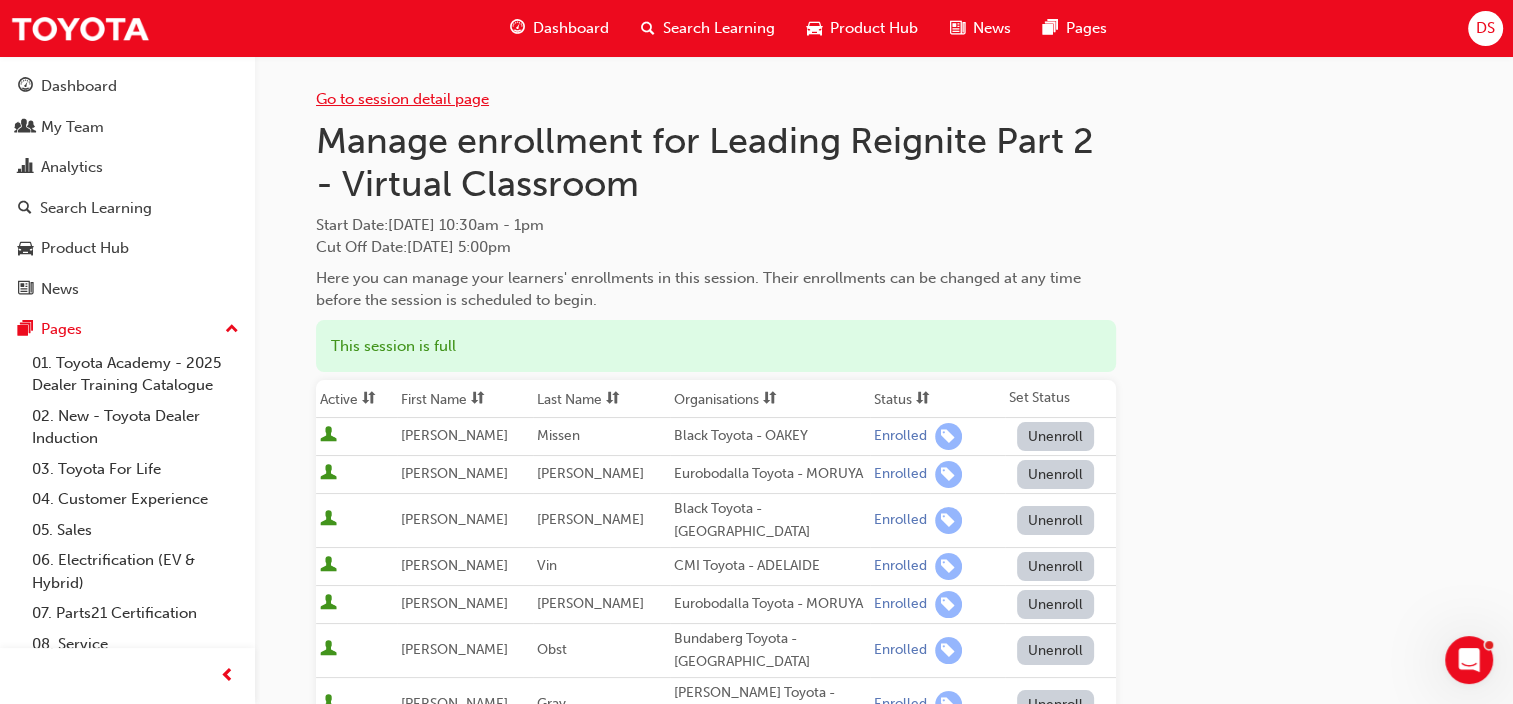 click on "Go to session detail page" at bounding box center [402, 99] 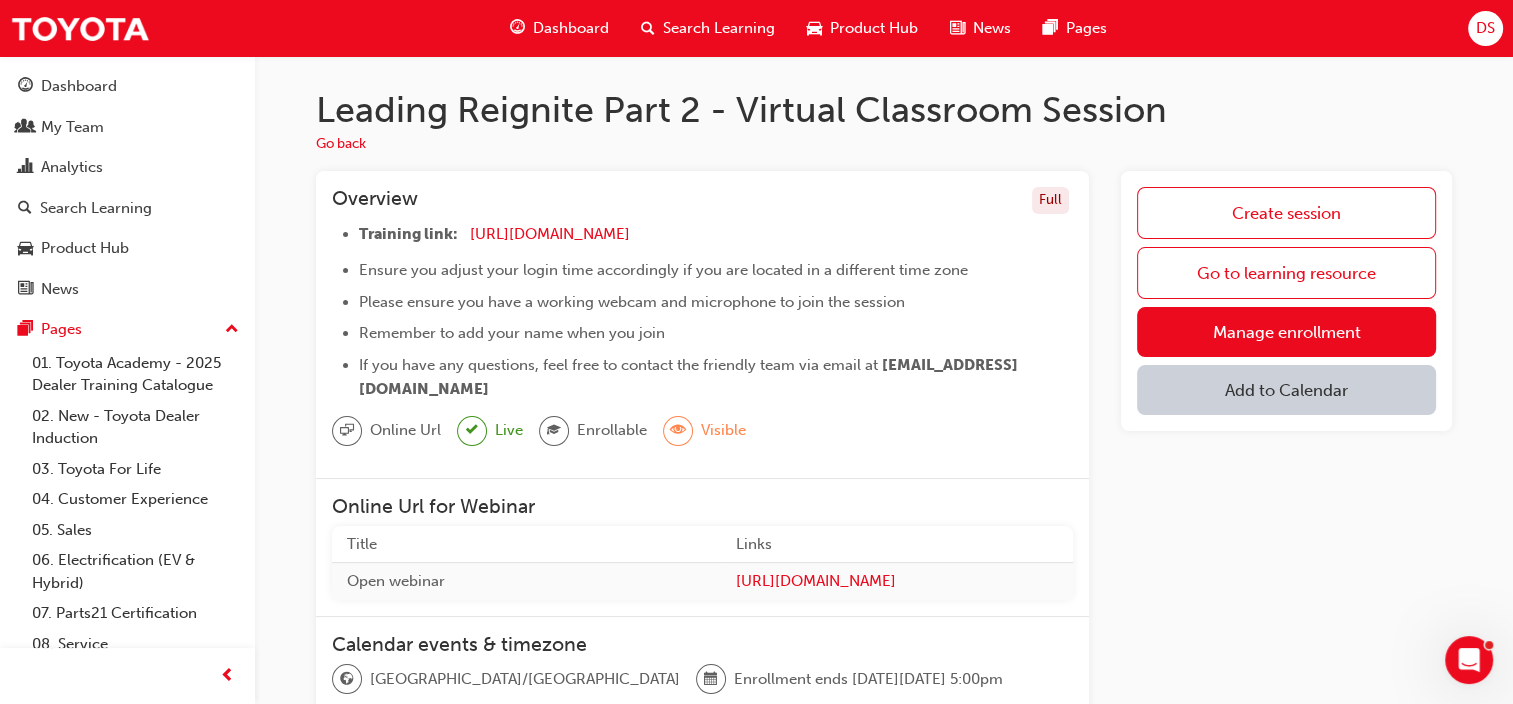 click on "Add to Calendar" at bounding box center (1286, 390) 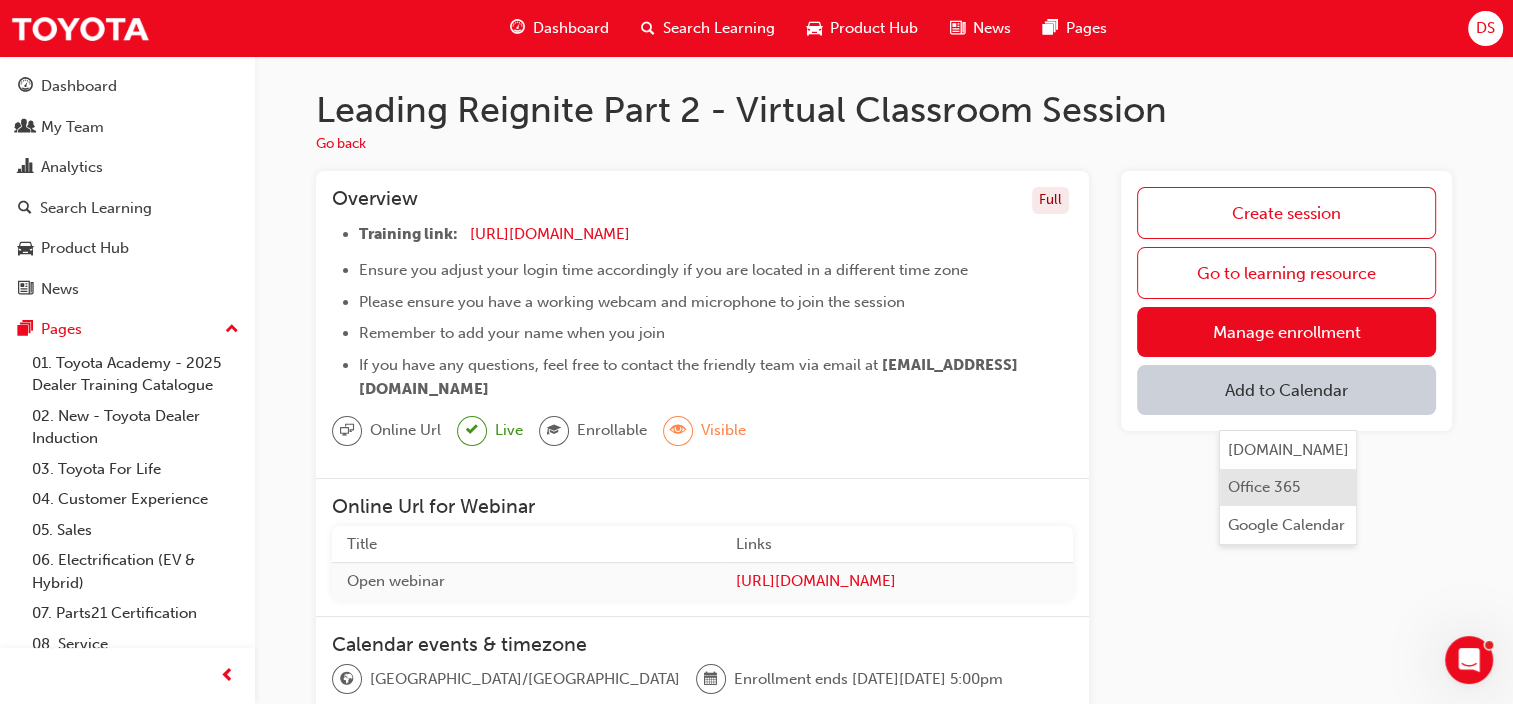 click on "Office 365" at bounding box center (1264, 487) 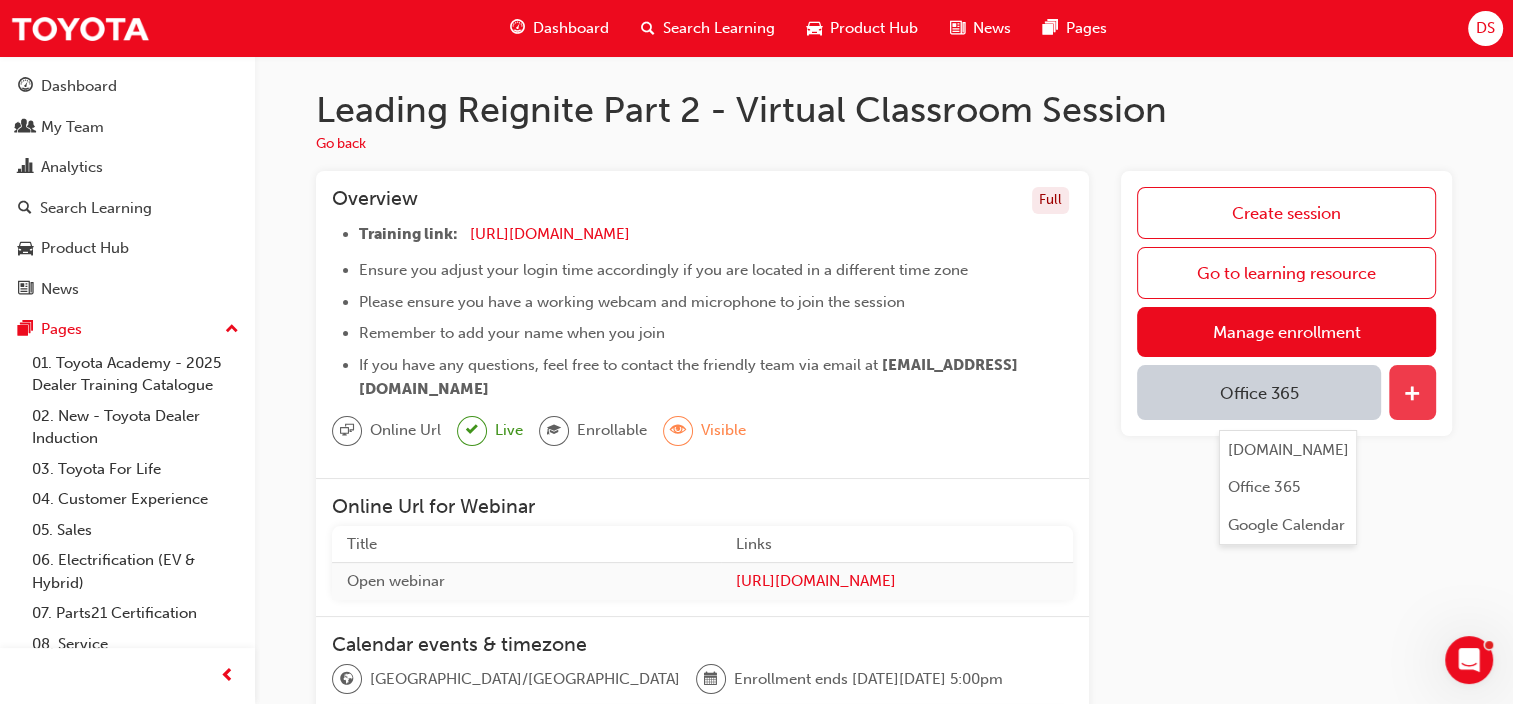 click at bounding box center (1412, 395) 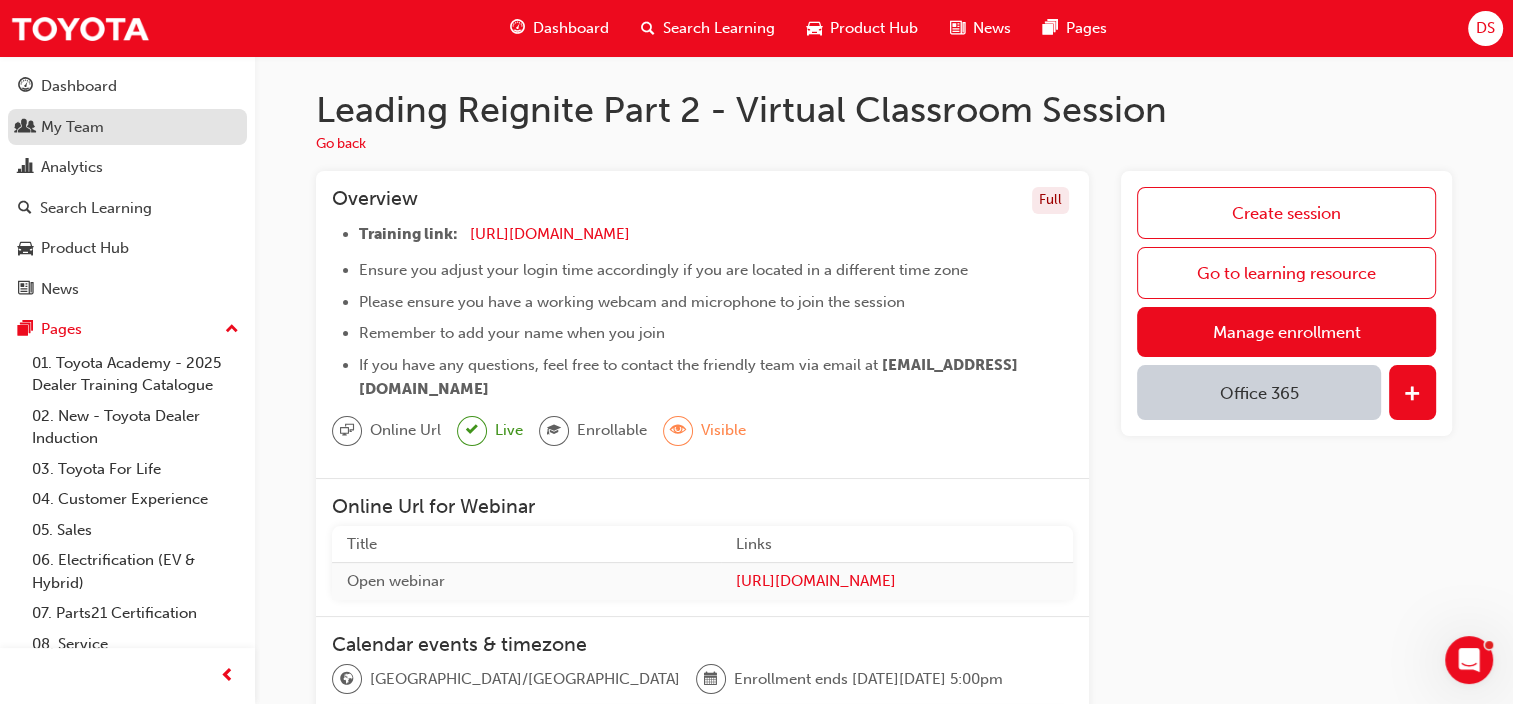 click on "My Team" at bounding box center (127, 127) 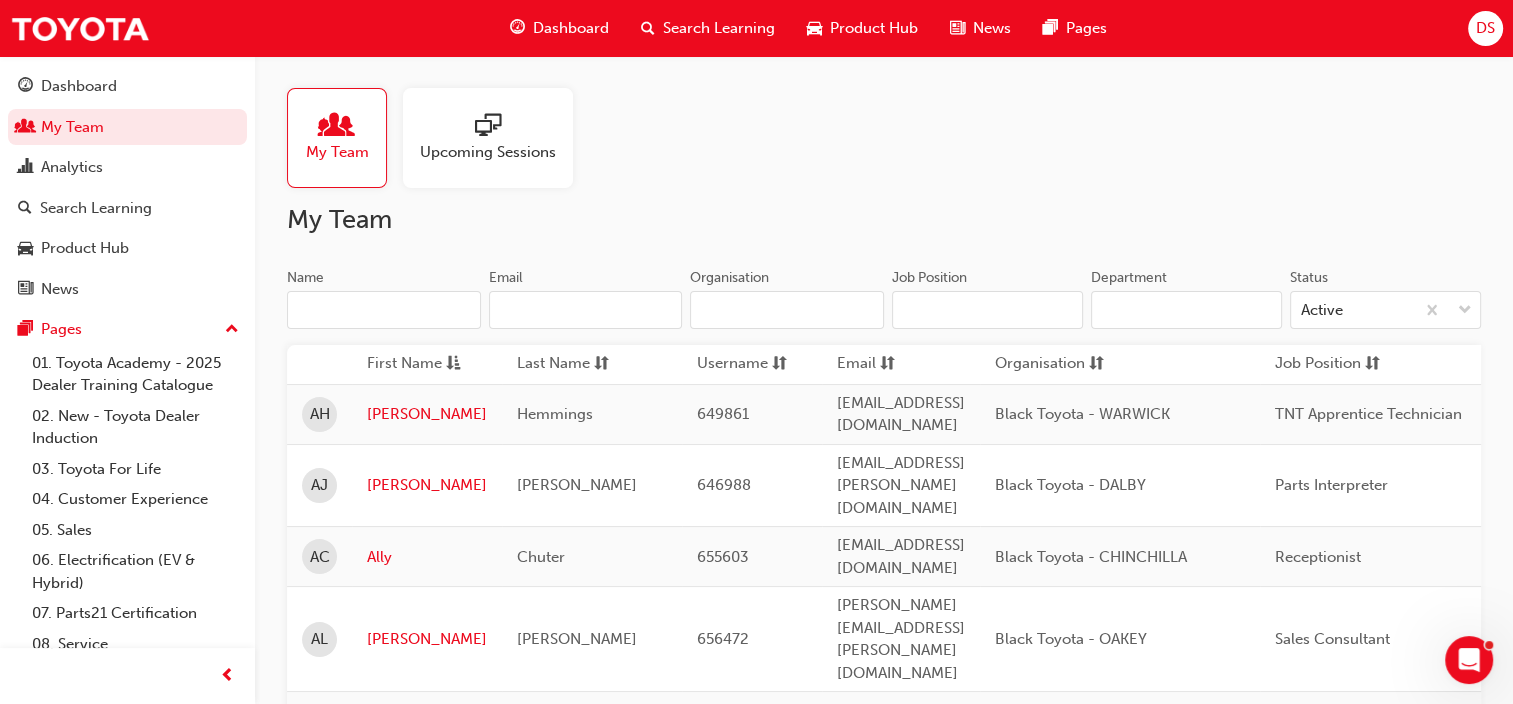 click on "Name" at bounding box center (384, 310) 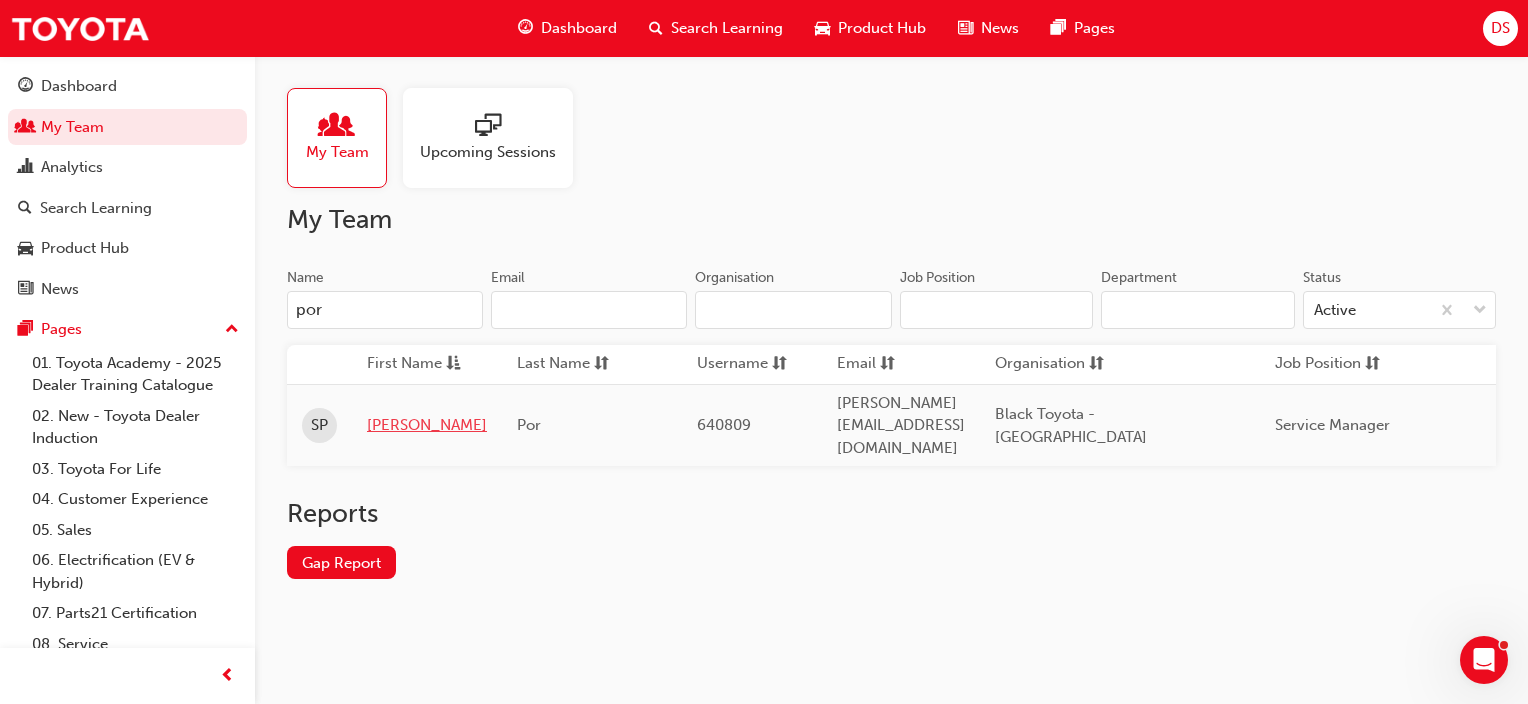 type on "por" 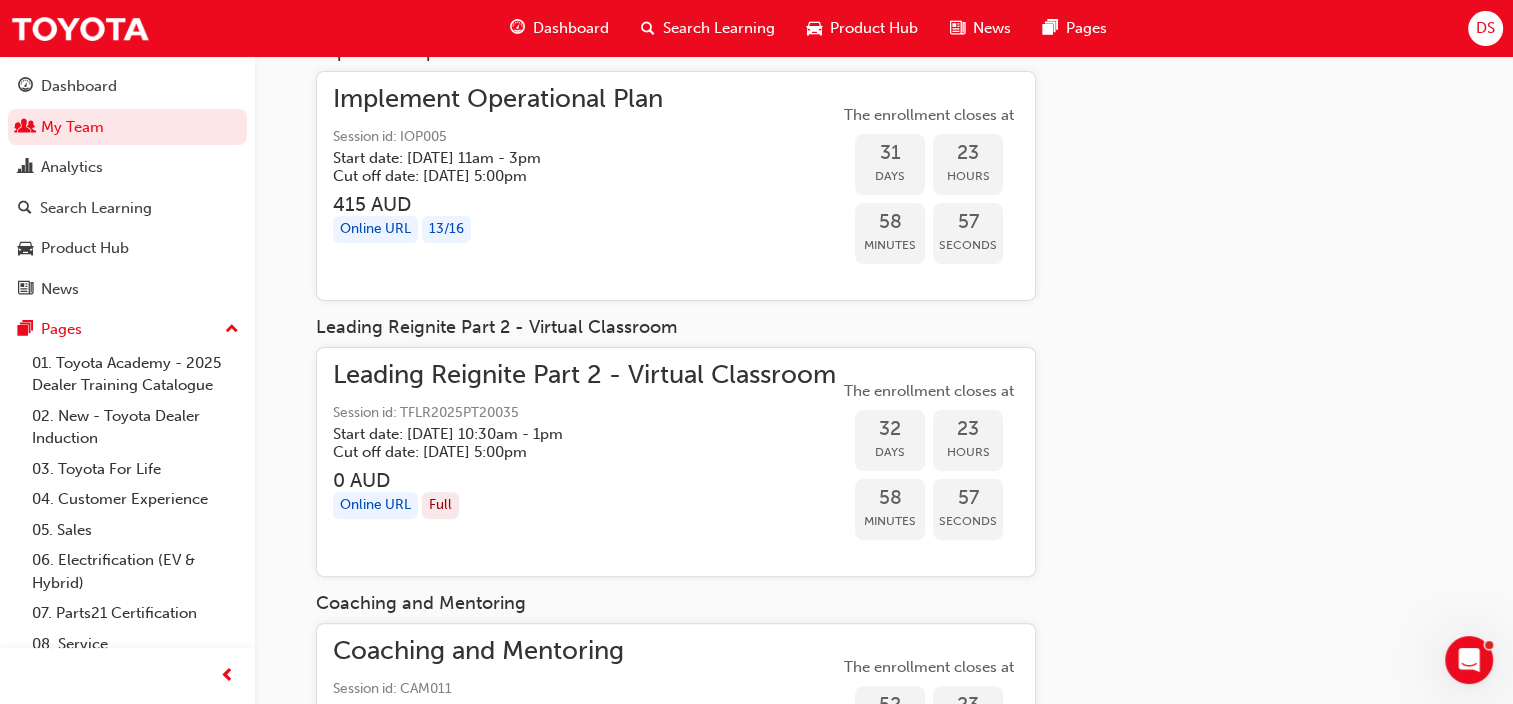 scroll, scrollTop: 500, scrollLeft: 0, axis: vertical 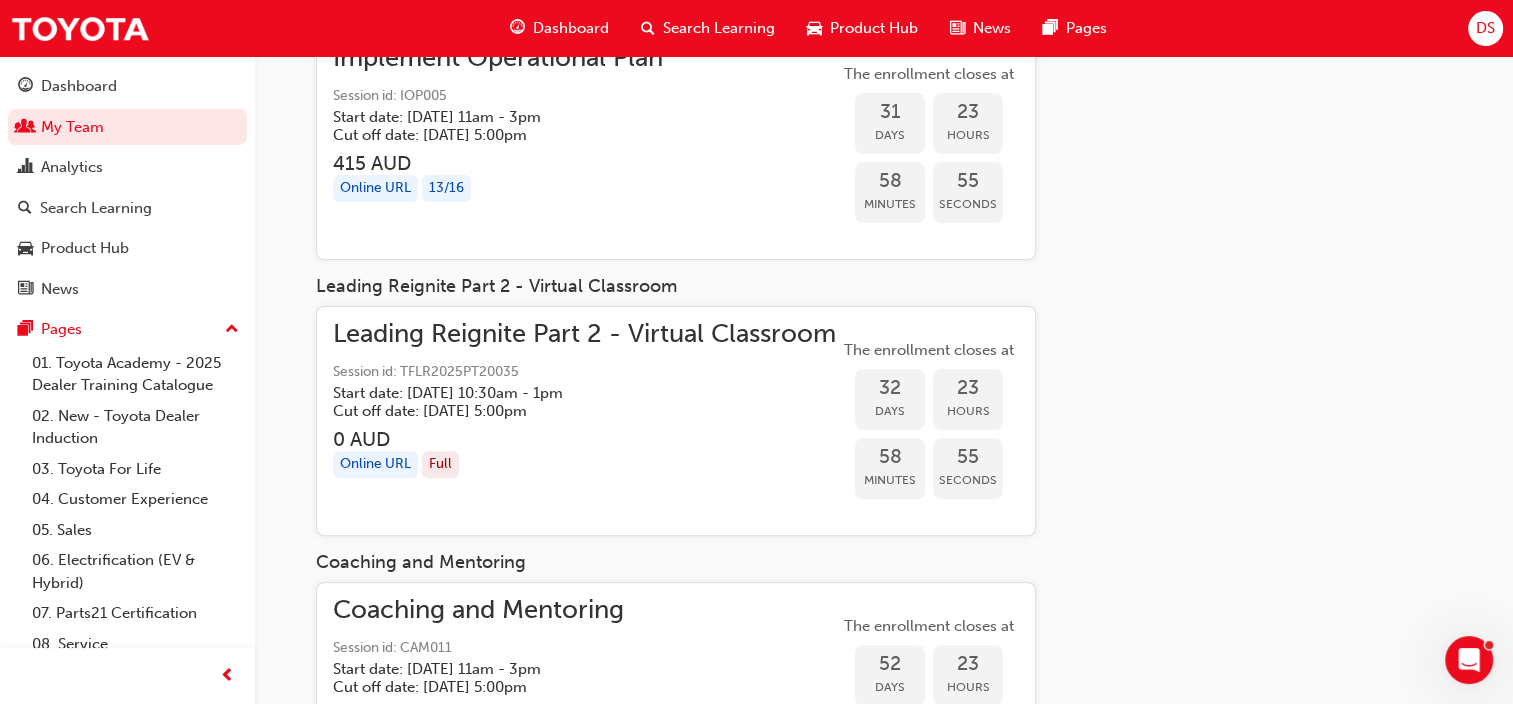 click on "Start date:   [DATE] 10:30am - 1pm" at bounding box center [568, 393] 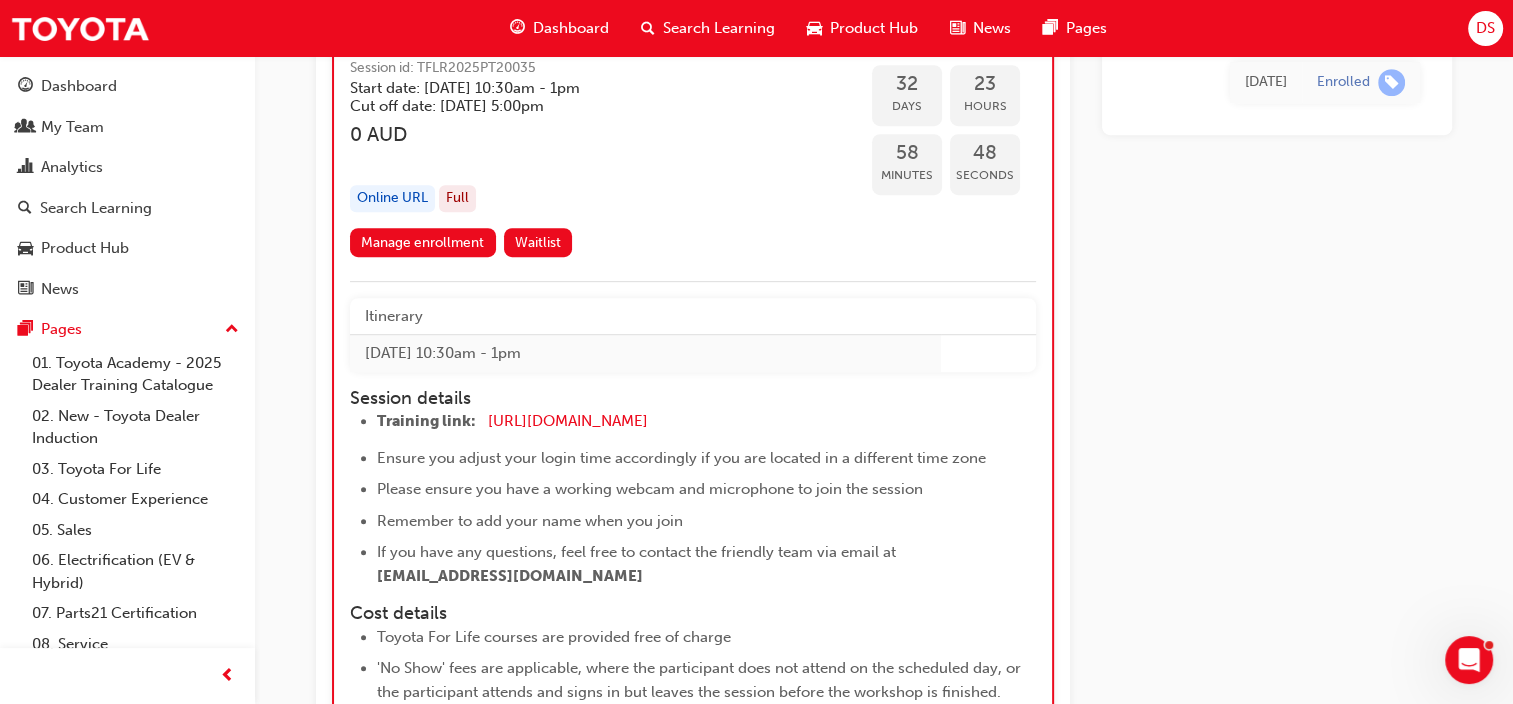 scroll, scrollTop: 8204, scrollLeft: 0, axis: vertical 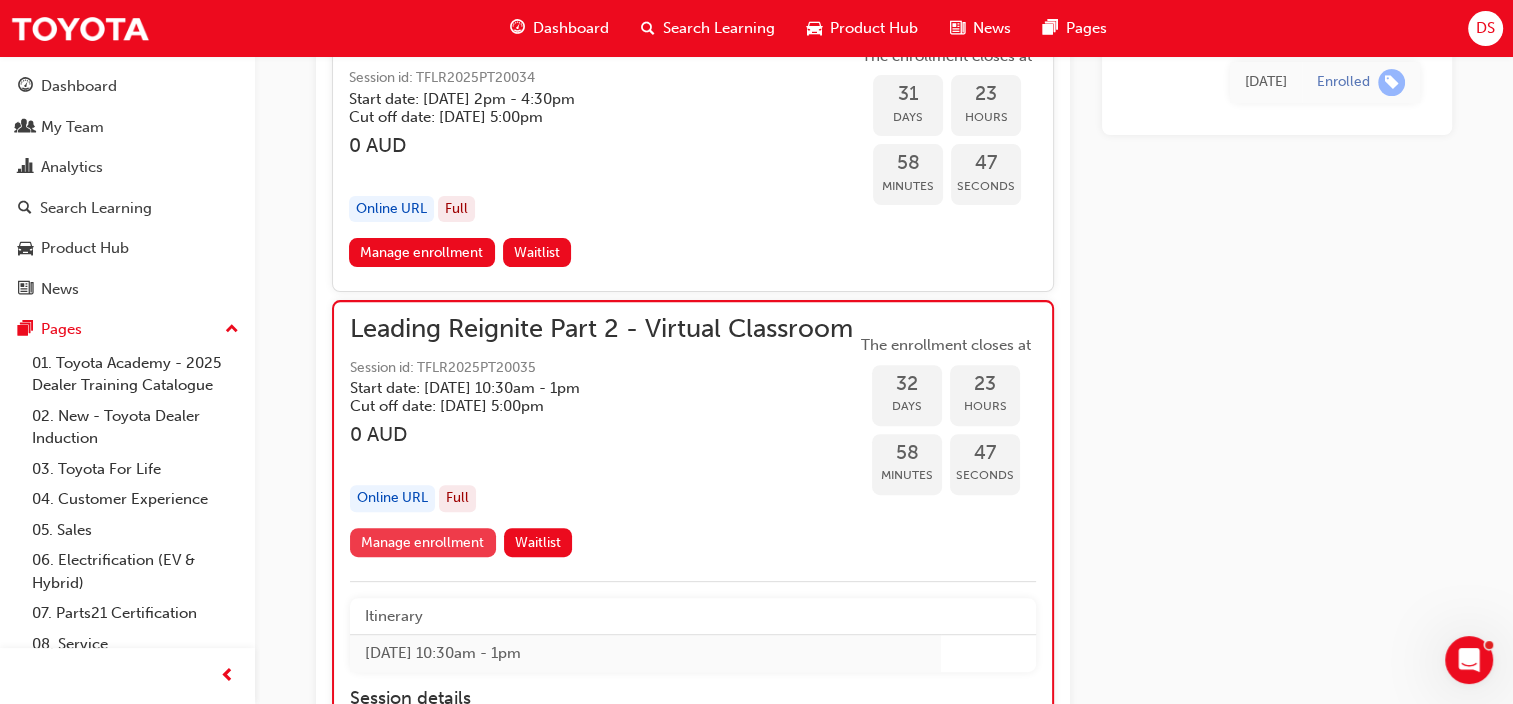 click on "Manage enrollment" at bounding box center (423, 542) 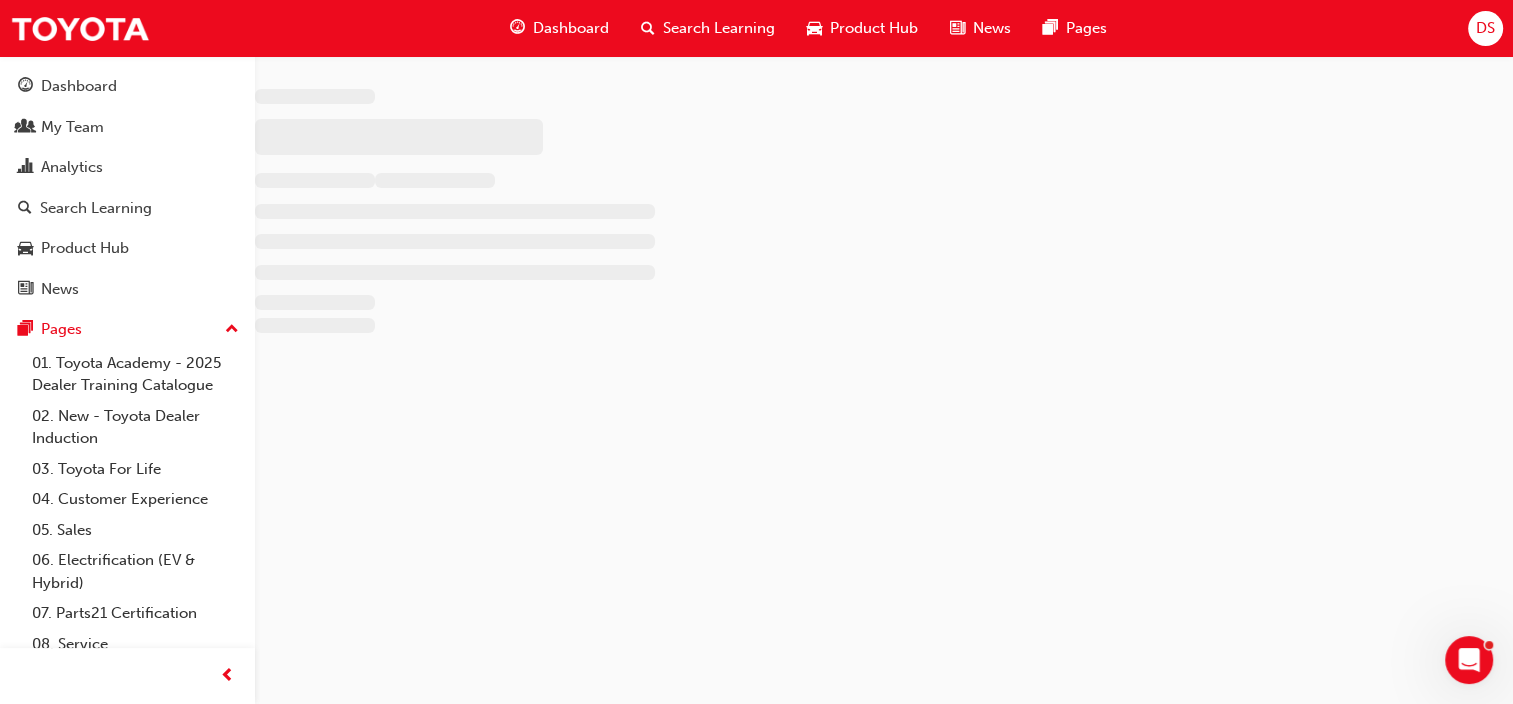 scroll, scrollTop: 0, scrollLeft: 0, axis: both 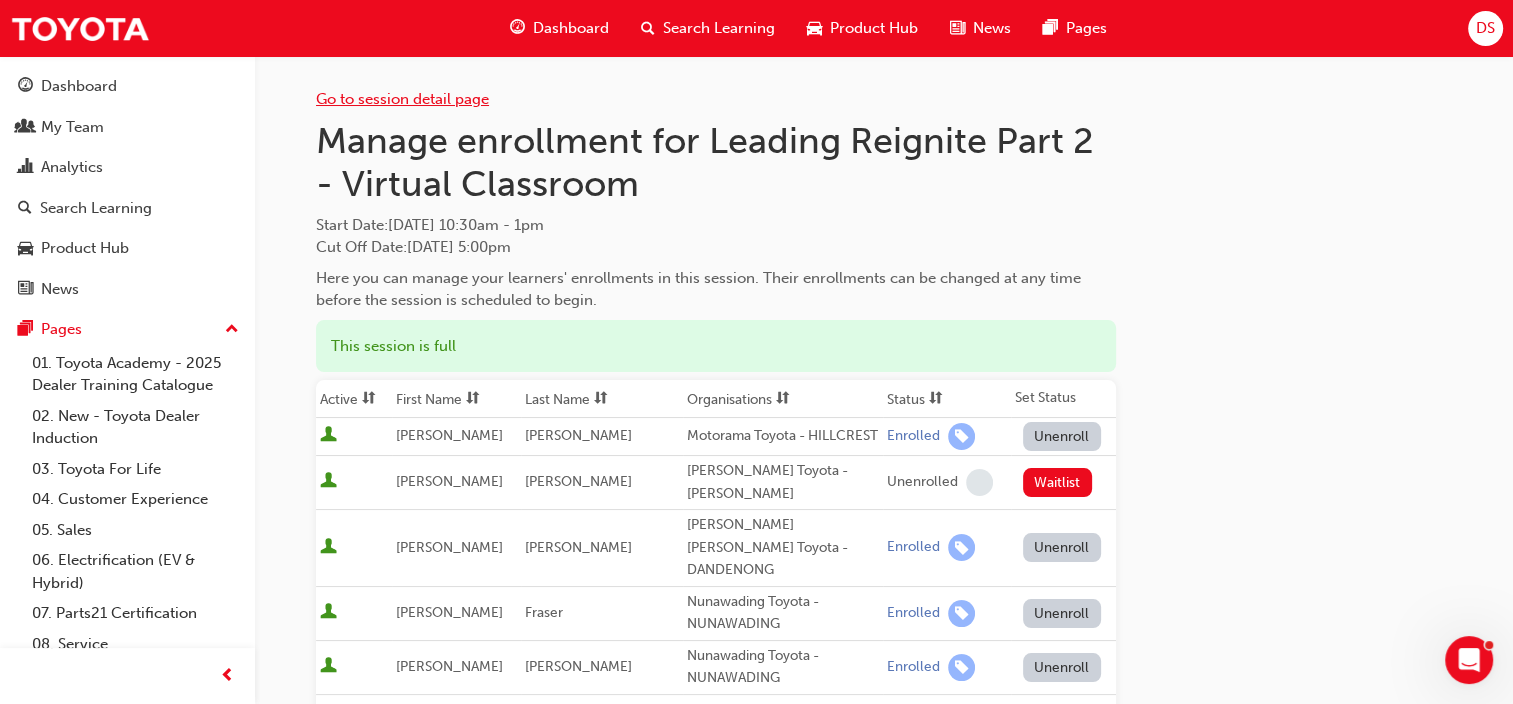 click on "Go to session detail page" at bounding box center (402, 99) 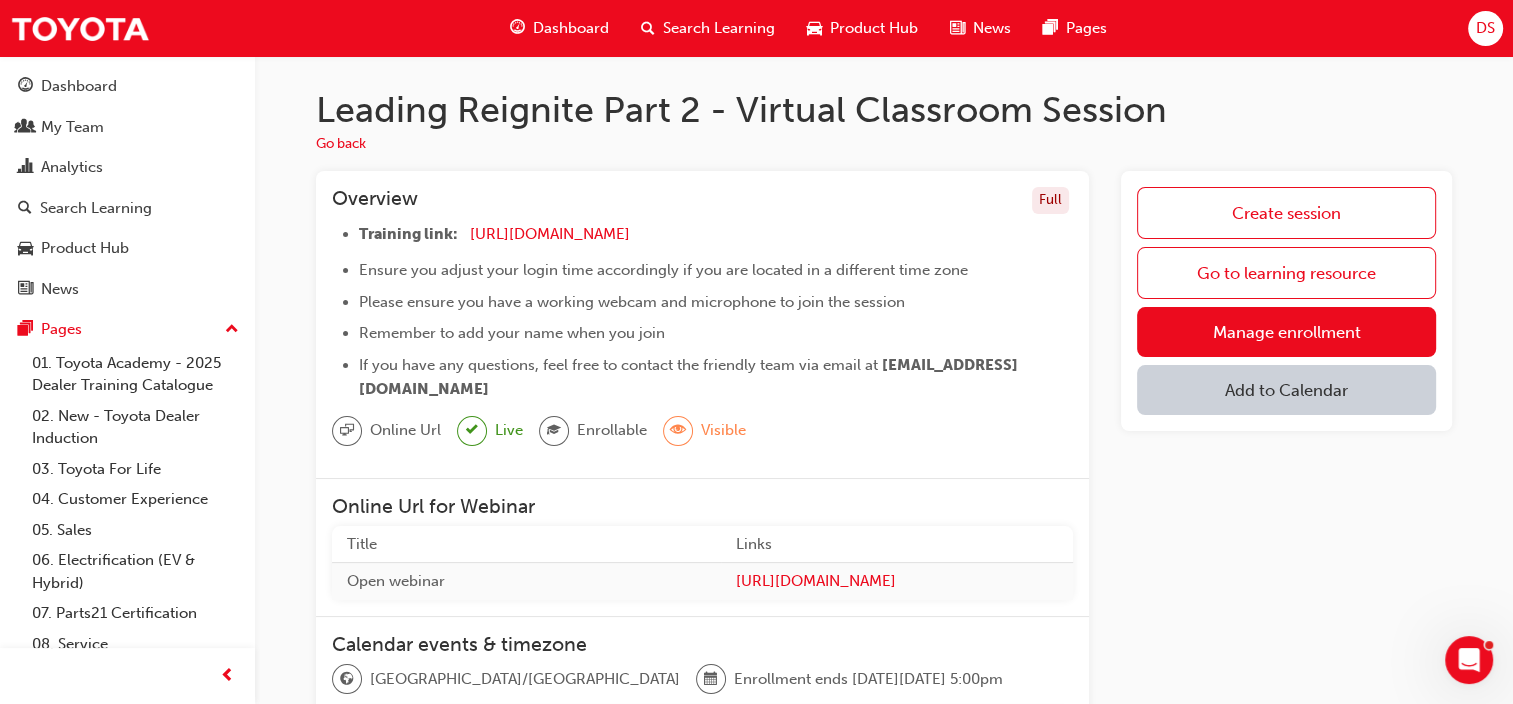 click on "Add to Calendar" at bounding box center [1286, 390] 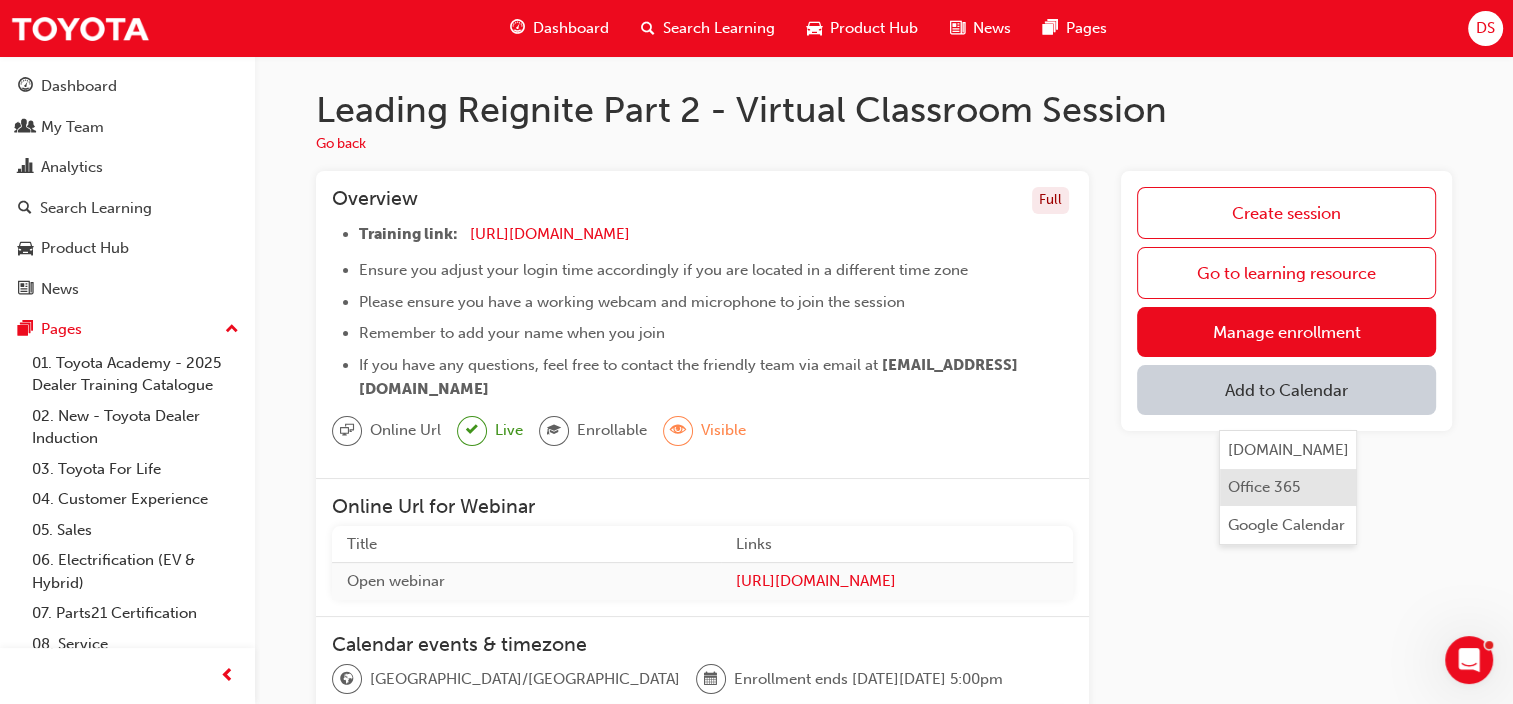 click on "Office 365" at bounding box center (1288, 487) 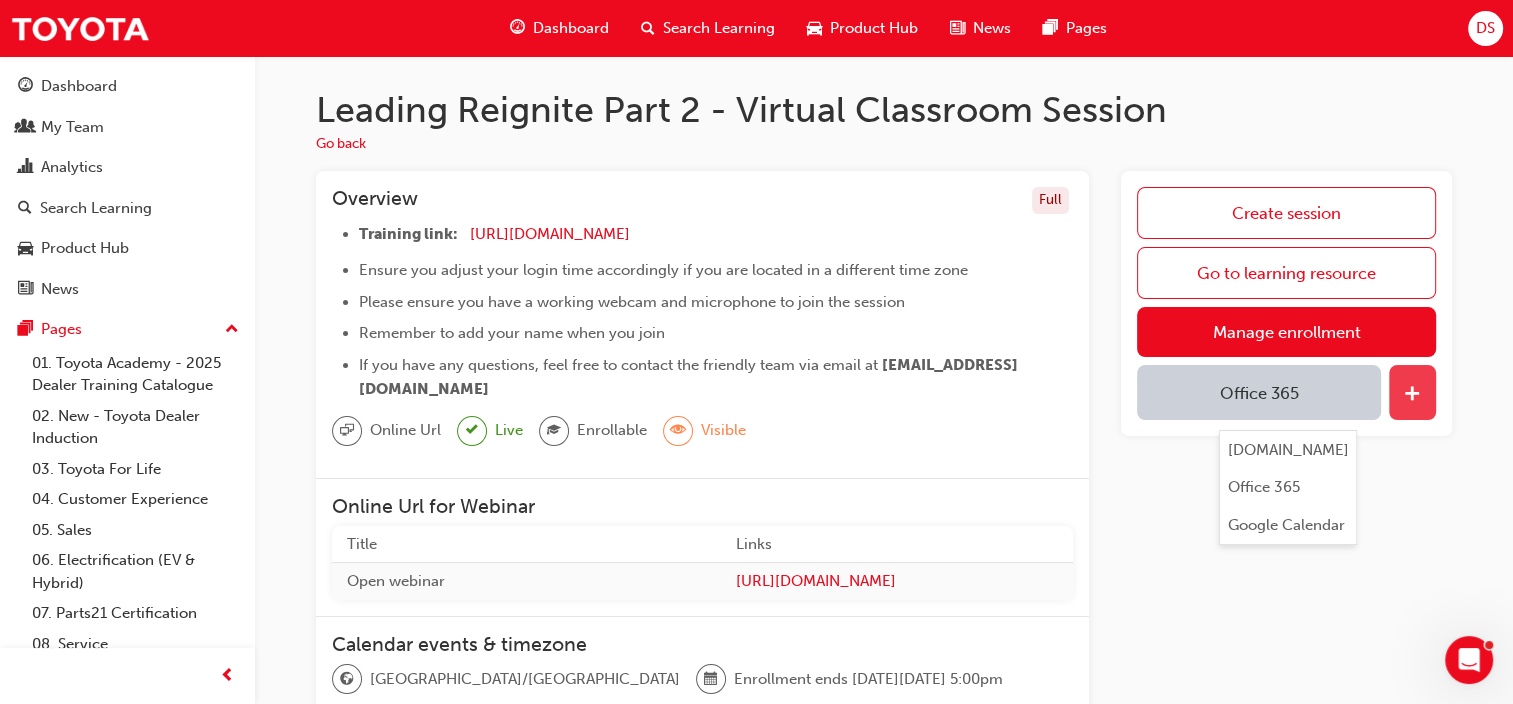 click at bounding box center (1412, 395) 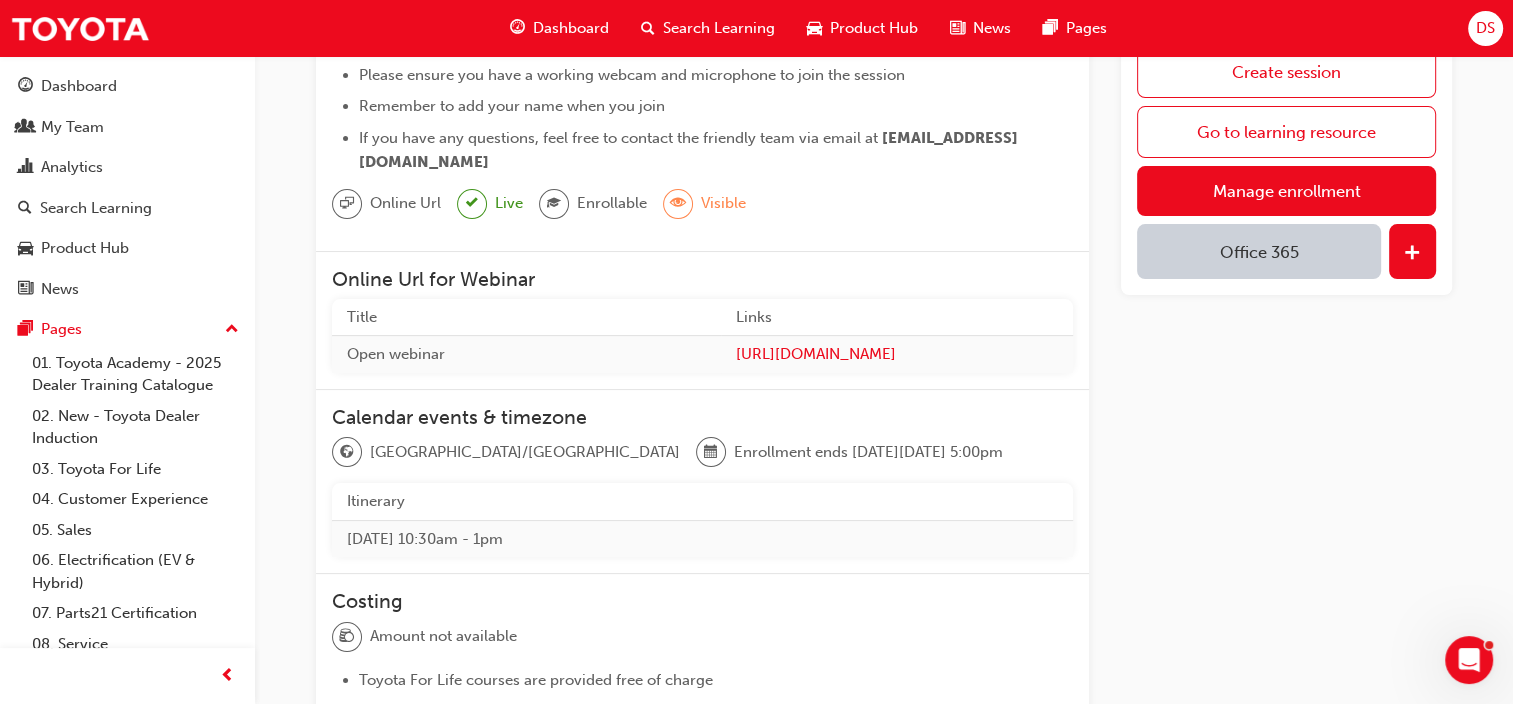 scroll, scrollTop: 0, scrollLeft: 0, axis: both 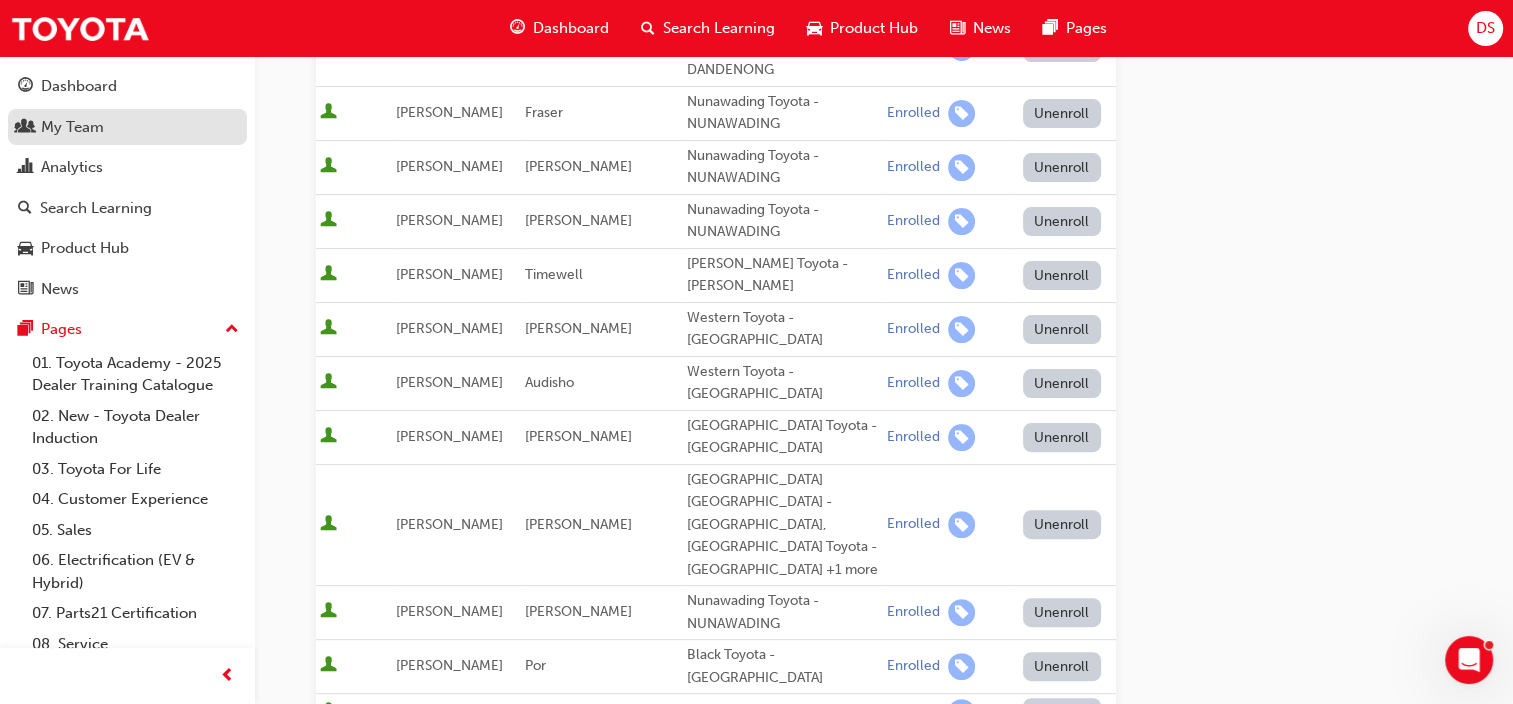 click on "My Team" at bounding box center [127, 127] 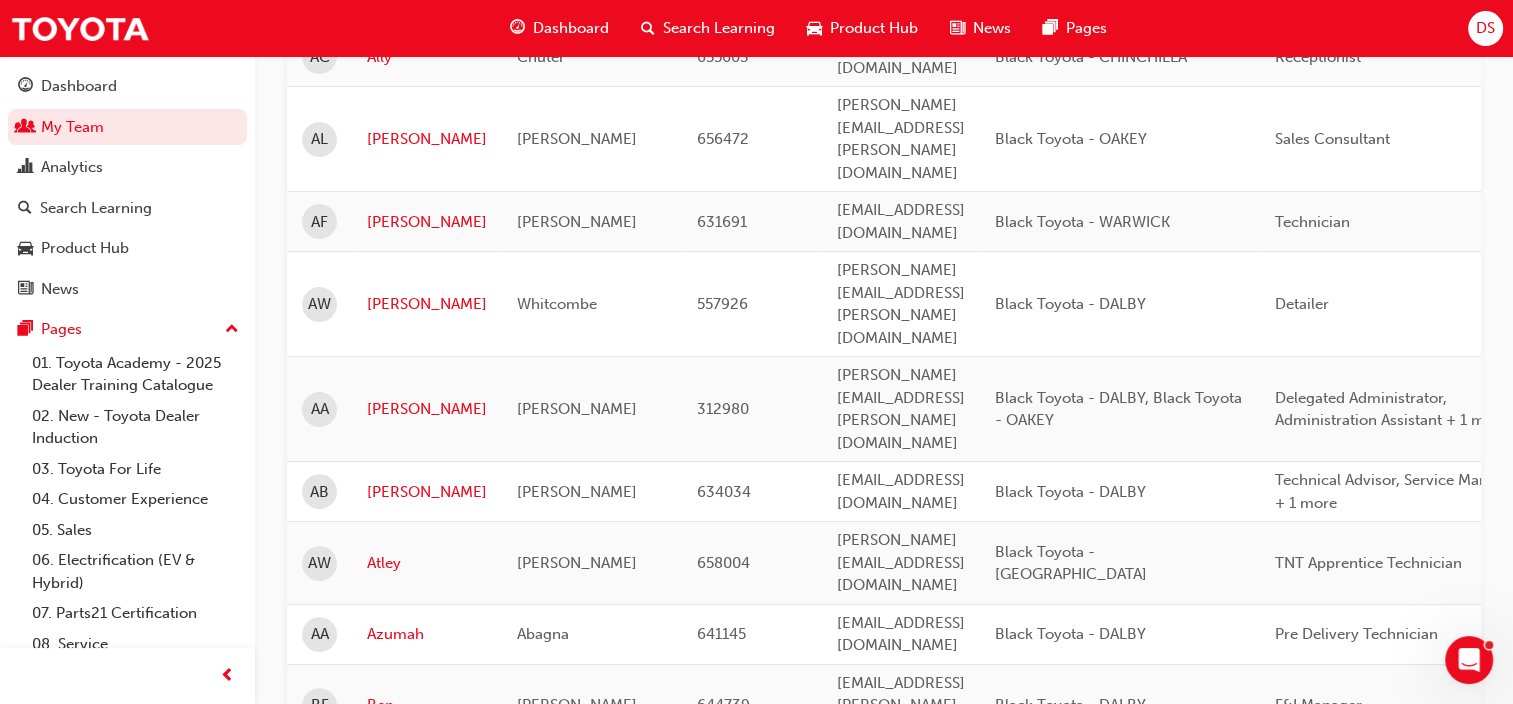 click on "Ally" at bounding box center (427, 57) 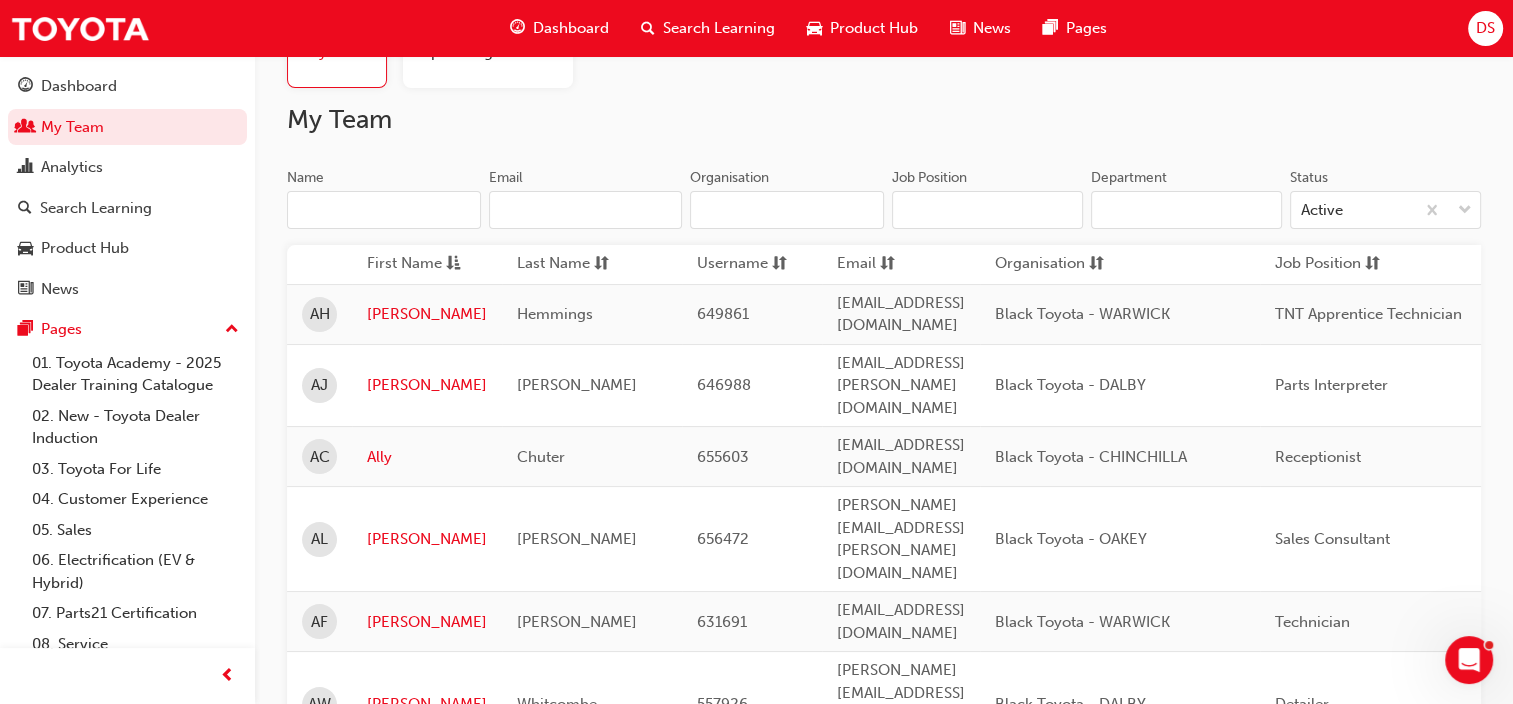 click on "Name" at bounding box center [384, 210] 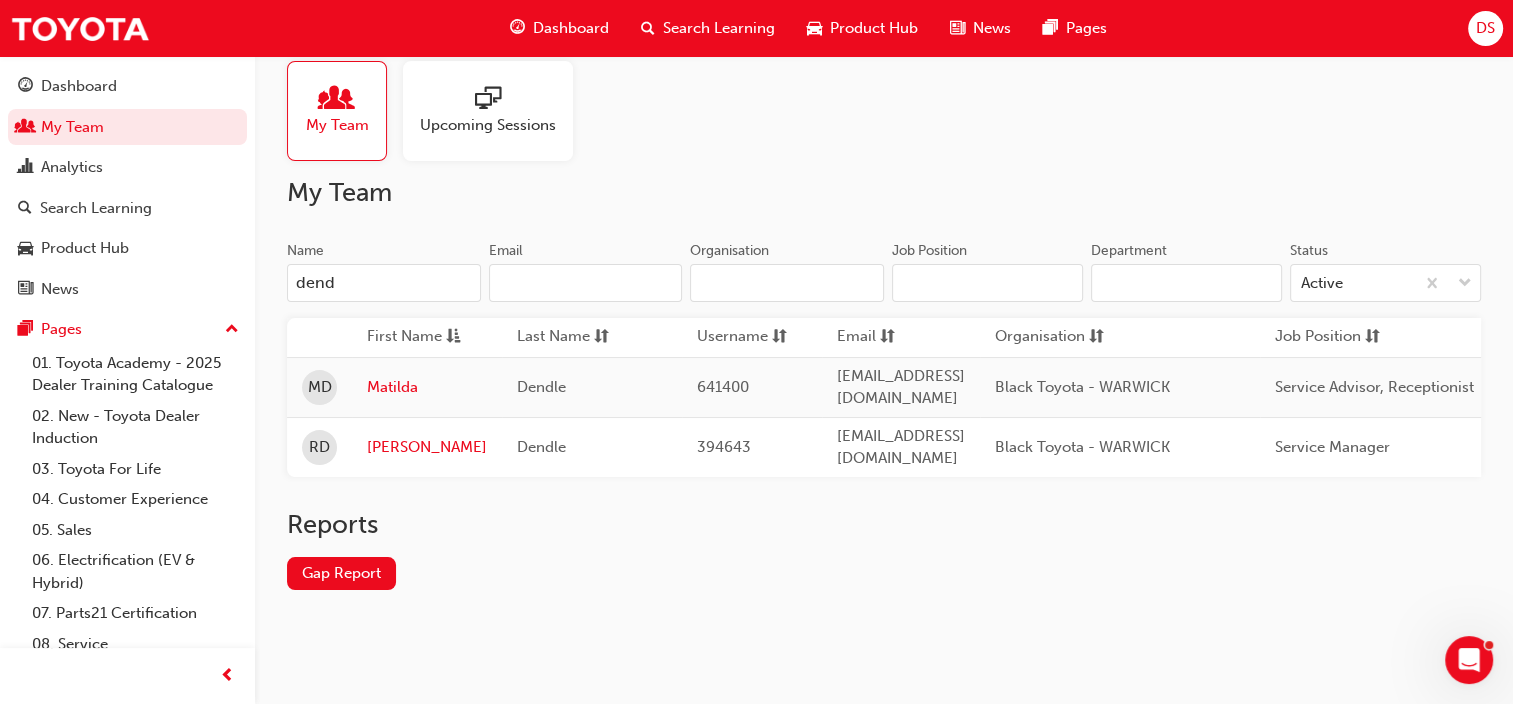 scroll, scrollTop: 22, scrollLeft: 0, axis: vertical 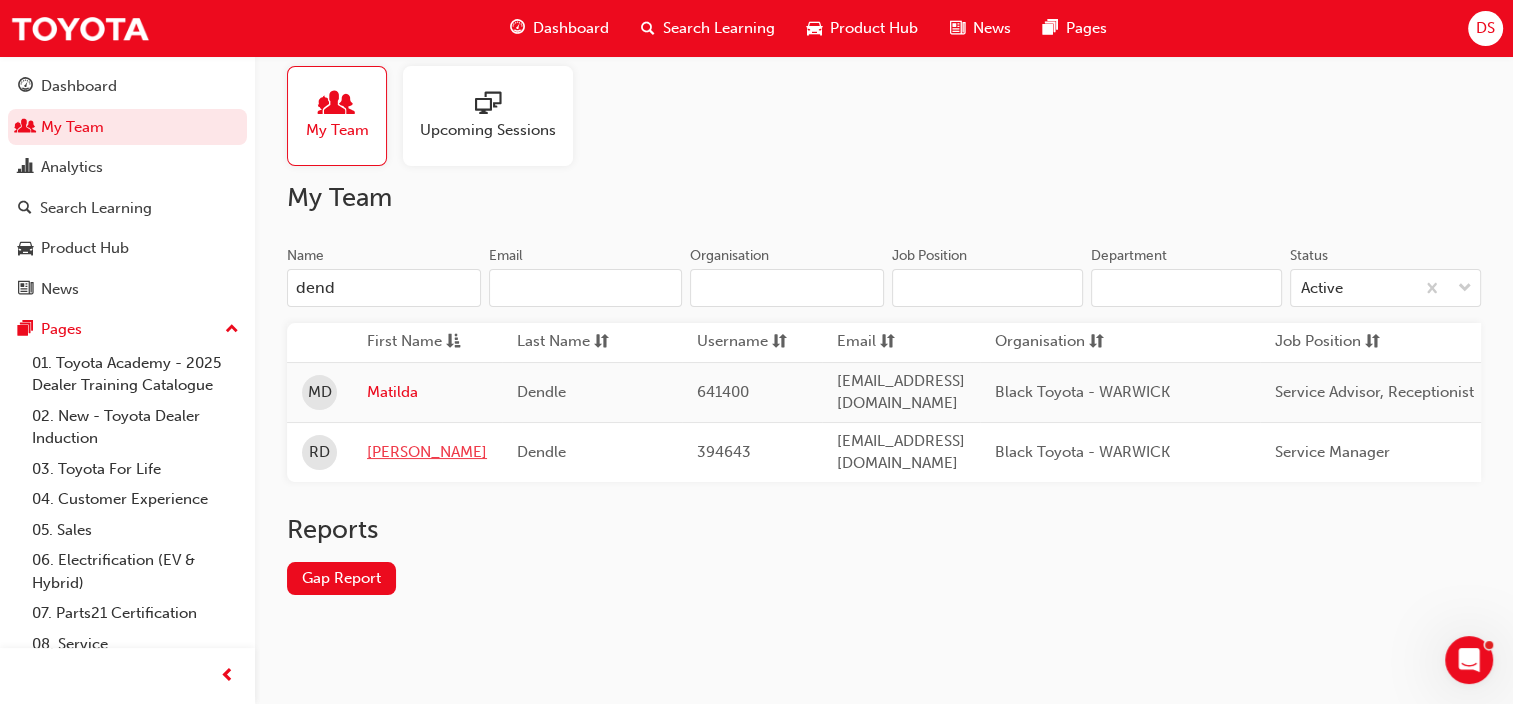 type on "dend" 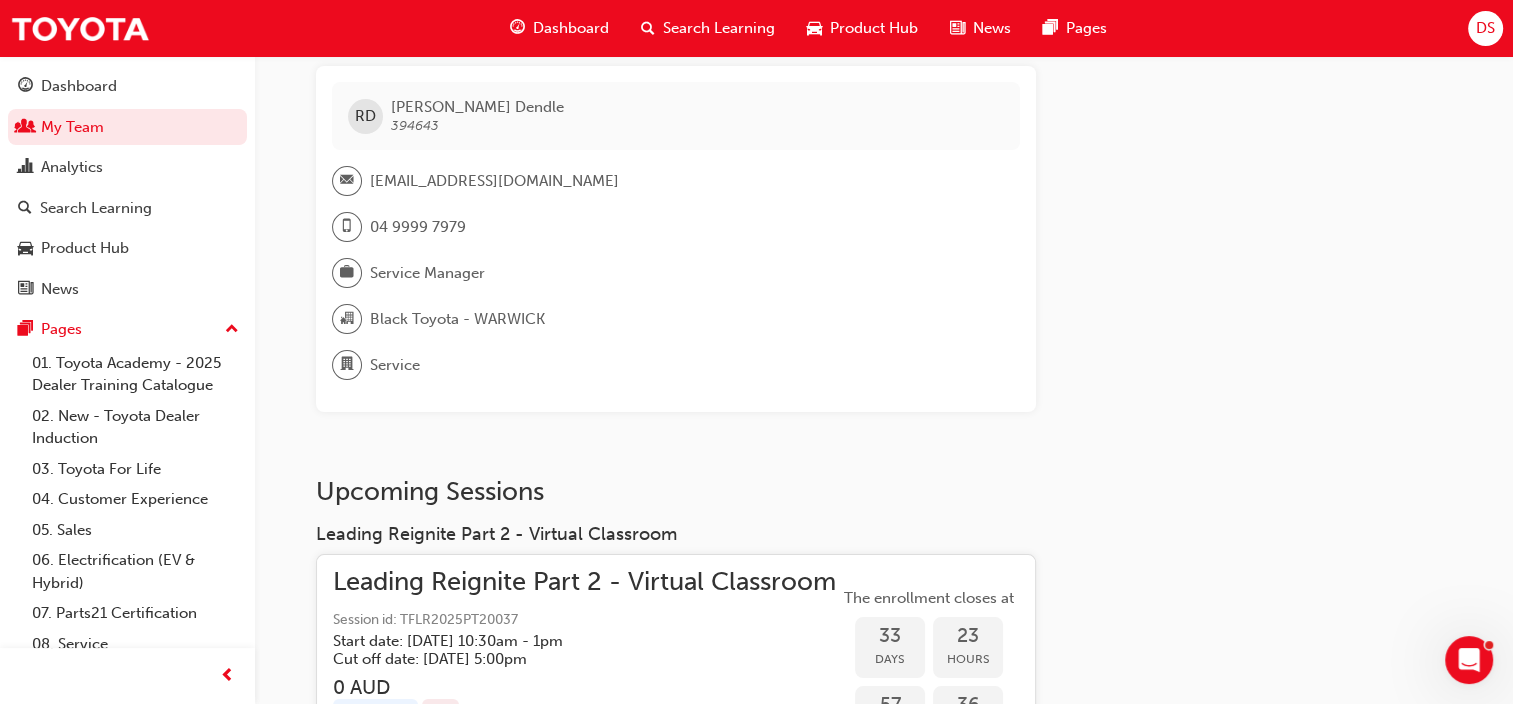 click on "Leading Reignite Part 2 - Virtual Classroom" at bounding box center [584, 582] 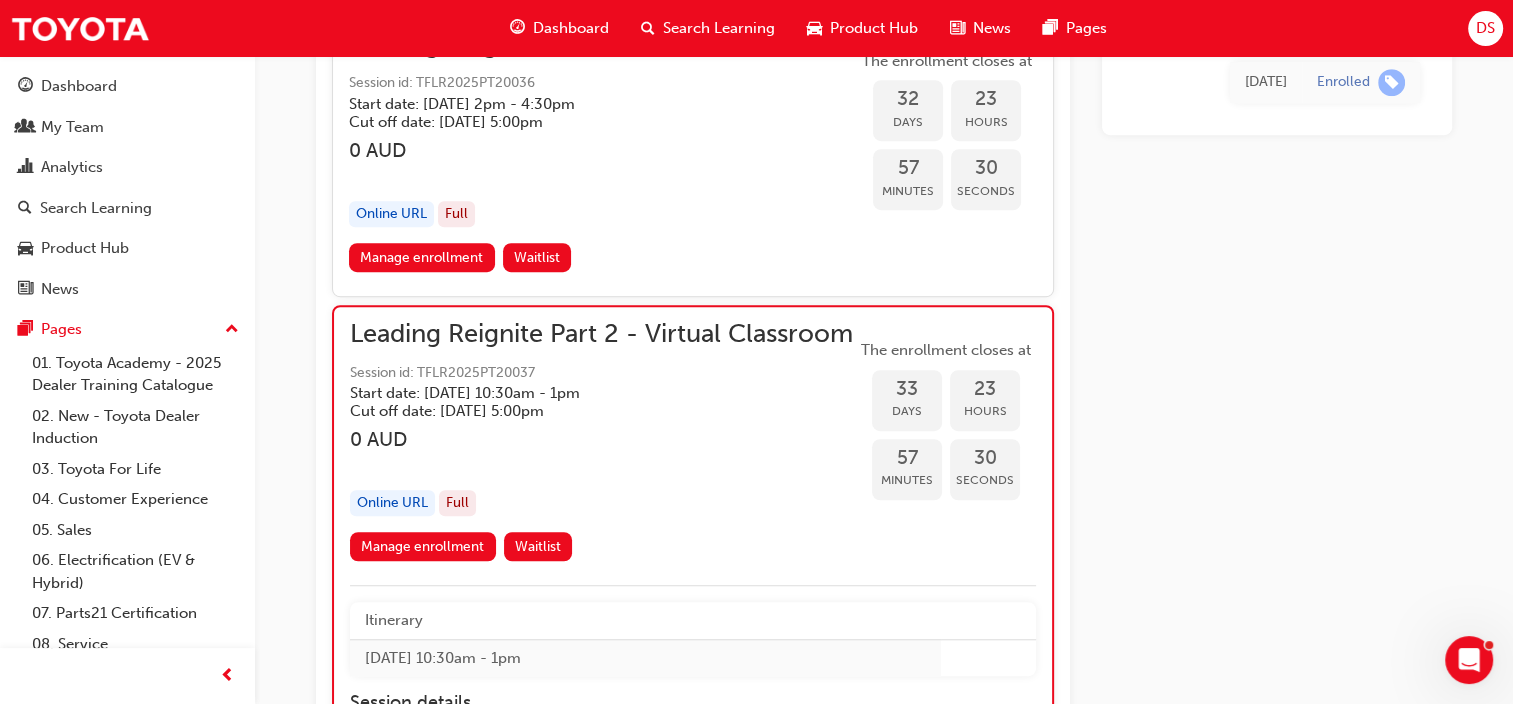 scroll, scrollTop: 8904, scrollLeft: 0, axis: vertical 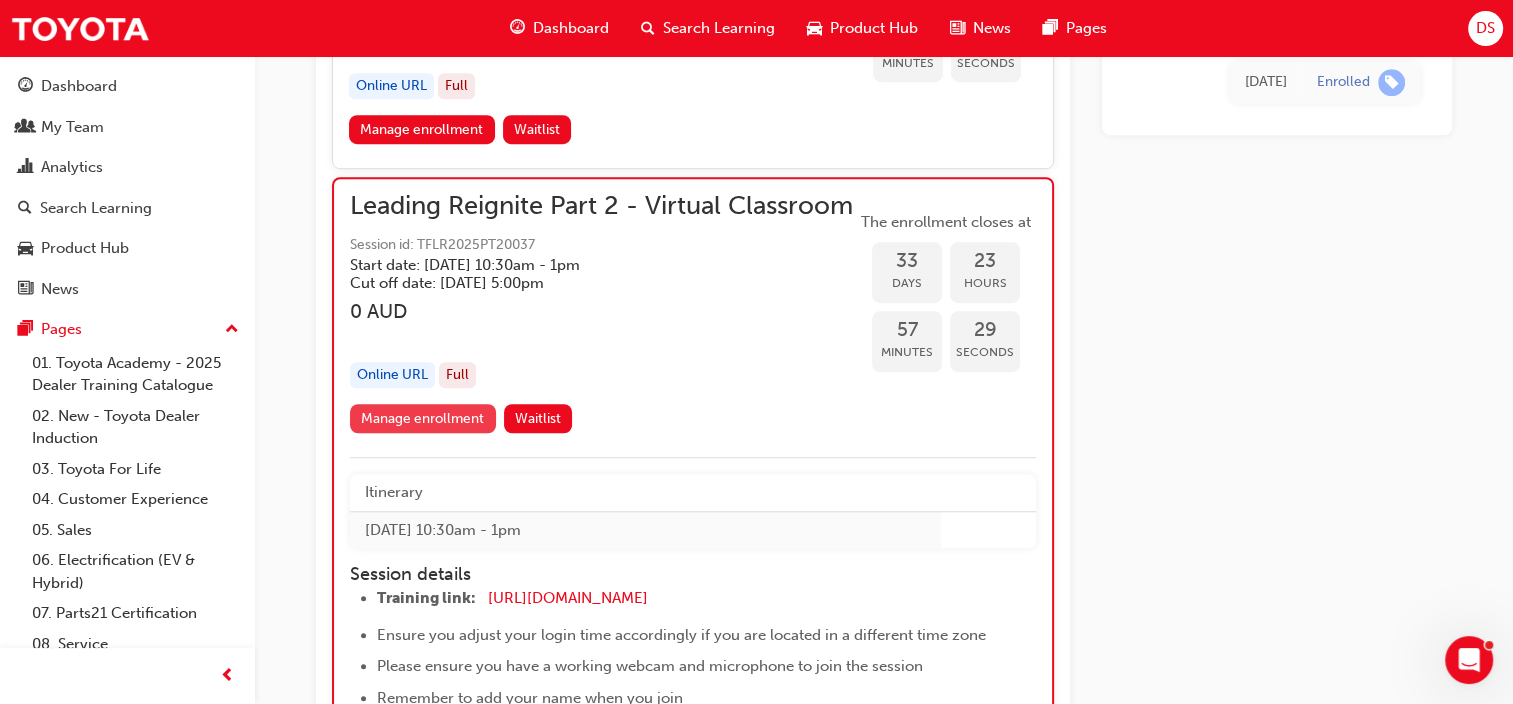 click on "Manage enrollment" at bounding box center (423, 418) 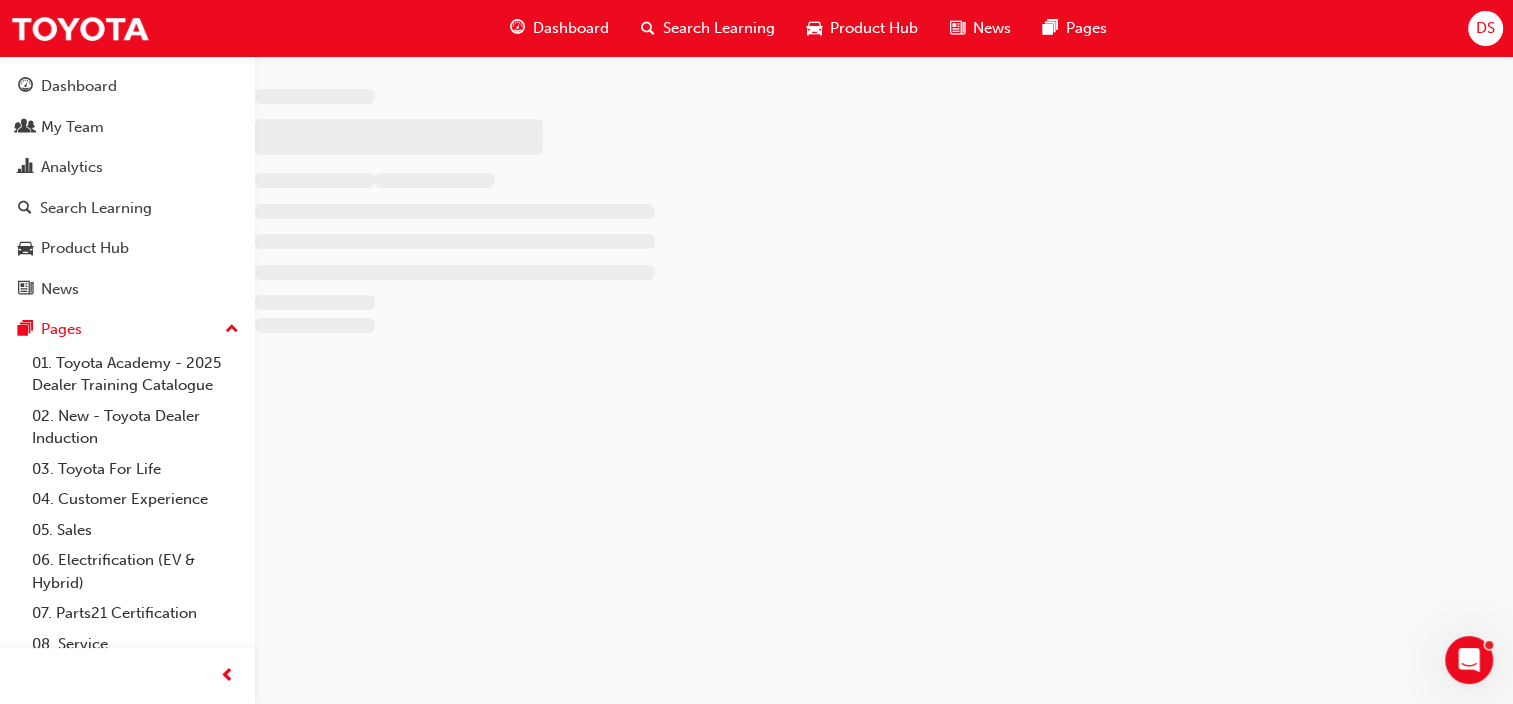 scroll, scrollTop: 0, scrollLeft: 0, axis: both 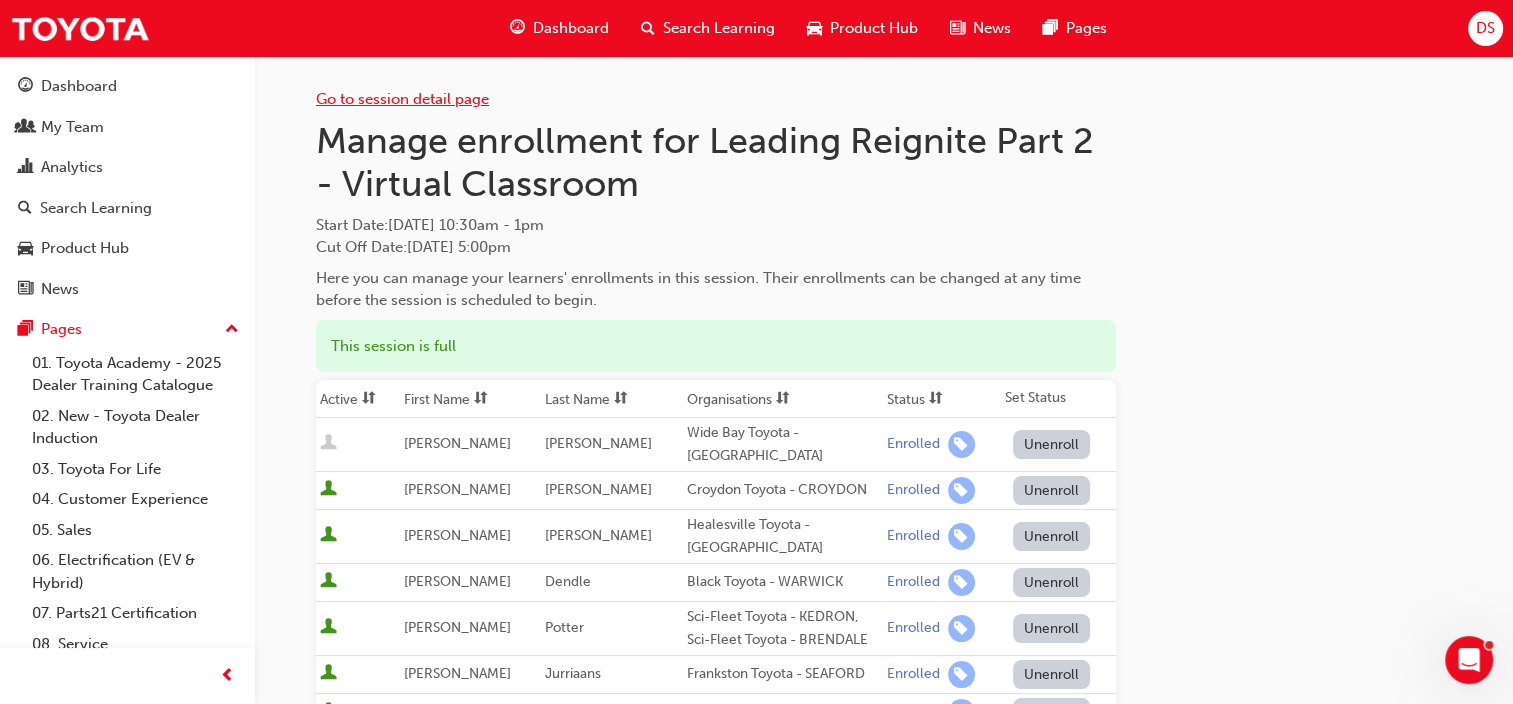 click on "Go to session detail page" at bounding box center (402, 99) 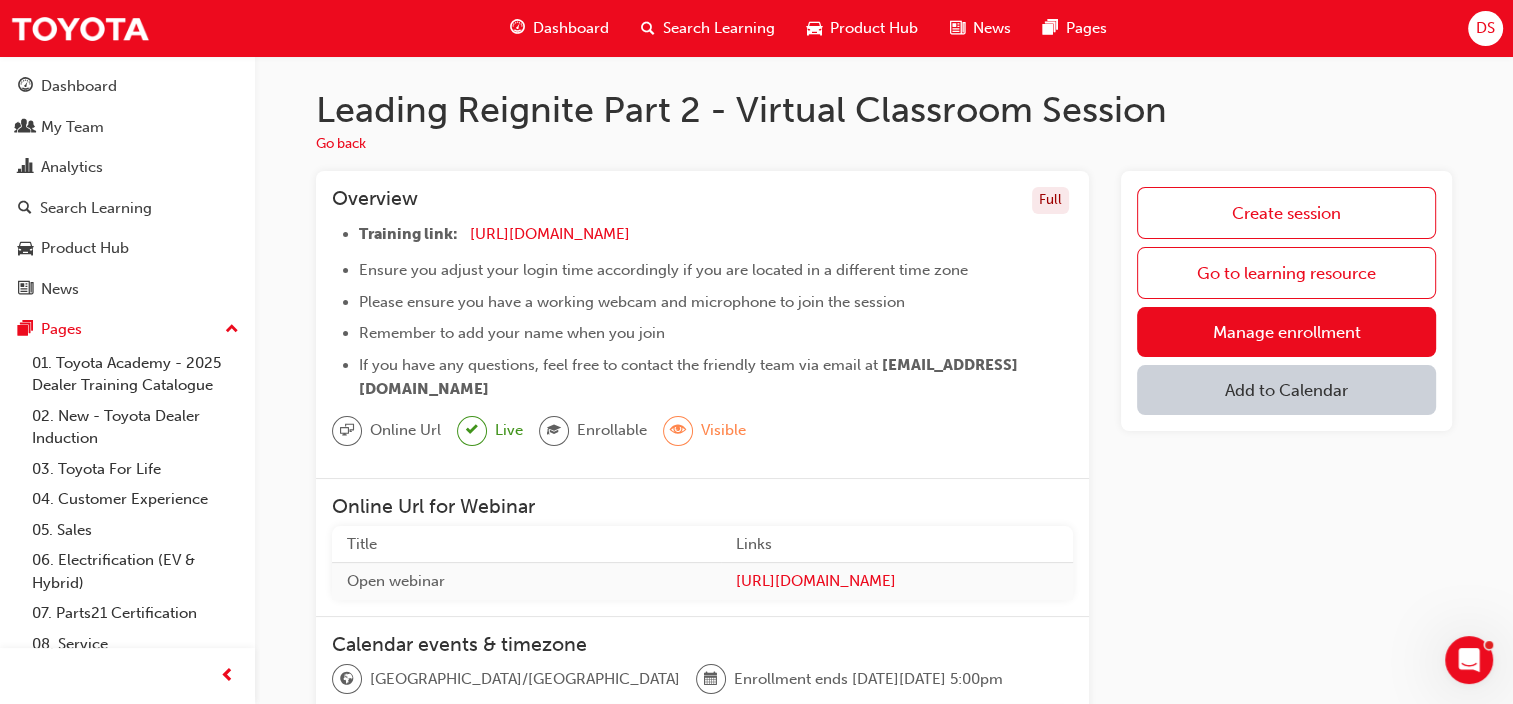 click on "Add to Calendar" at bounding box center [1286, 390] 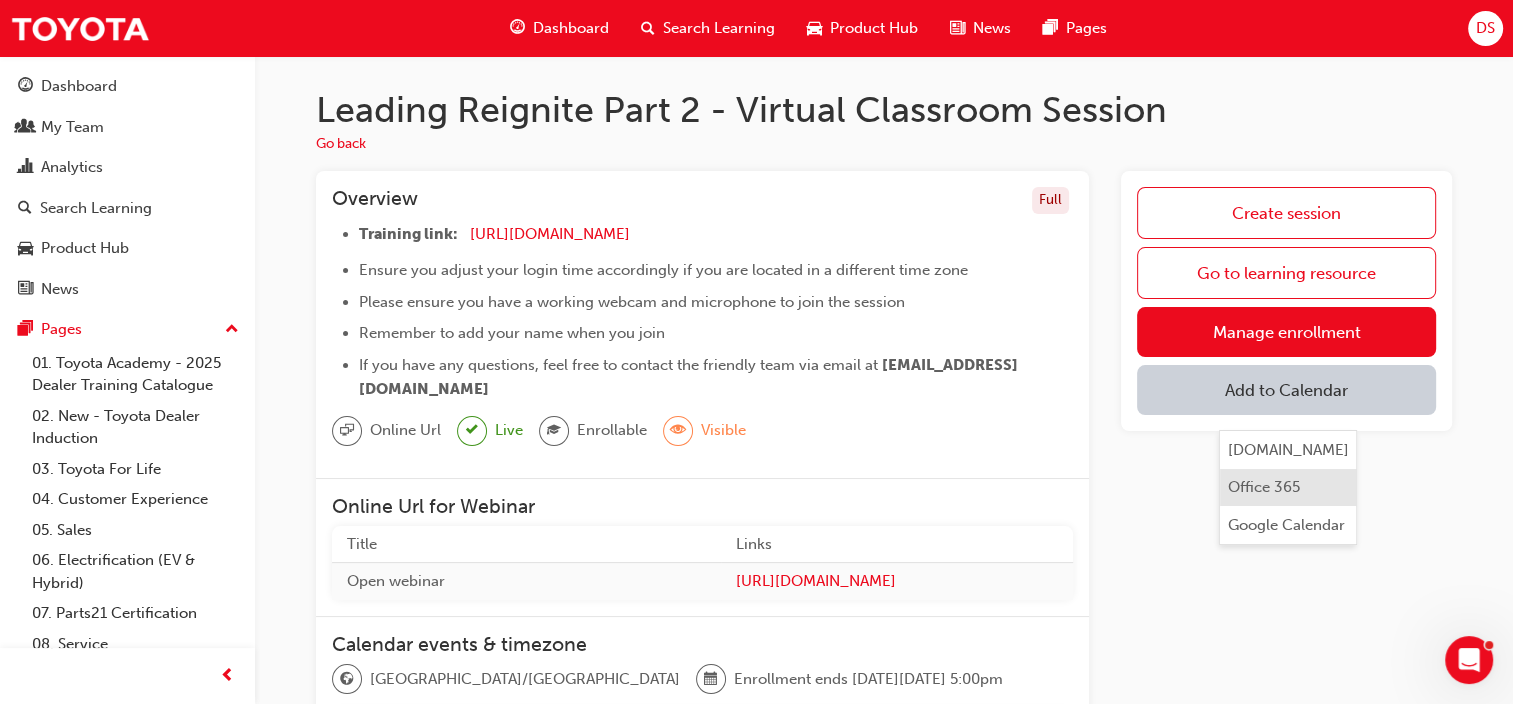 click on "Office 365" at bounding box center (1264, 487) 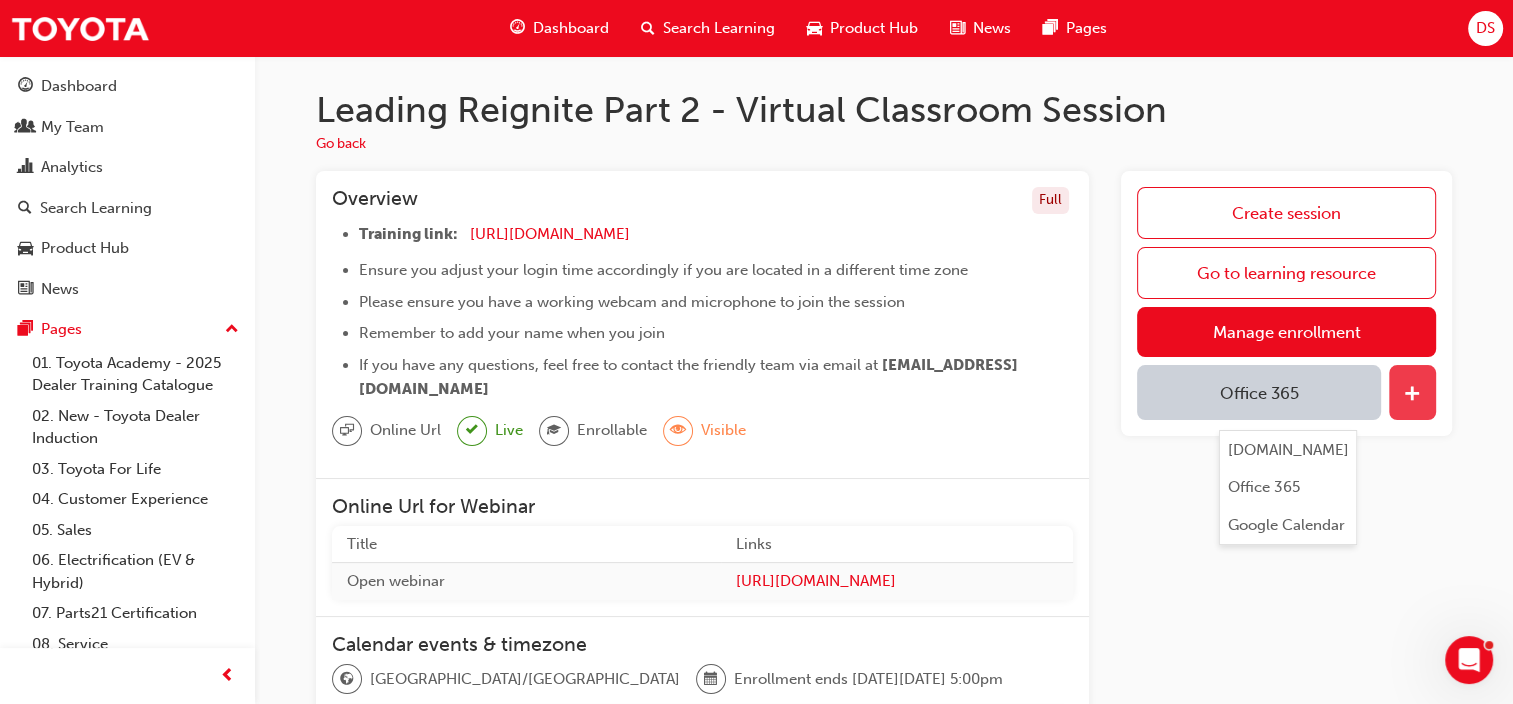 click at bounding box center [1412, 395] 